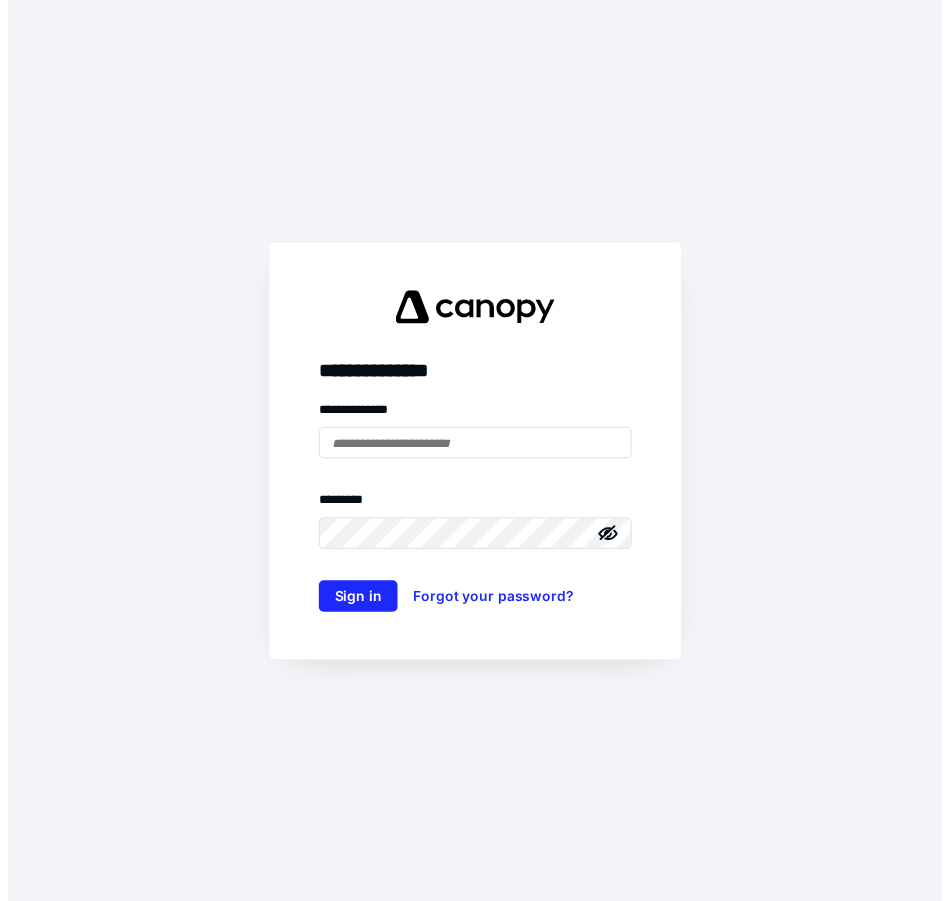 scroll, scrollTop: 0, scrollLeft: 0, axis: both 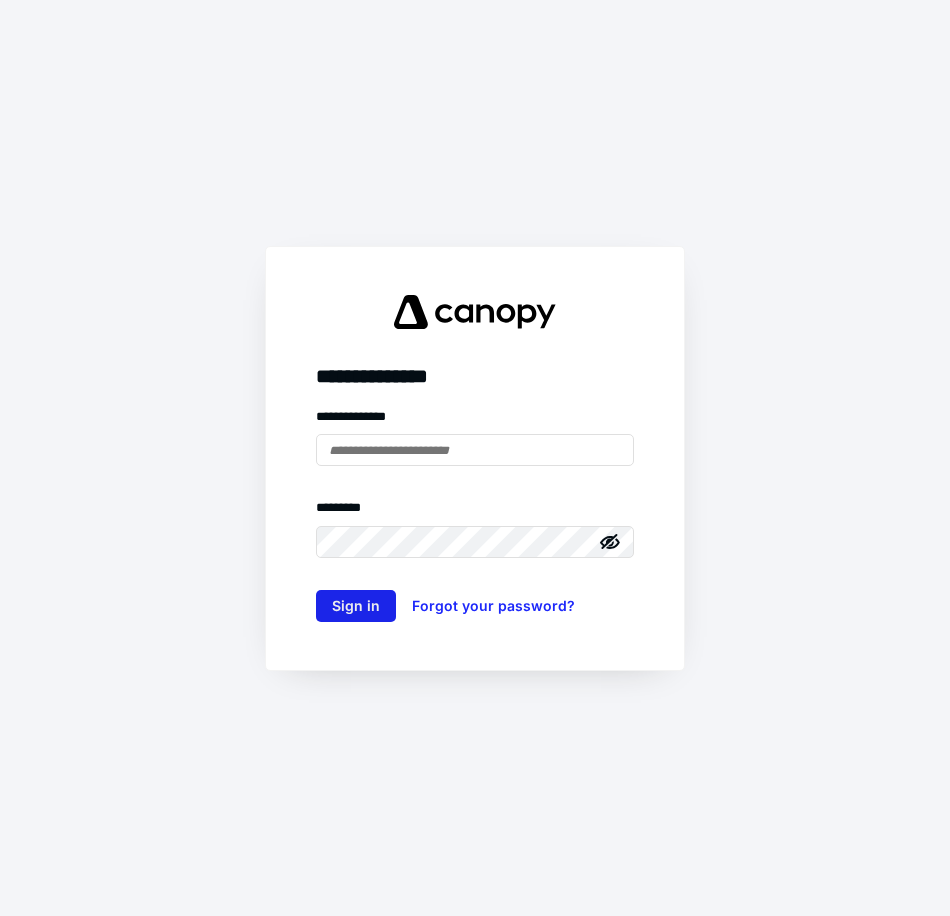 type on "**********" 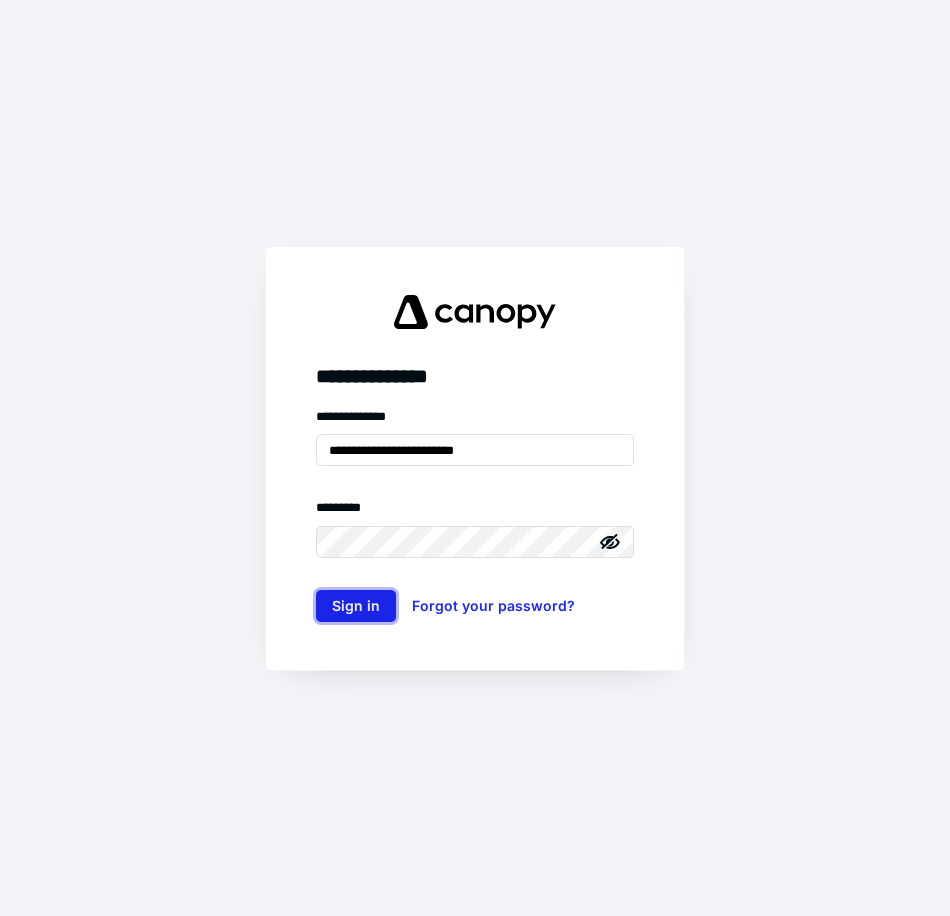 click on "Sign in" at bounding box center [356, 606] 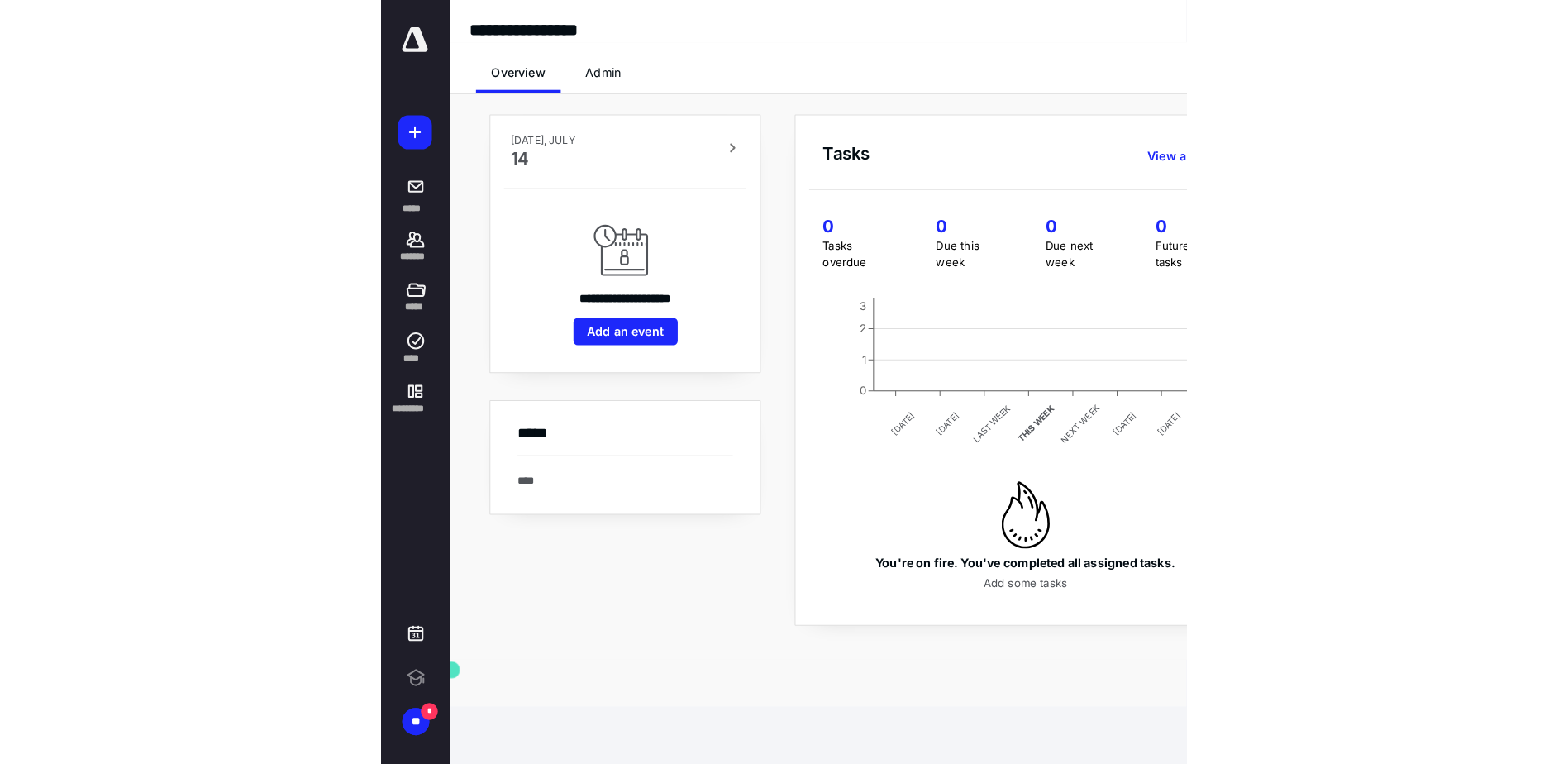 scroll, scrollTop: 0, scrollLeft: 0, axis: both 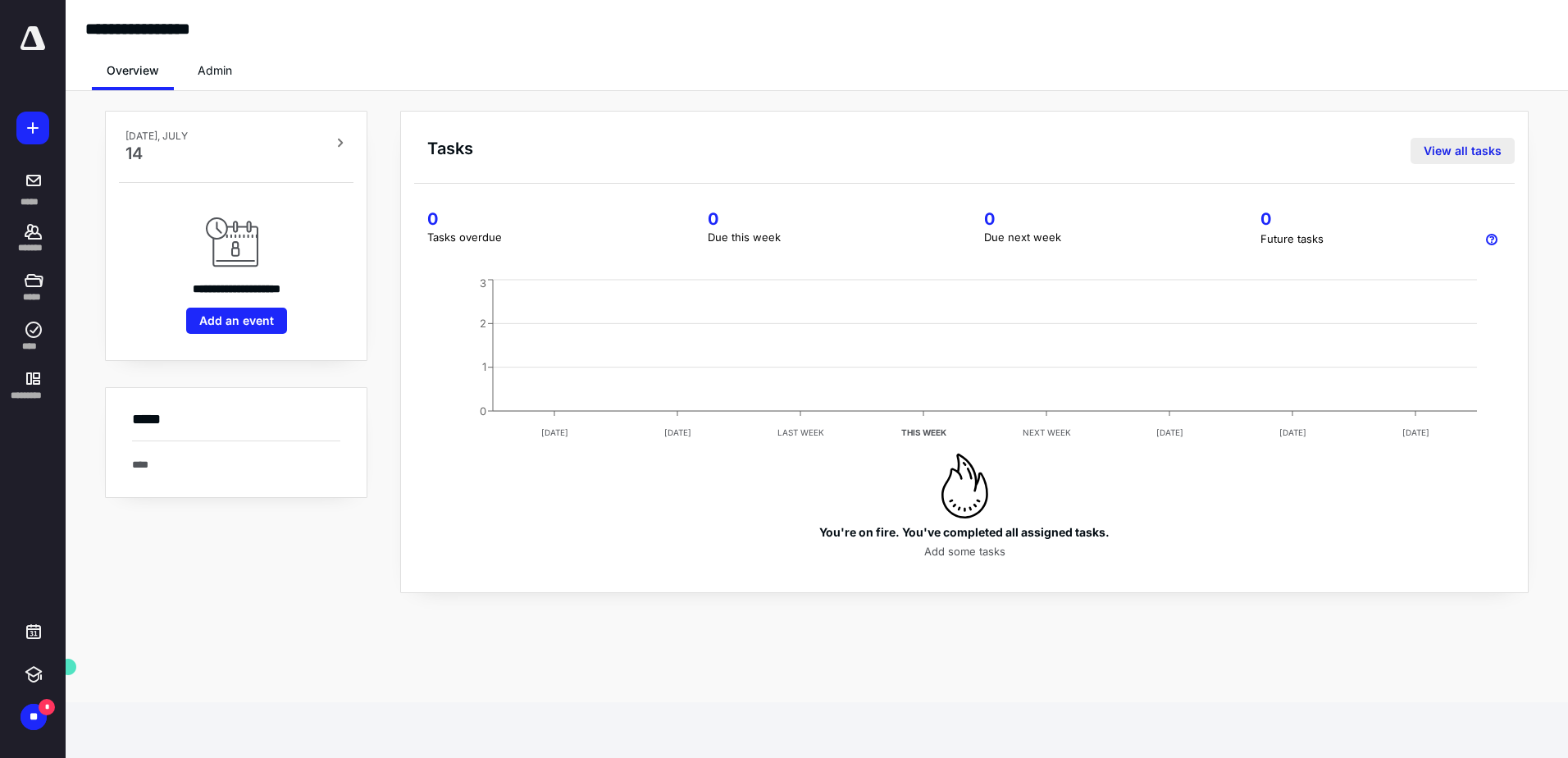 click on "View all tasks" at bounding box center [1462, 151] 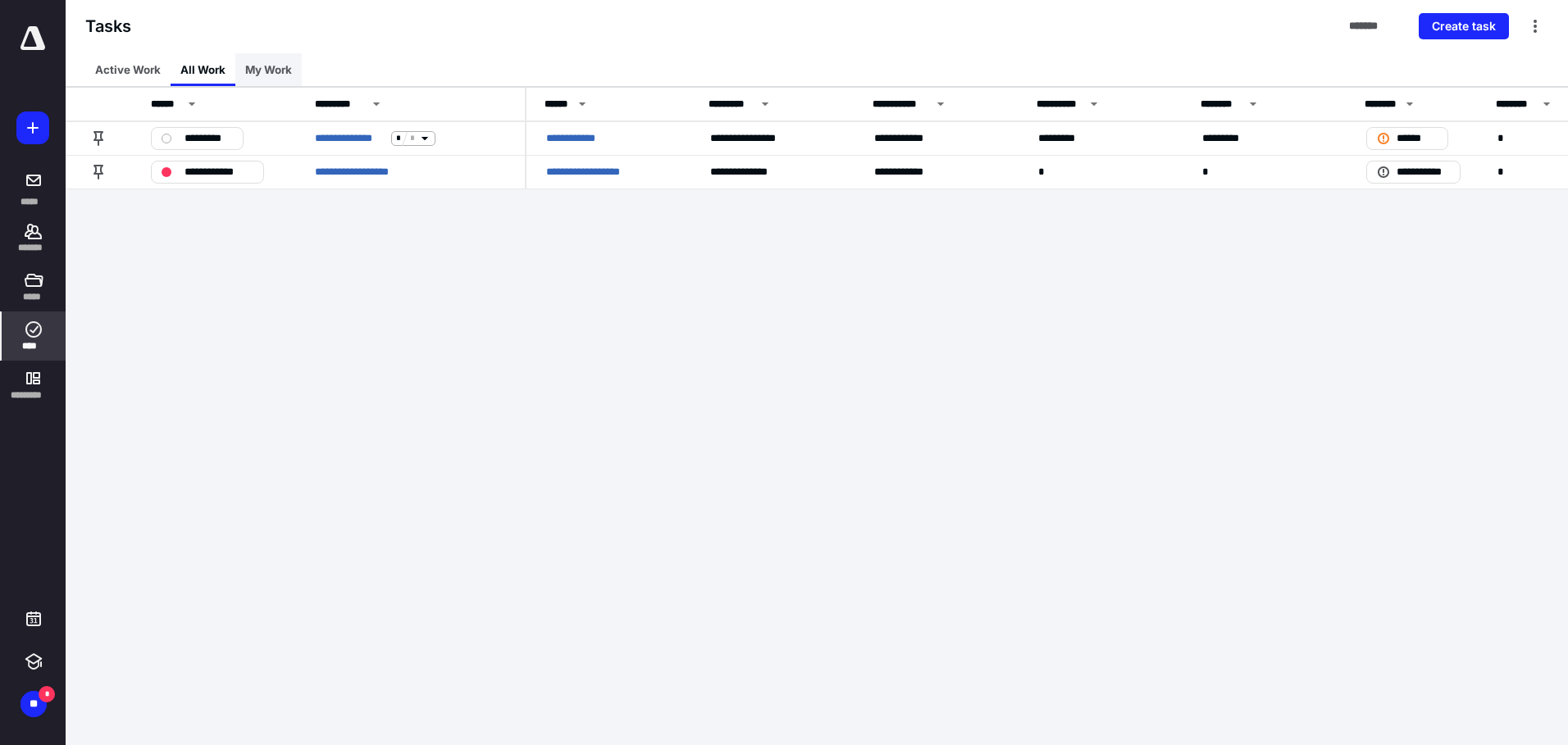 click on "My Work" at bounding box center (268, 70) 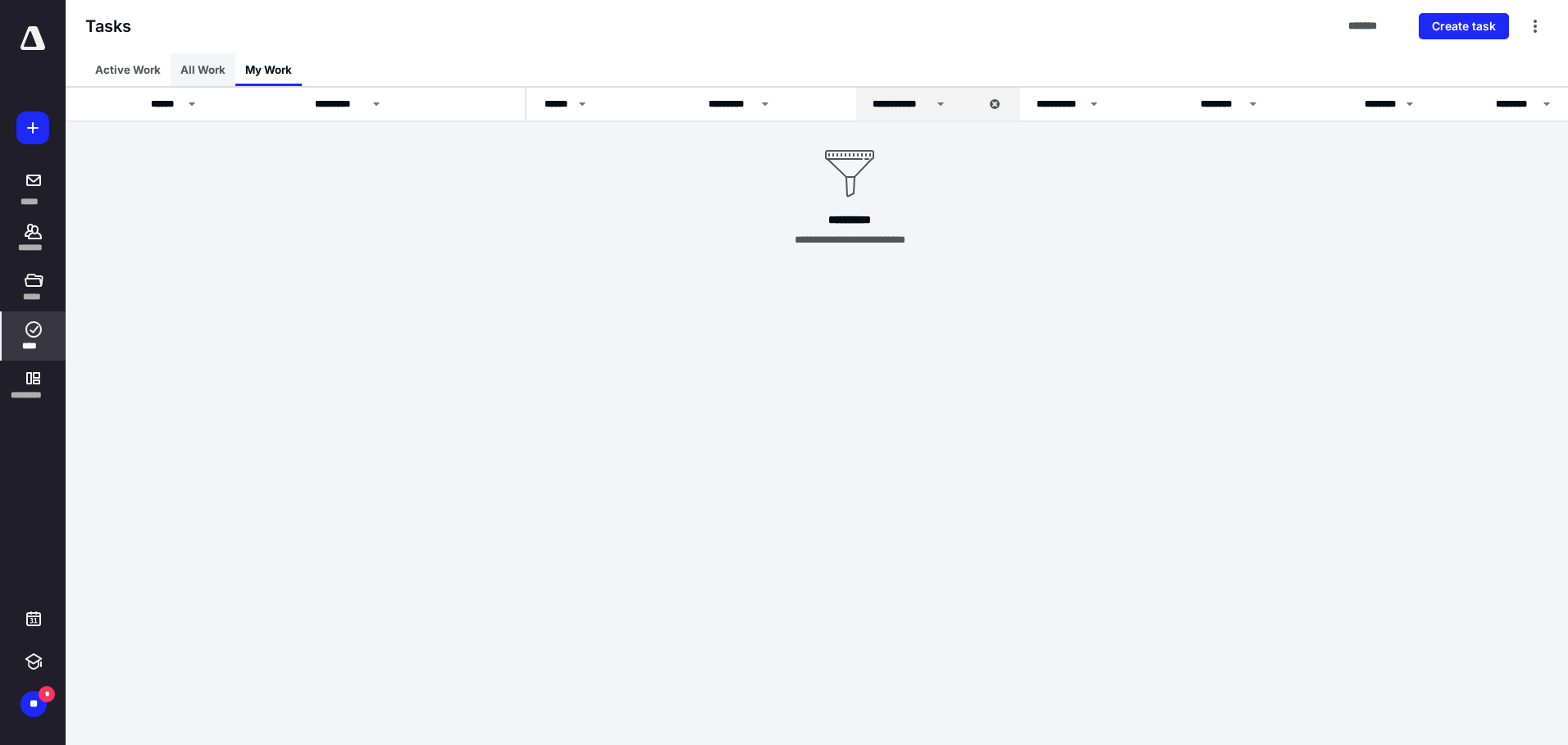 click on "All Work" at bounding box center [203, 70] 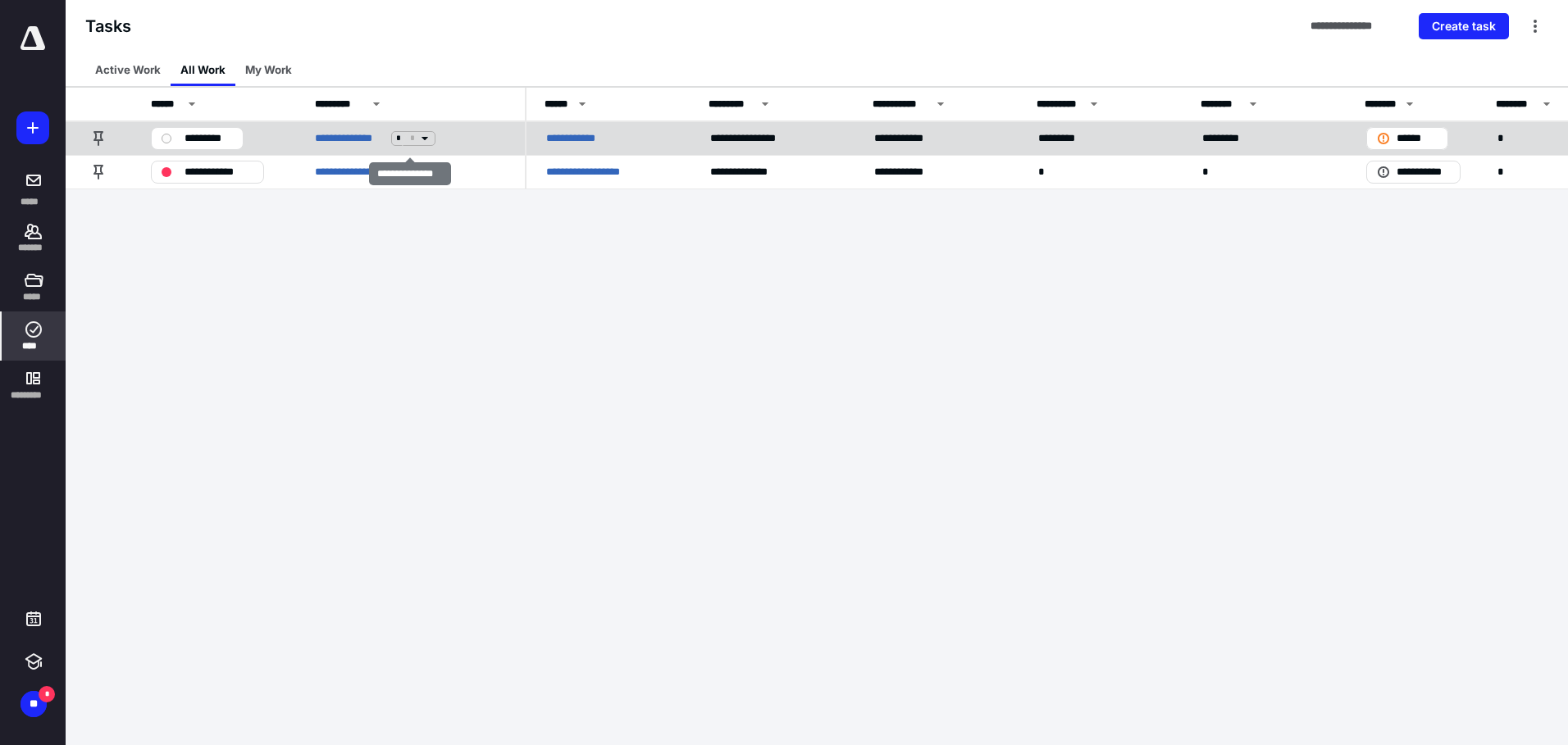 click 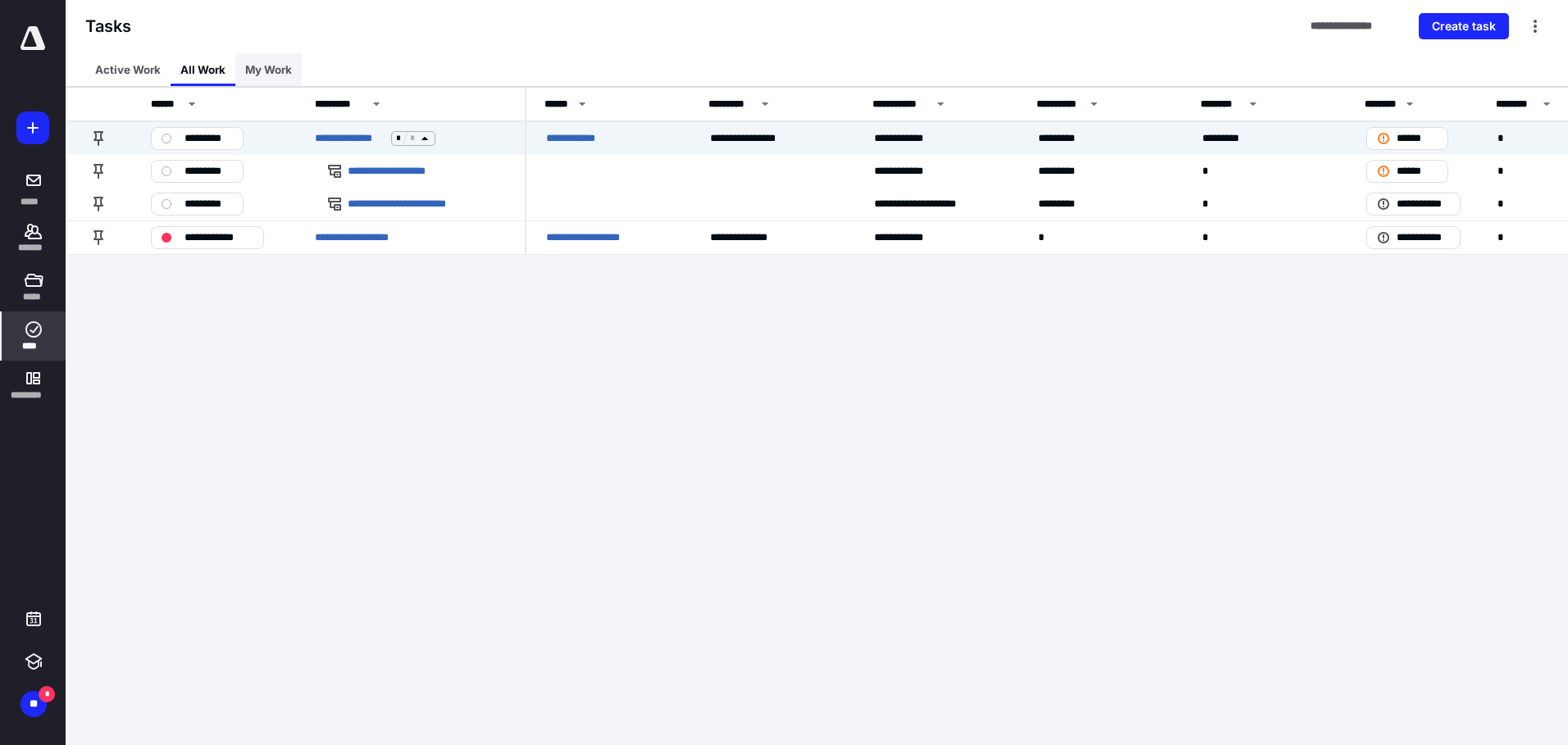 click on "My Work" at bounding box center (268, 70) 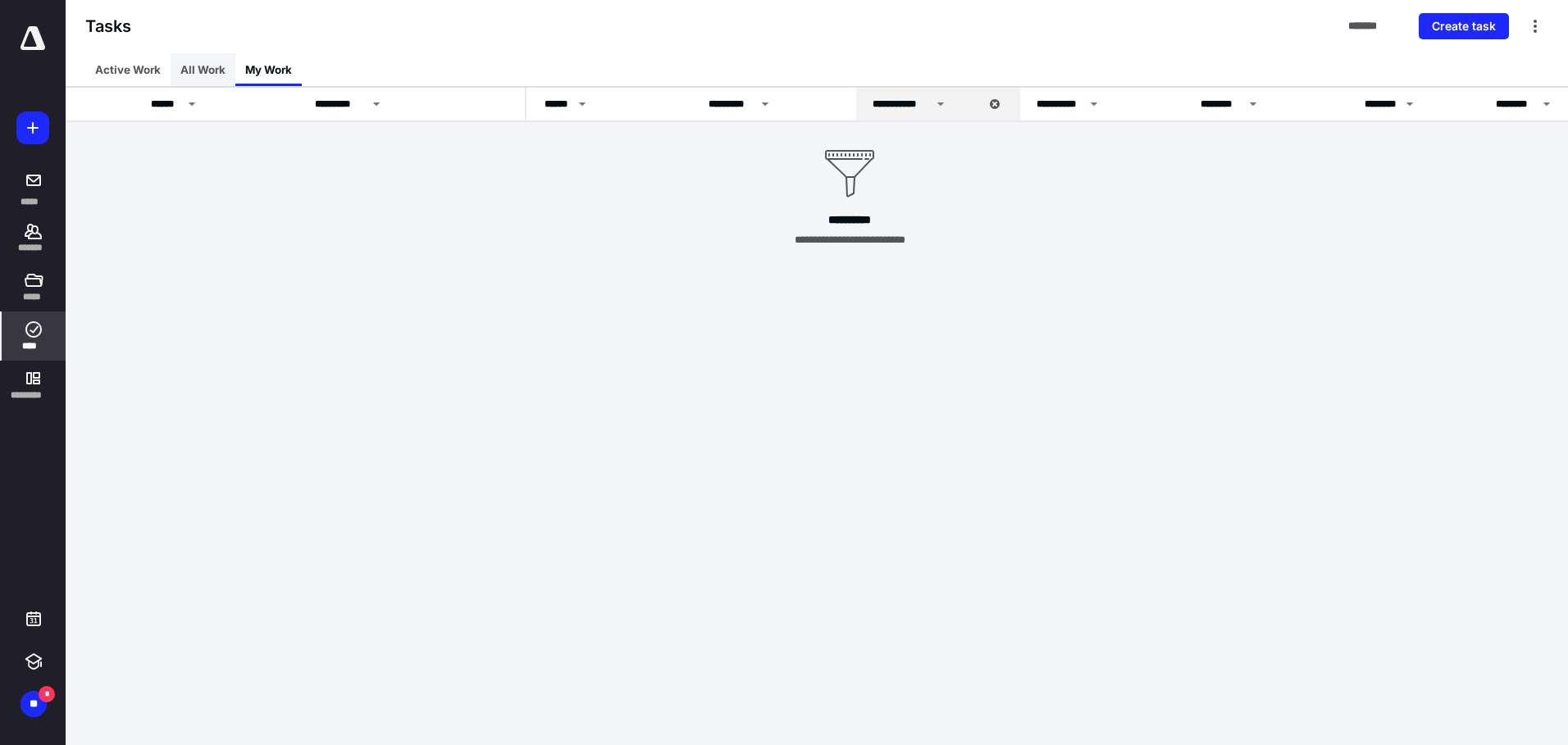 click on "All Work" at bounding box center [203, 70] 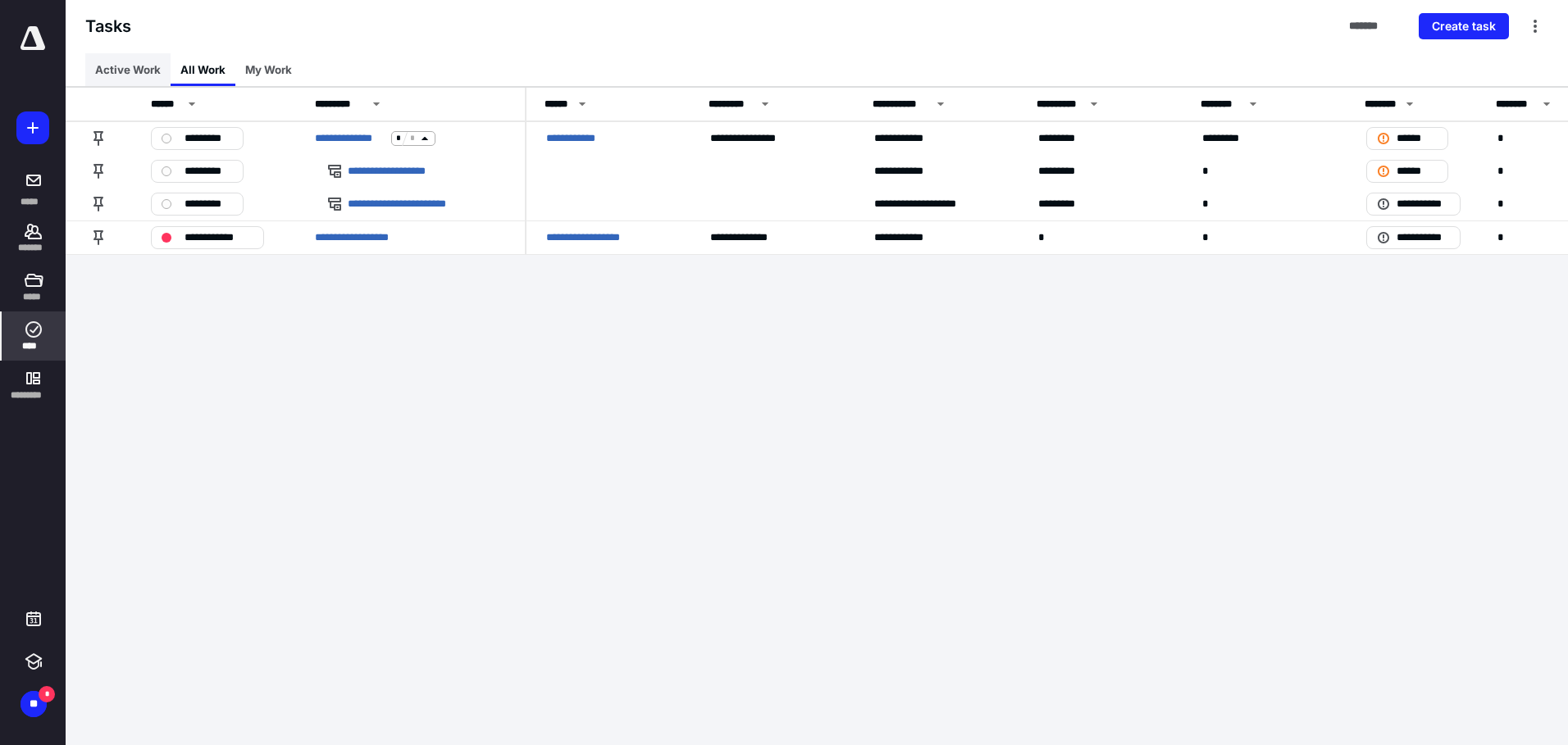 click on "Active Work" at bounding box center [128, 70] 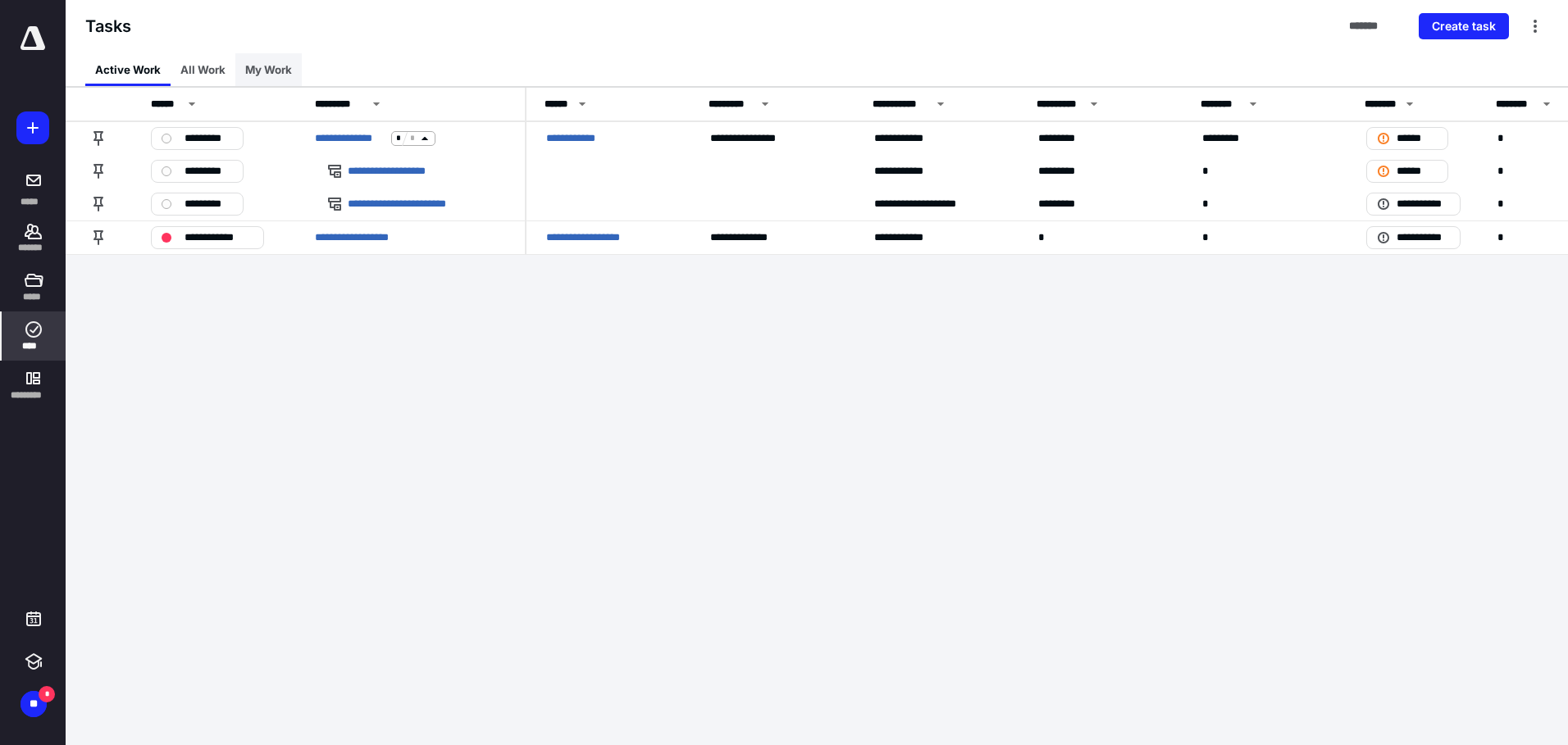 click on "My Work" at bounding box center [268, 70] 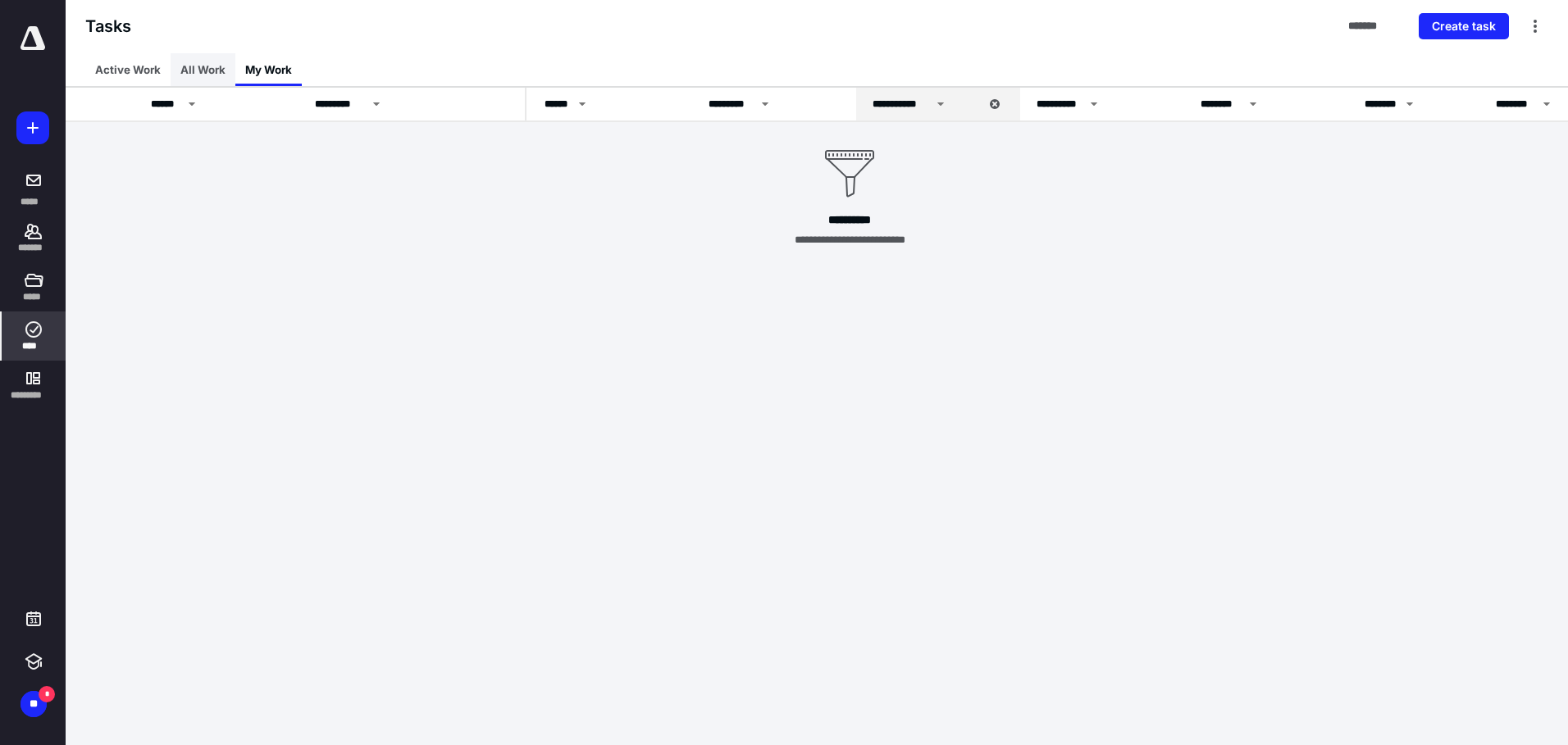 click on "All Work" at bounding box center (203, 70) 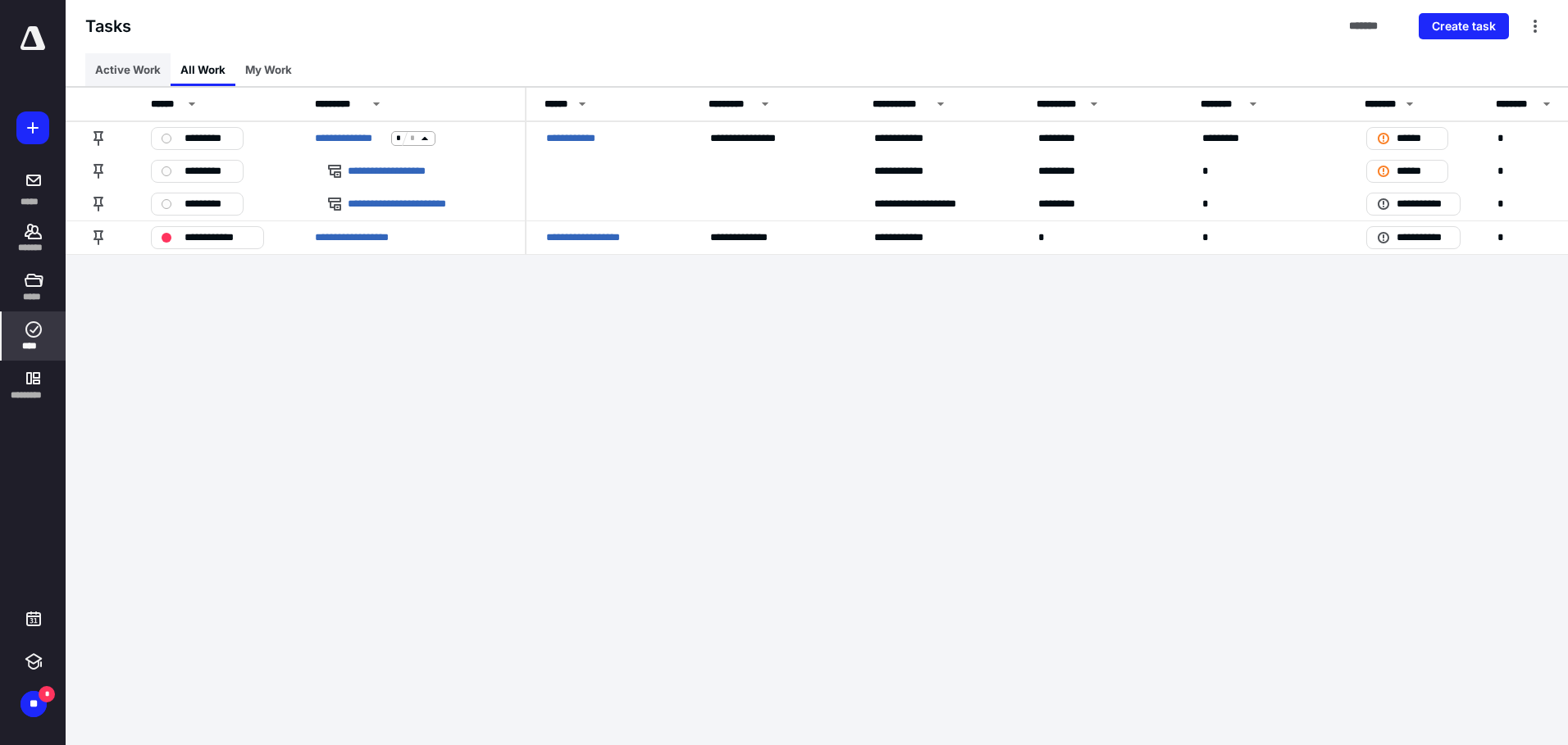 click on "Active Work" at bounding box center [128, 70] 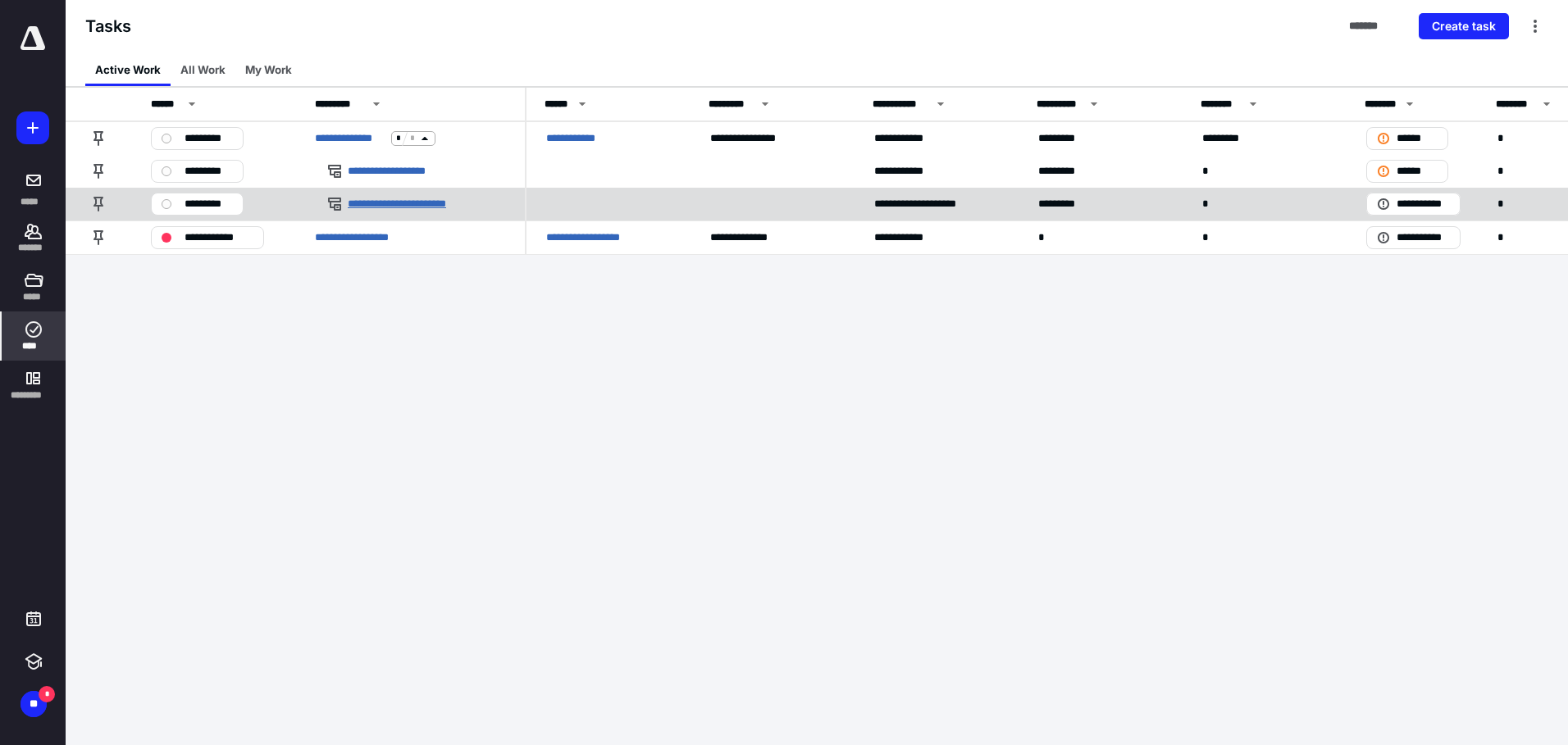 click on "**********" at bounding box center [410, 204] 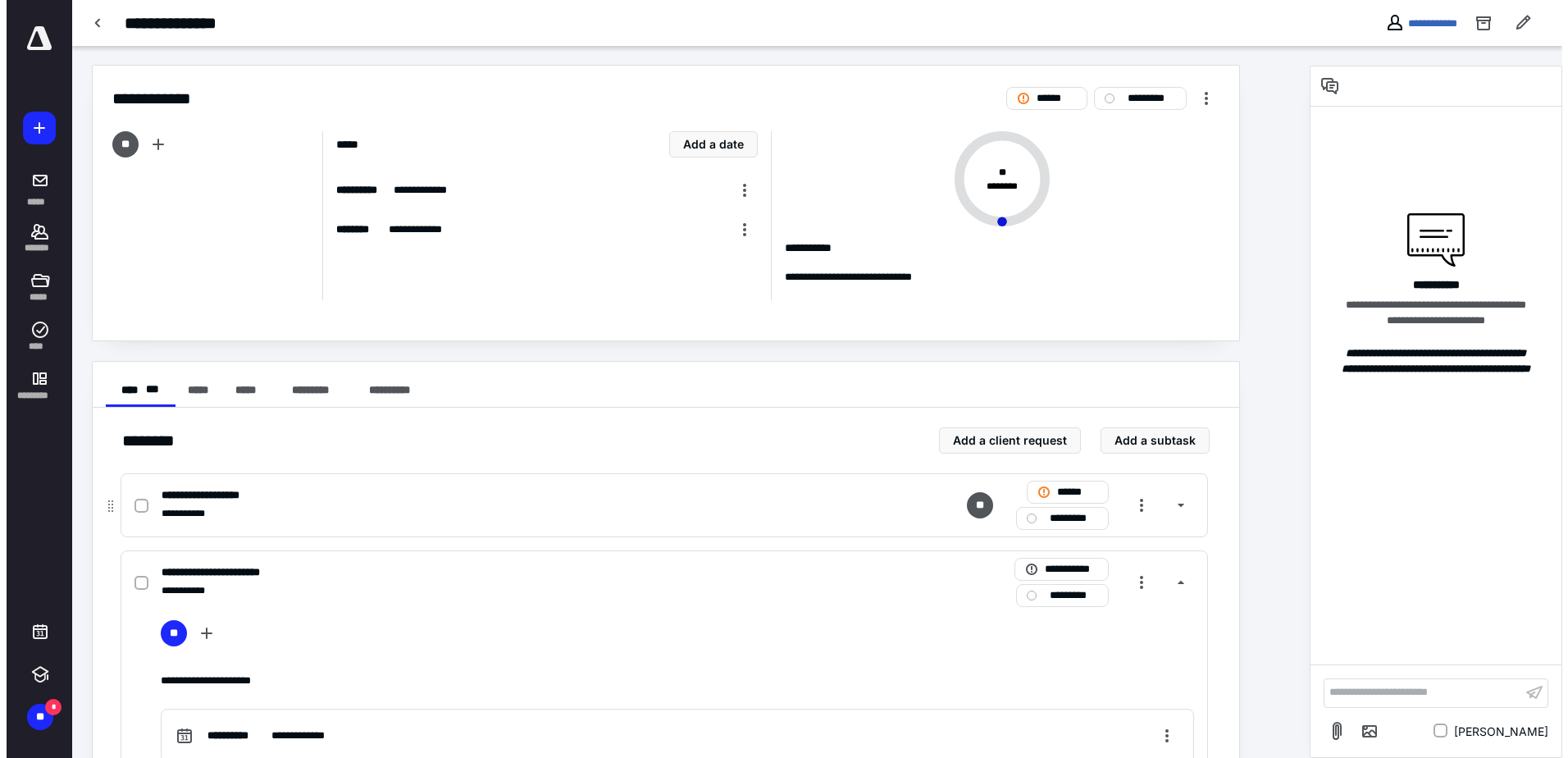 scroll, scrollTop: 0, scrollLeft: 0, axis: both 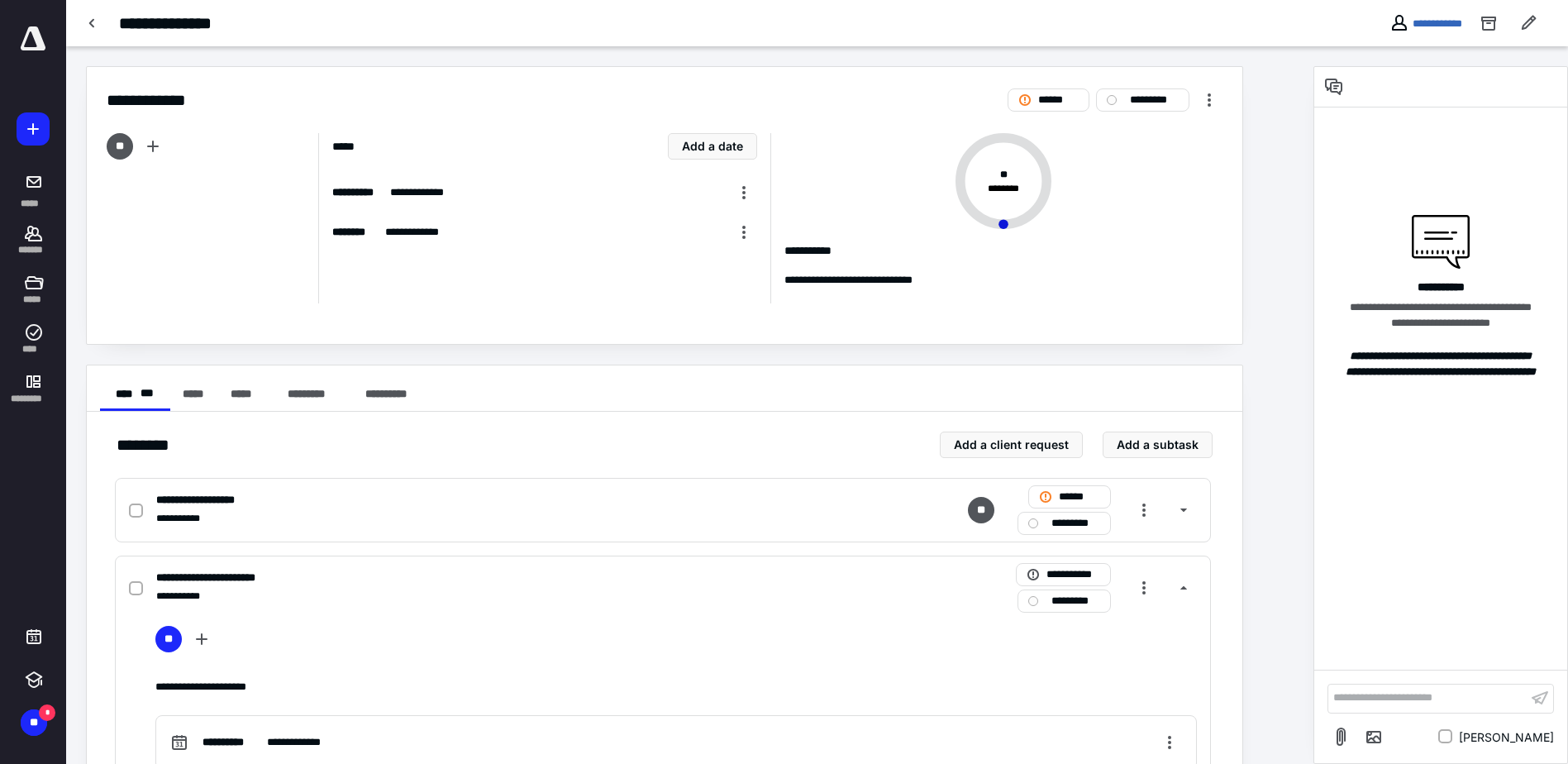 click at bounding box center [33, 48] 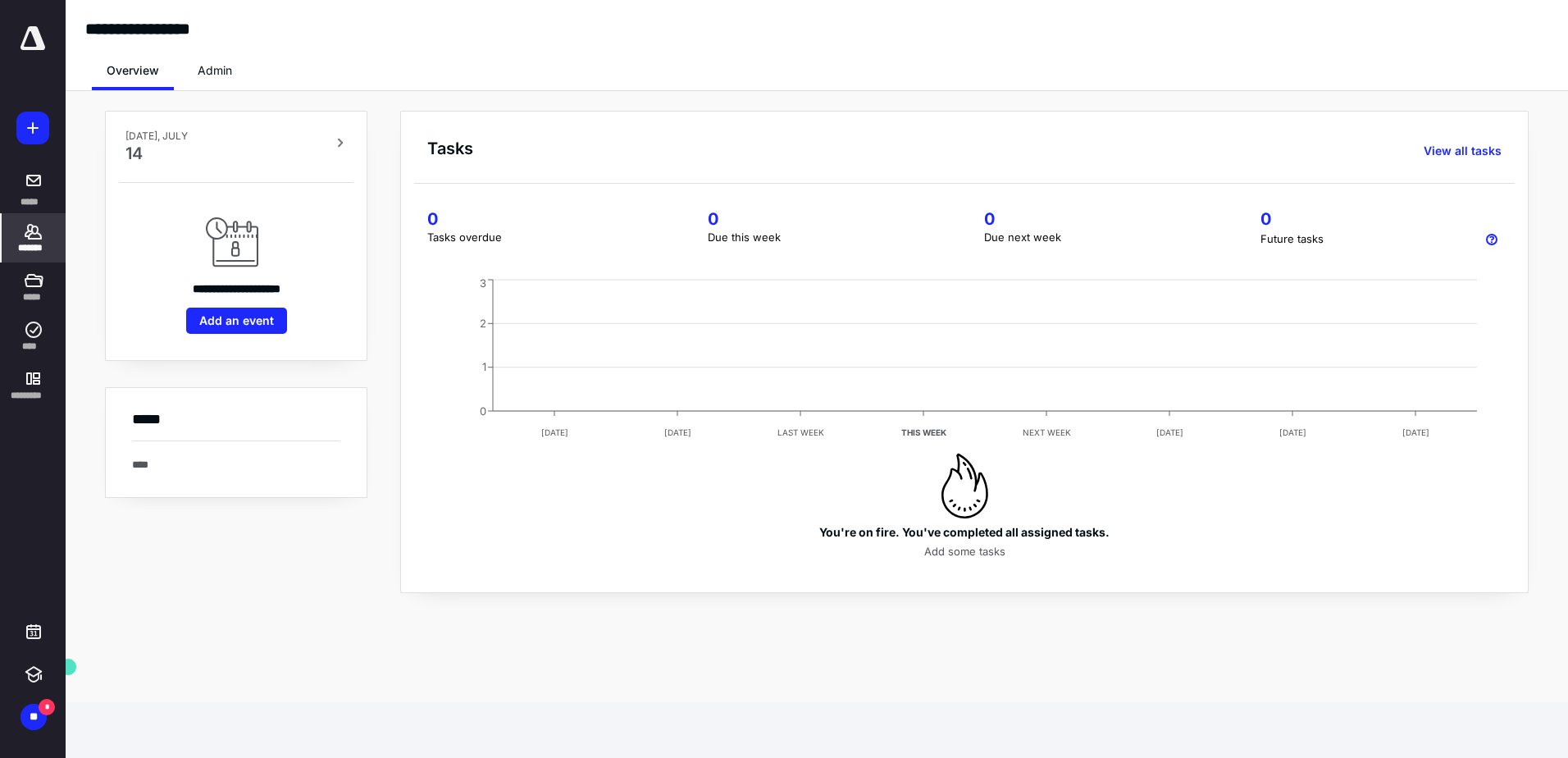 click on "*******" at bounding box center (34, 248) 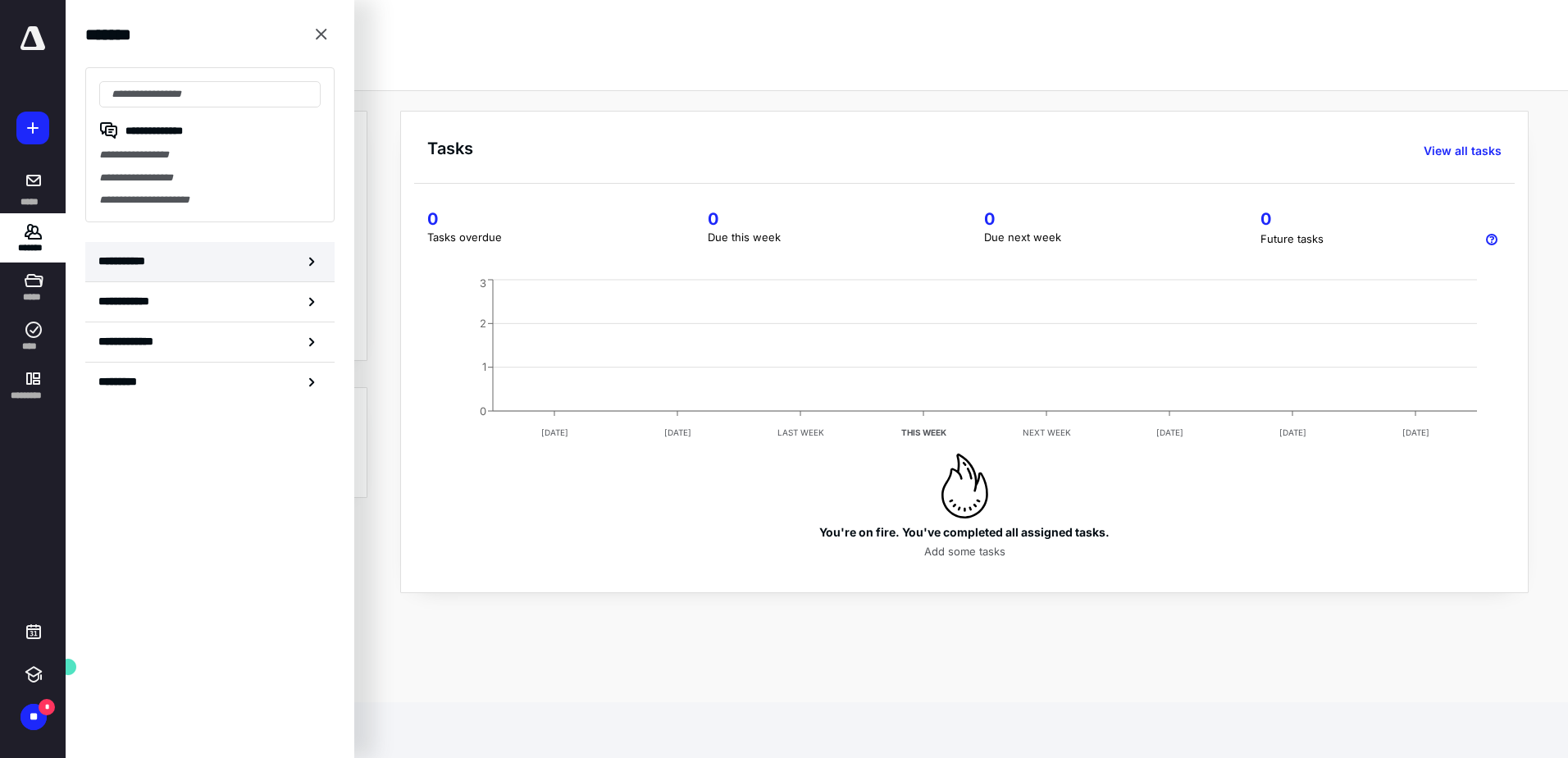click on "**********" at bounding box center (125, 261) 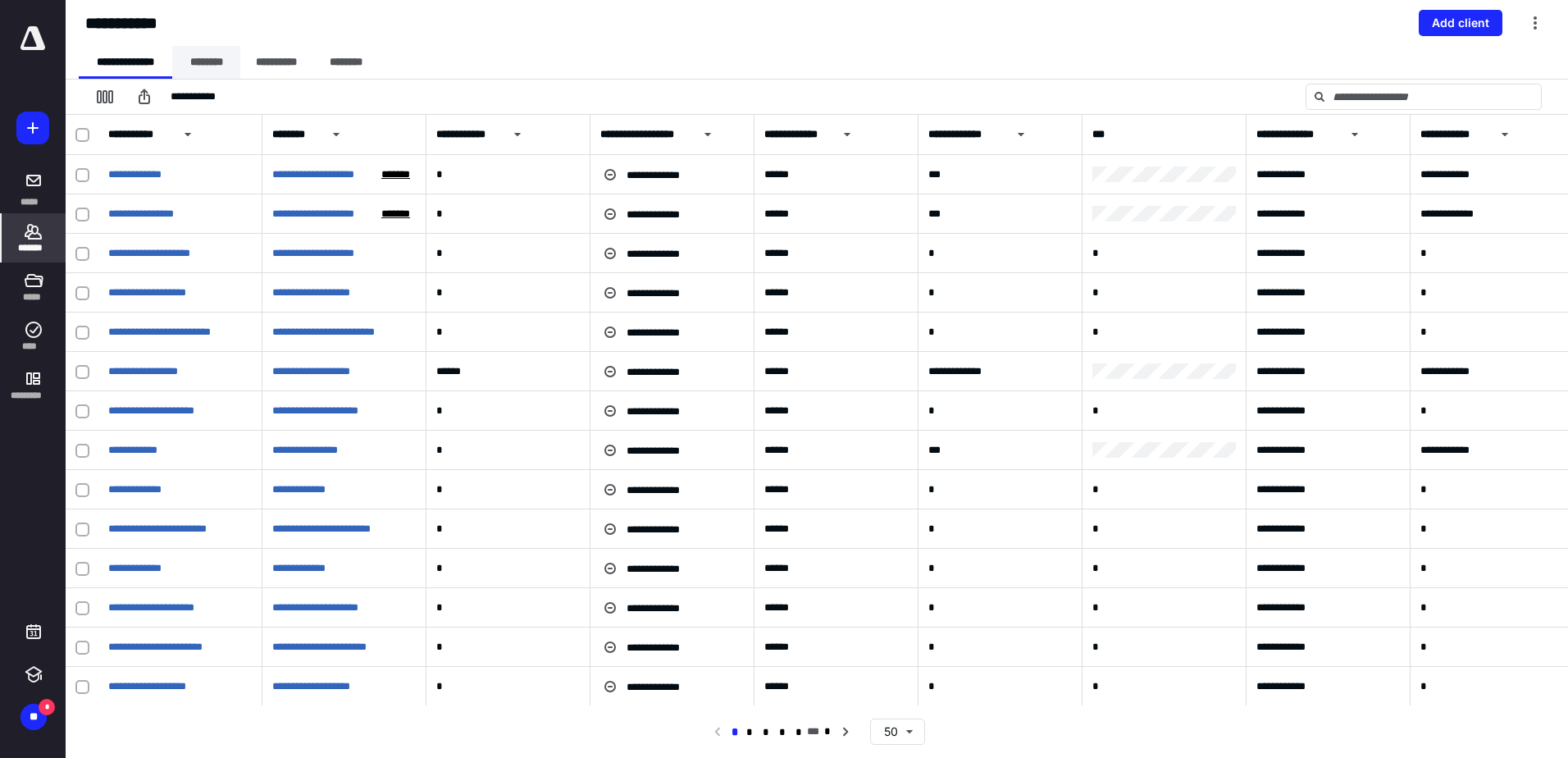 click on "********" at bounding box center (206, 62) 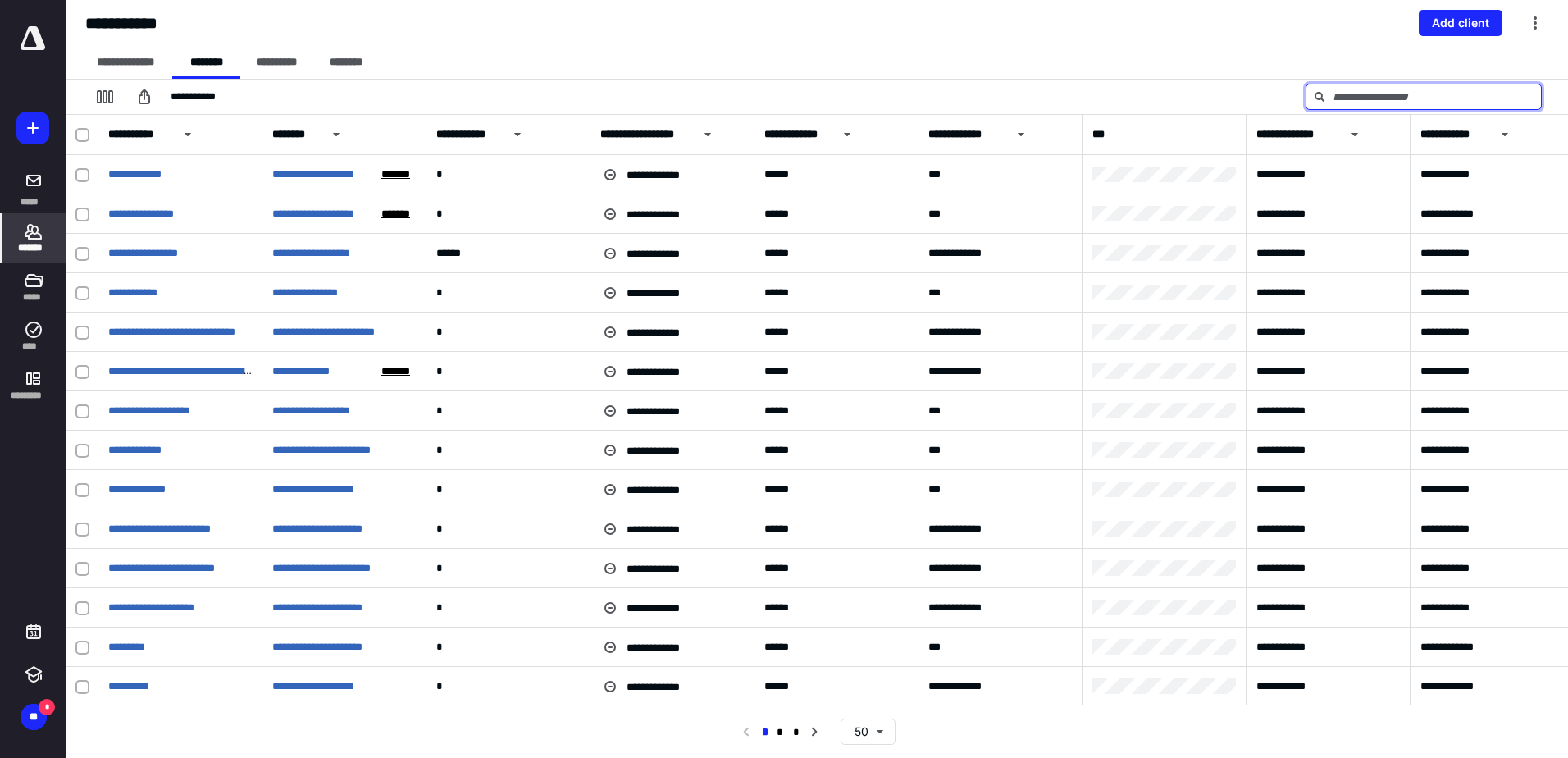 click at bounding box center [1424, 97] 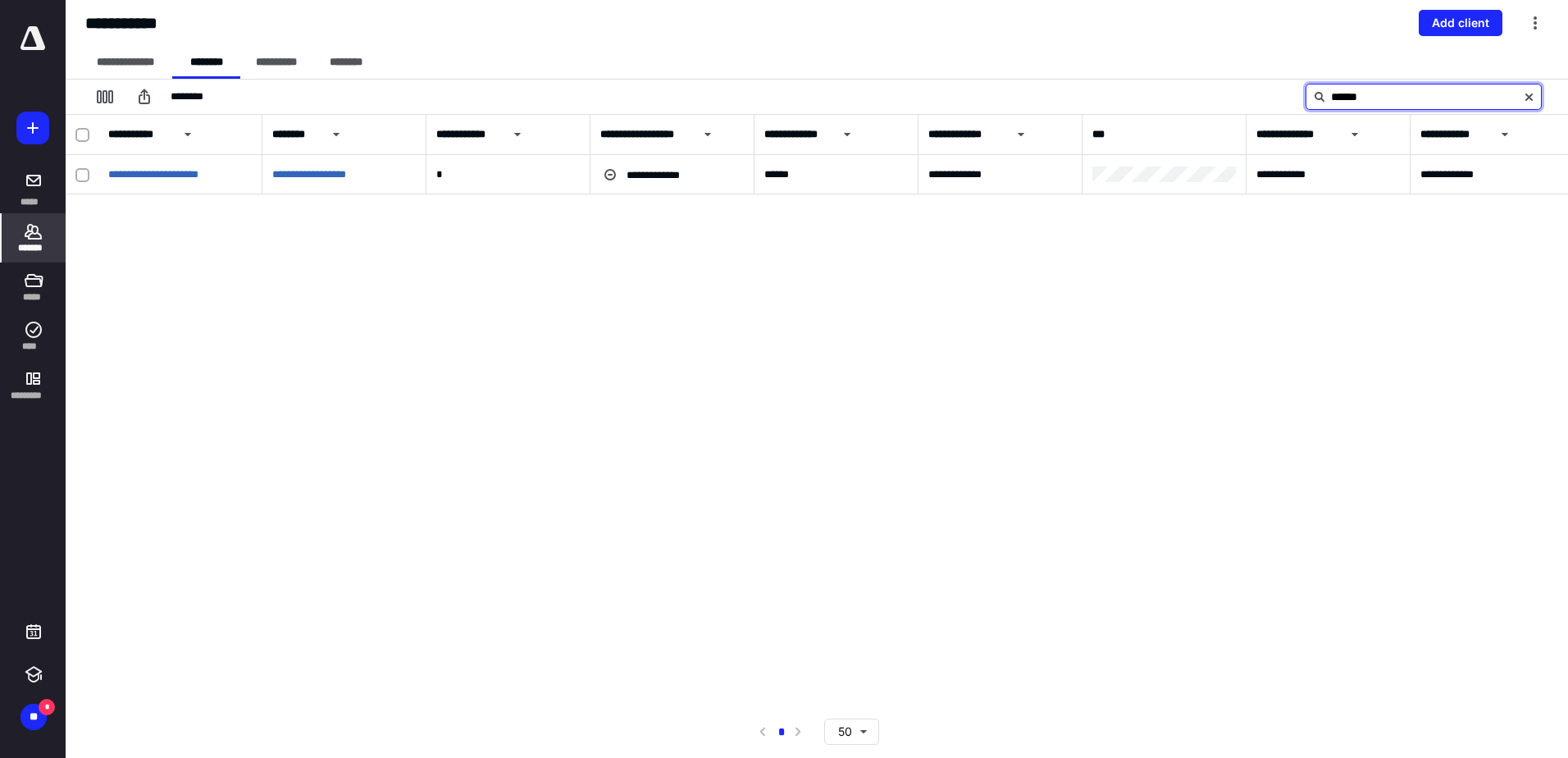 type on "******" 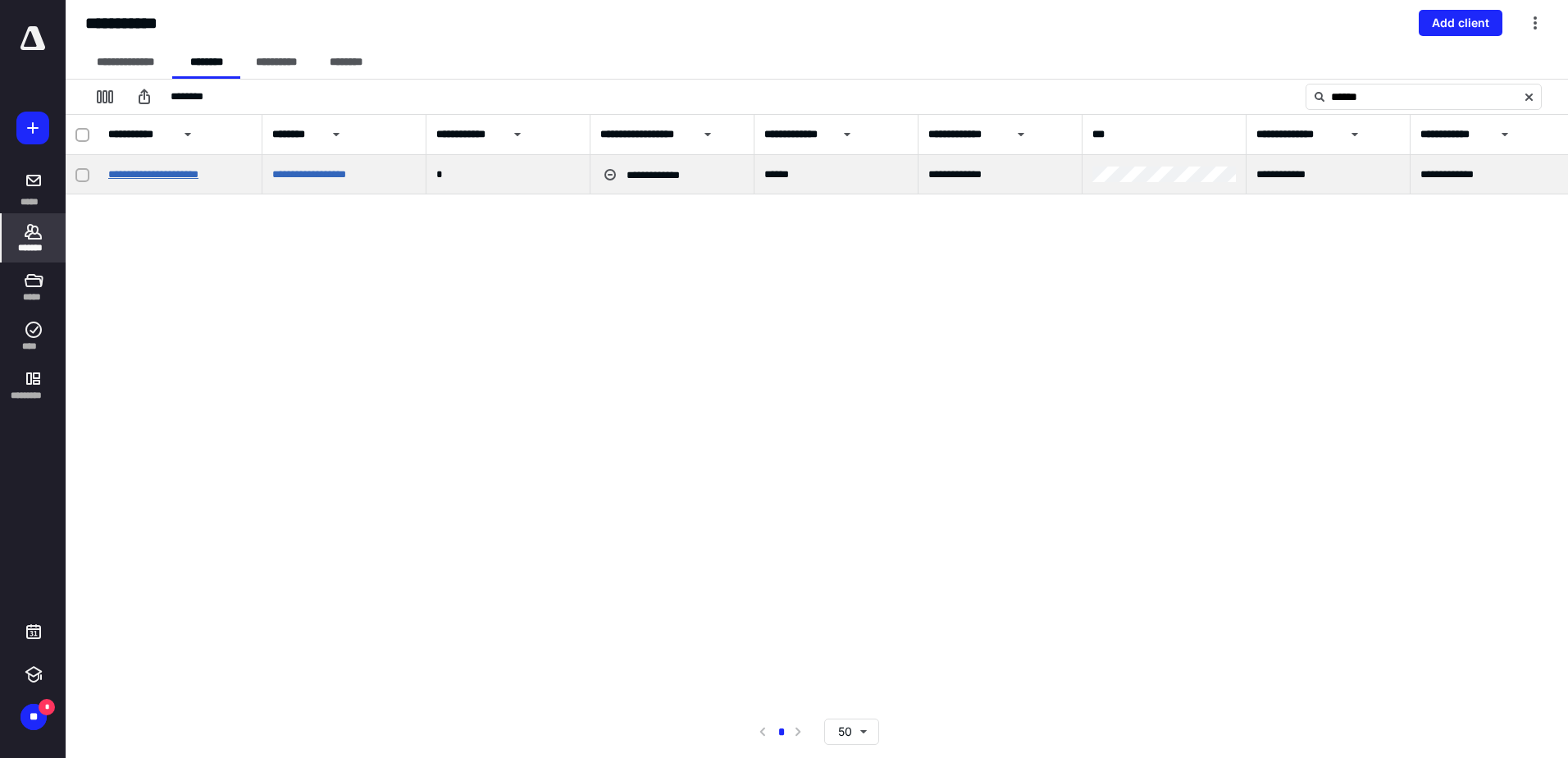 click on "**********" at bounding box center [153, 174] 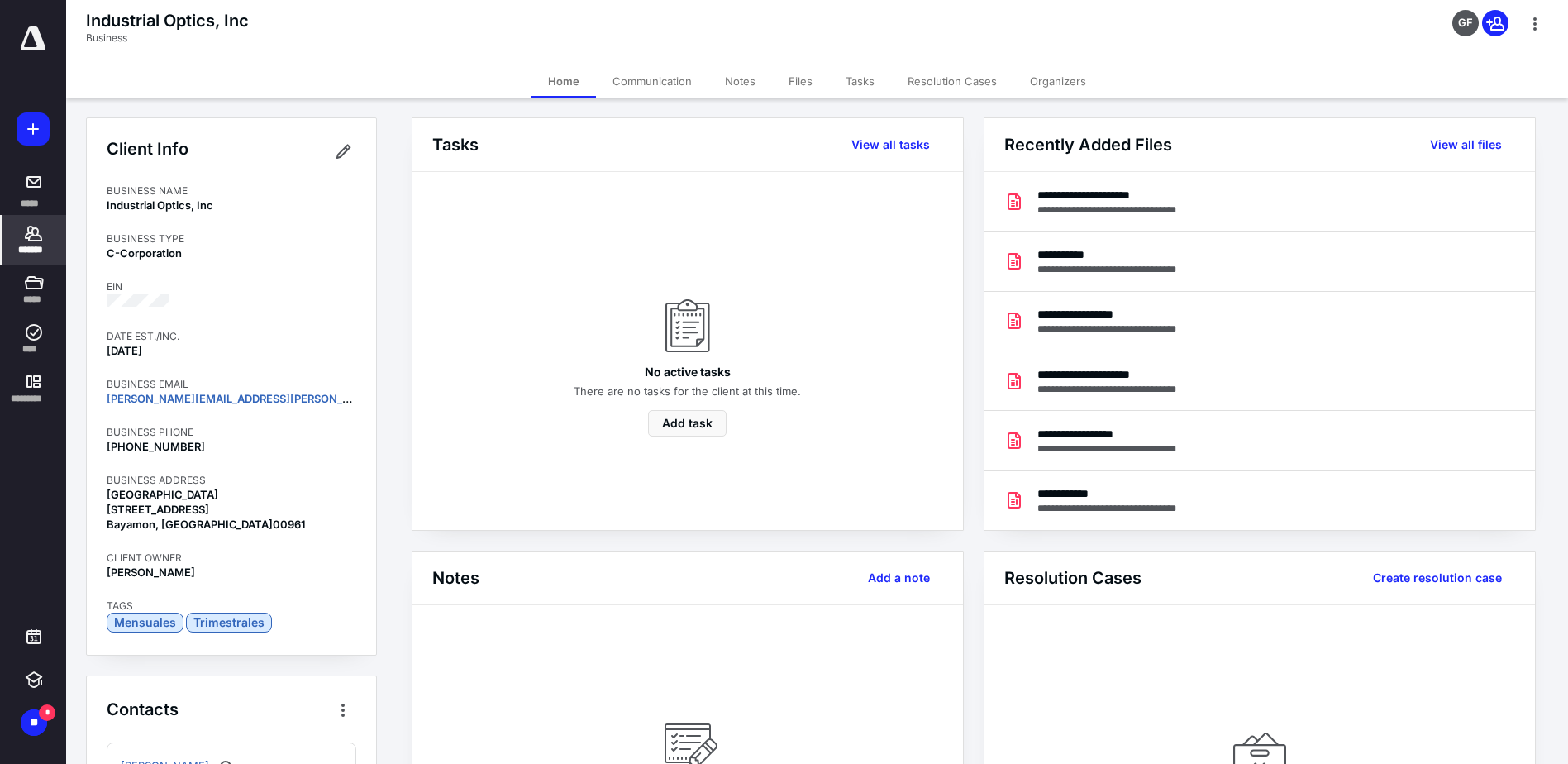 click on "Files" at bounding box center (800, 81) 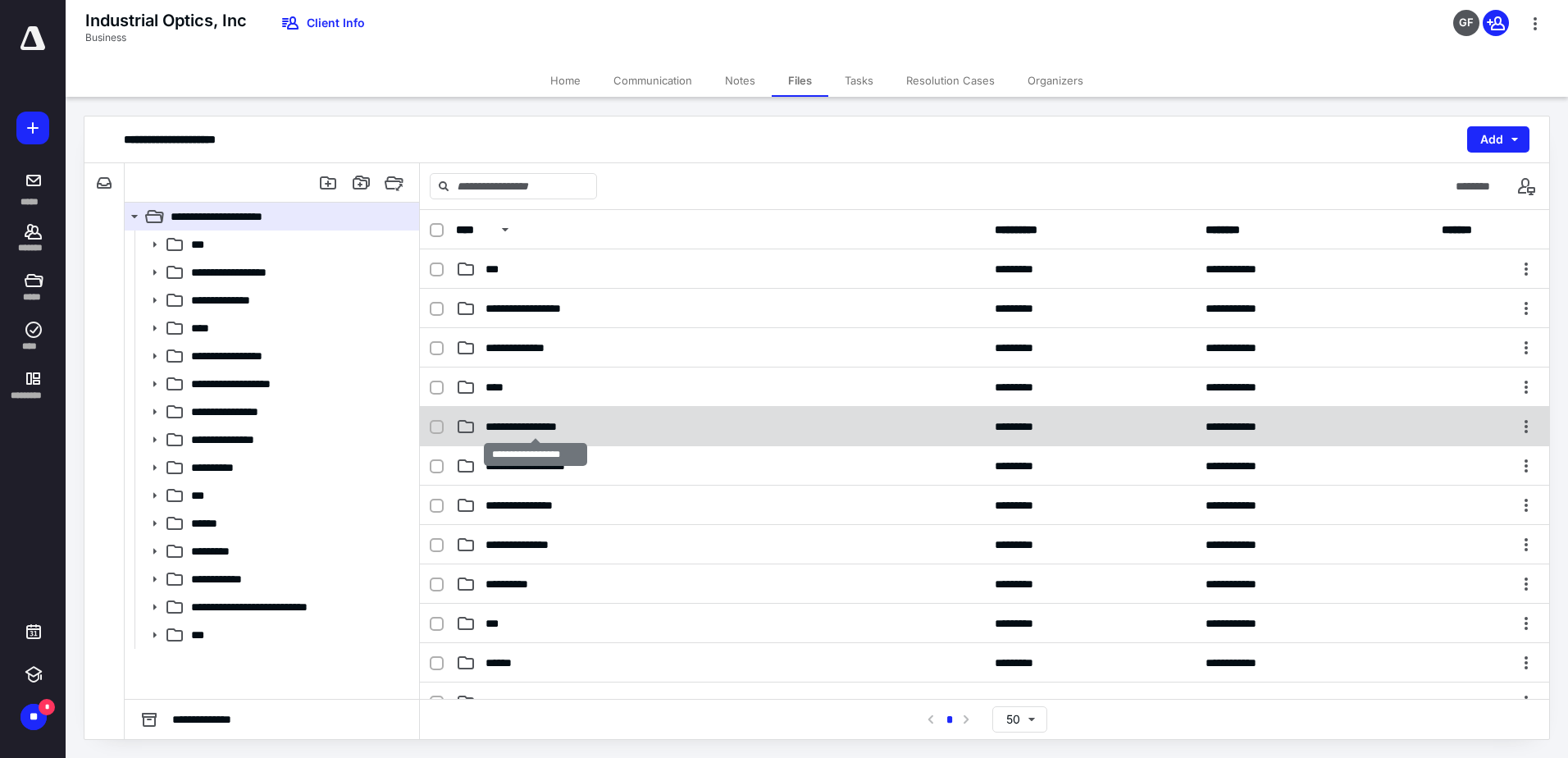 click on "**********" at bounding box center (536, 427) 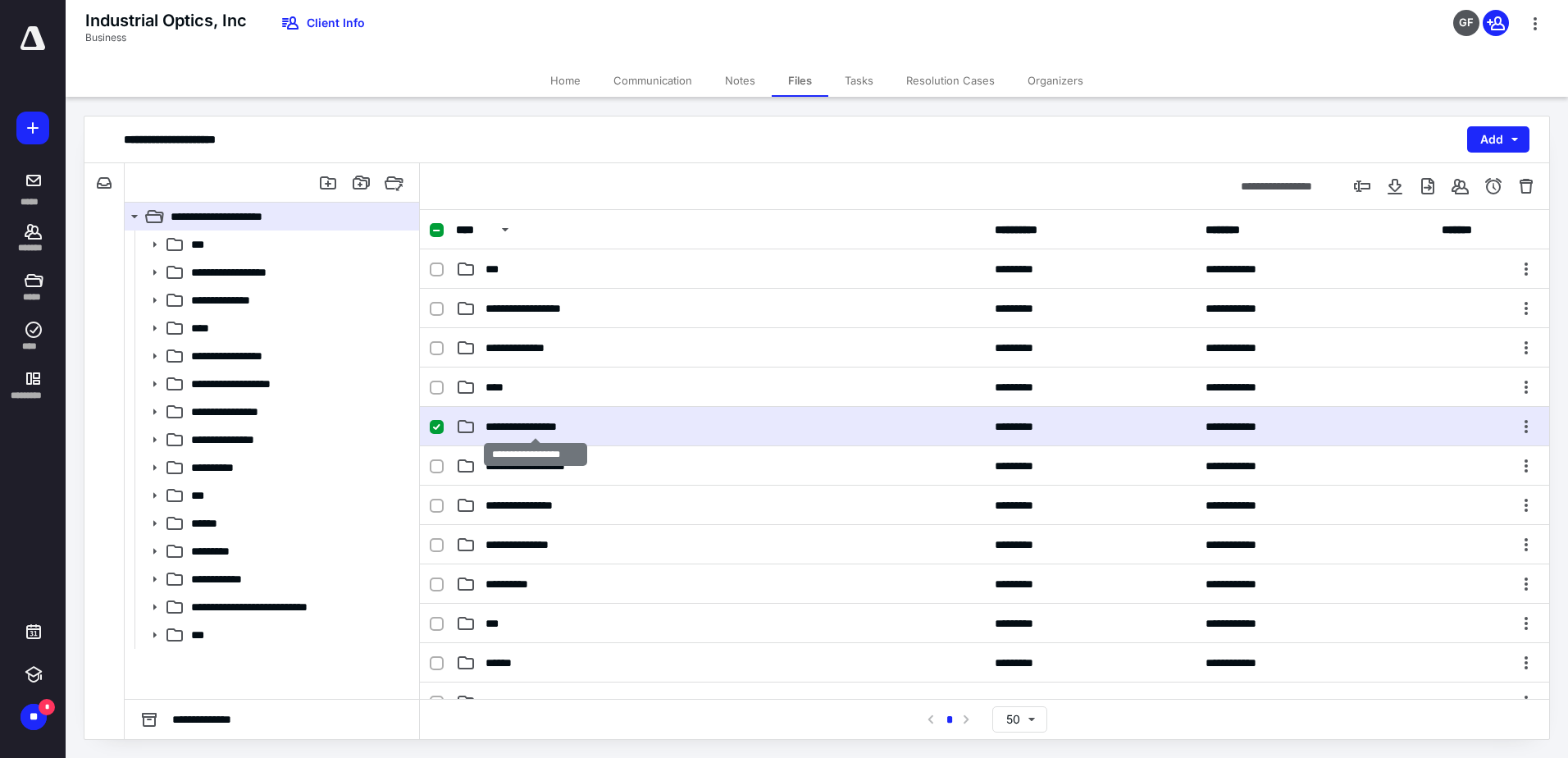 click on "**********" at bounding box center (536, 427) 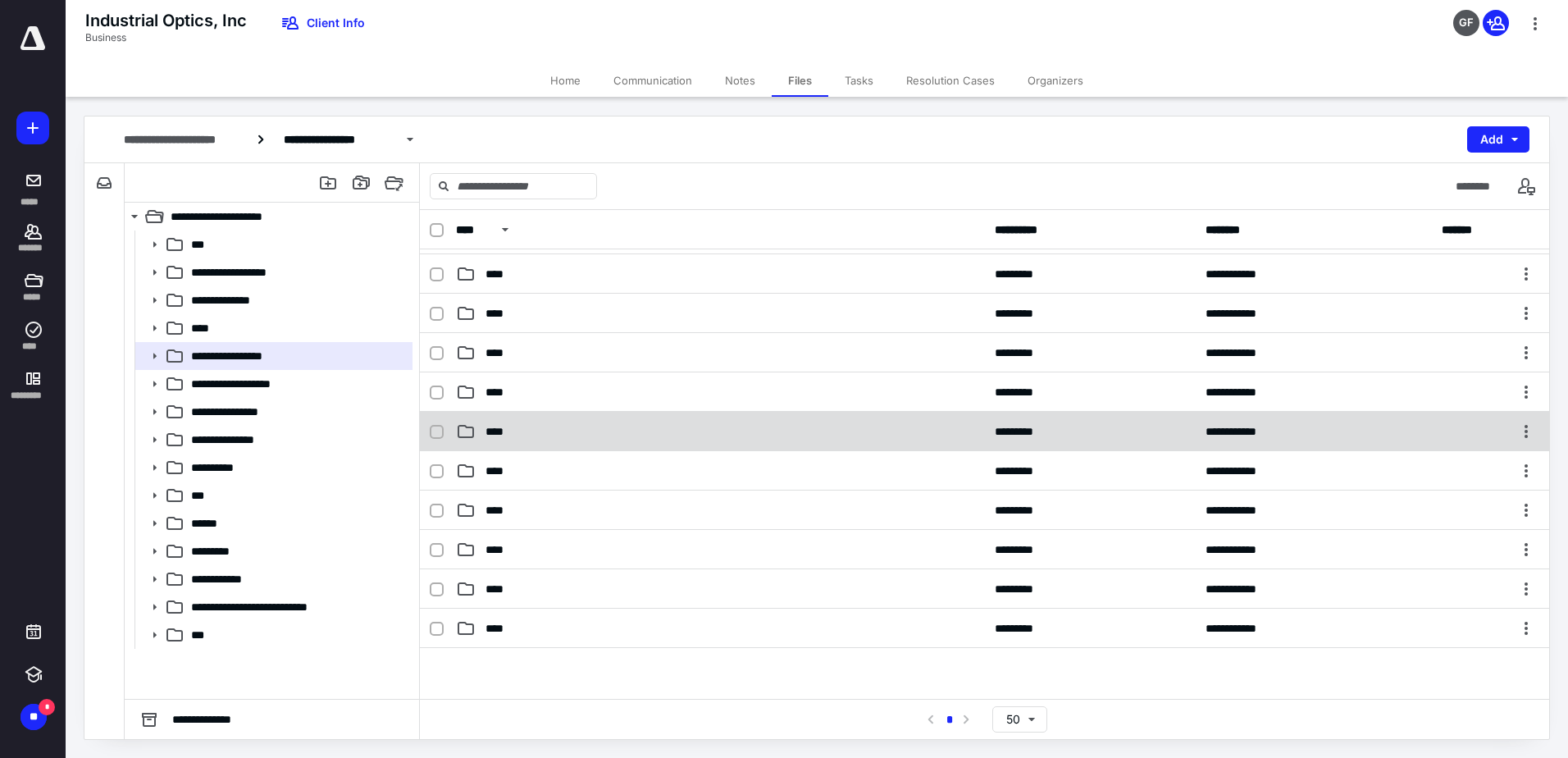 scroll, scrollTop: 164, scrollLeft: 0, axis: vertical 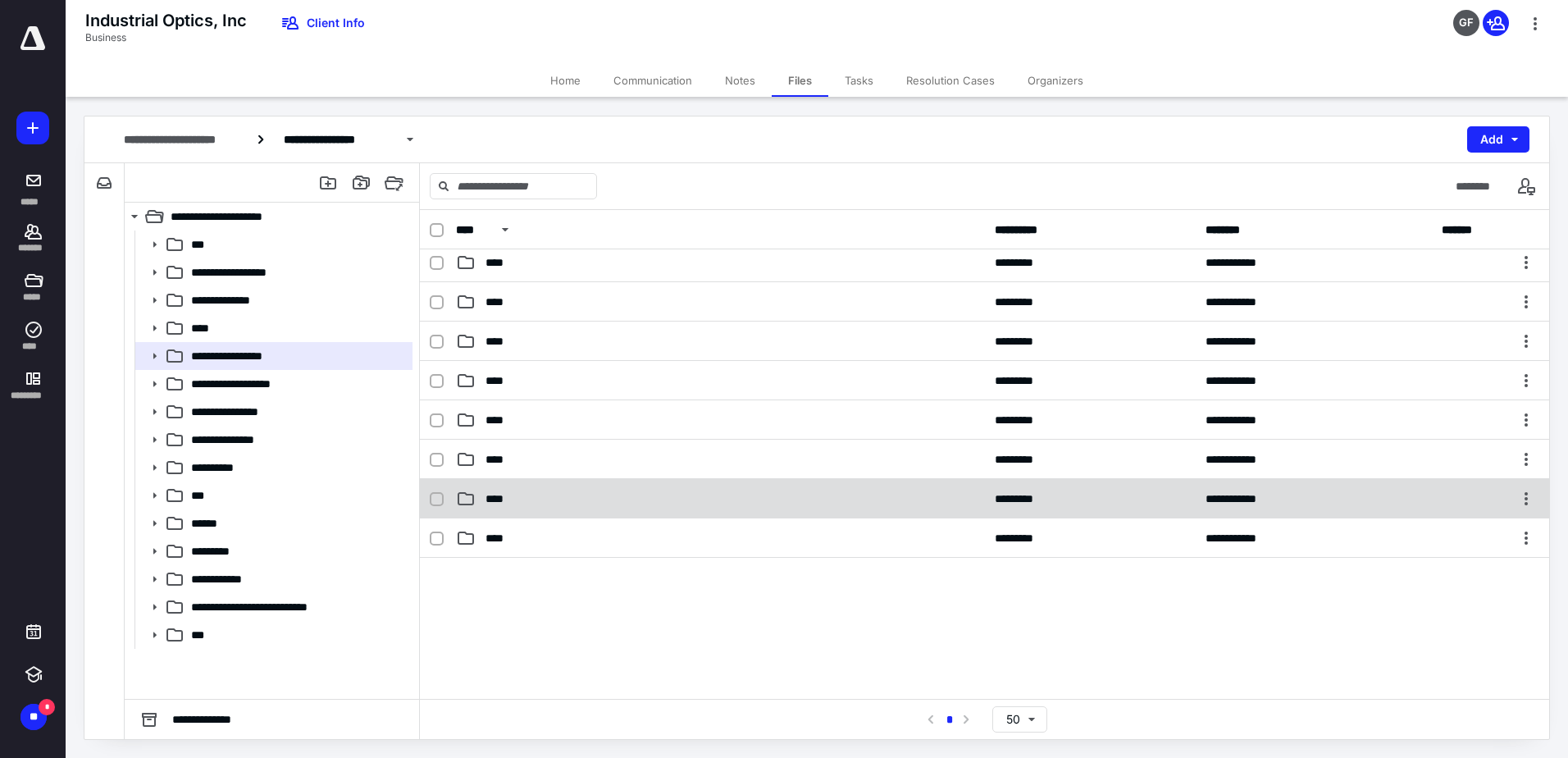 click on "****" at bounding box center (499, 499) 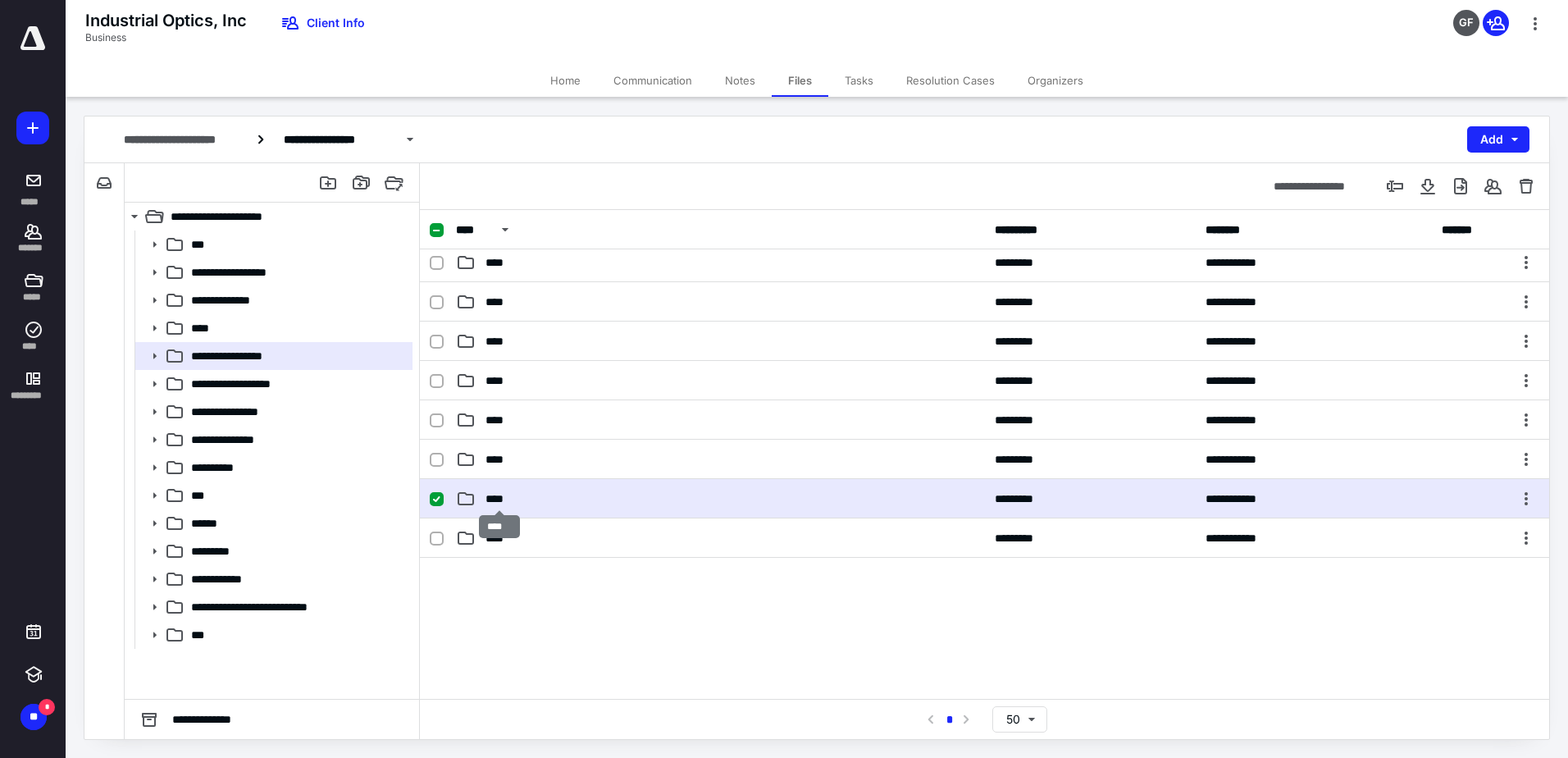 click on "****" at bounding box center (499, 499) 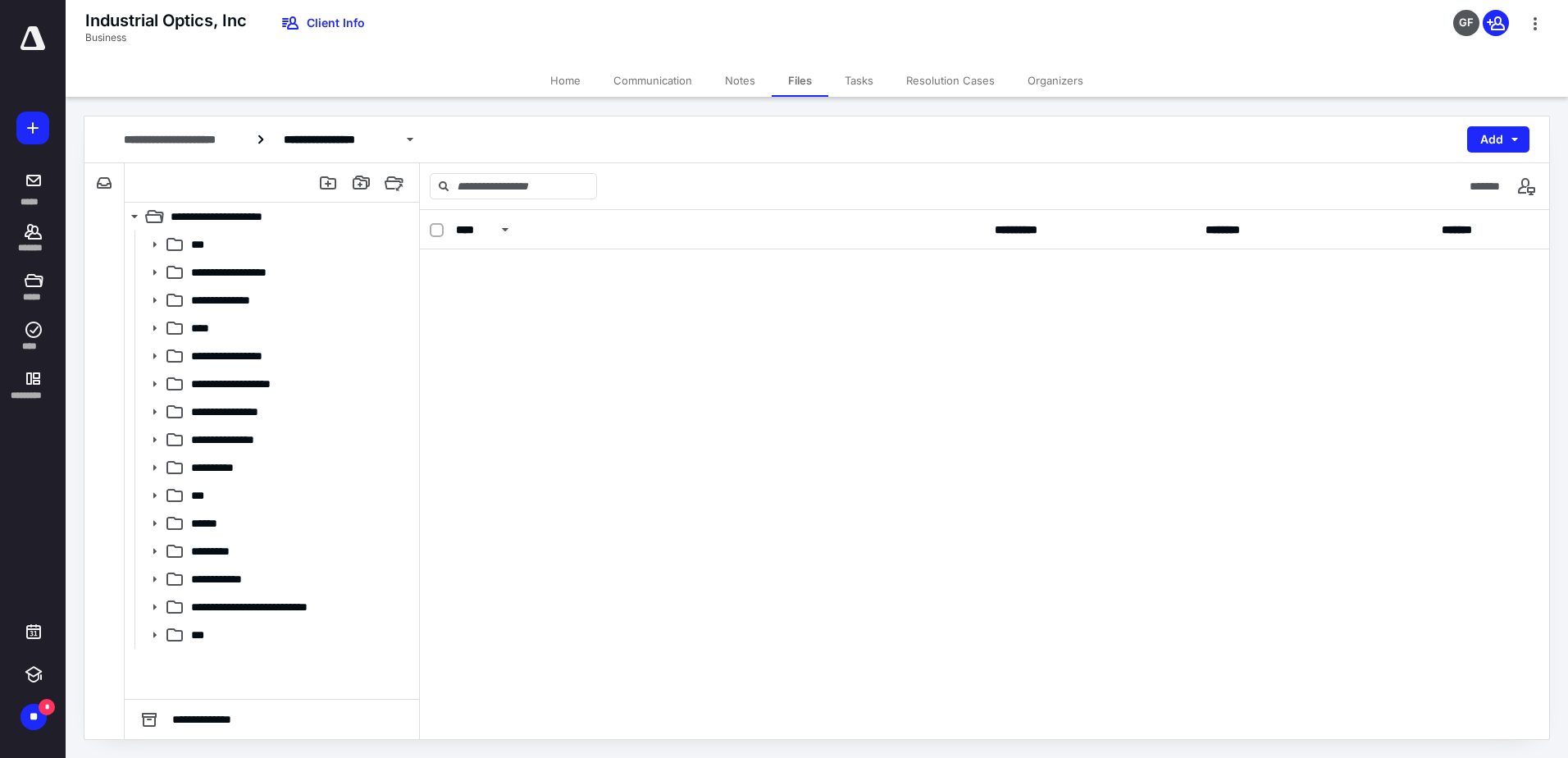 scroll, scrollTop: 0, scrollLeft: 0, axis: both 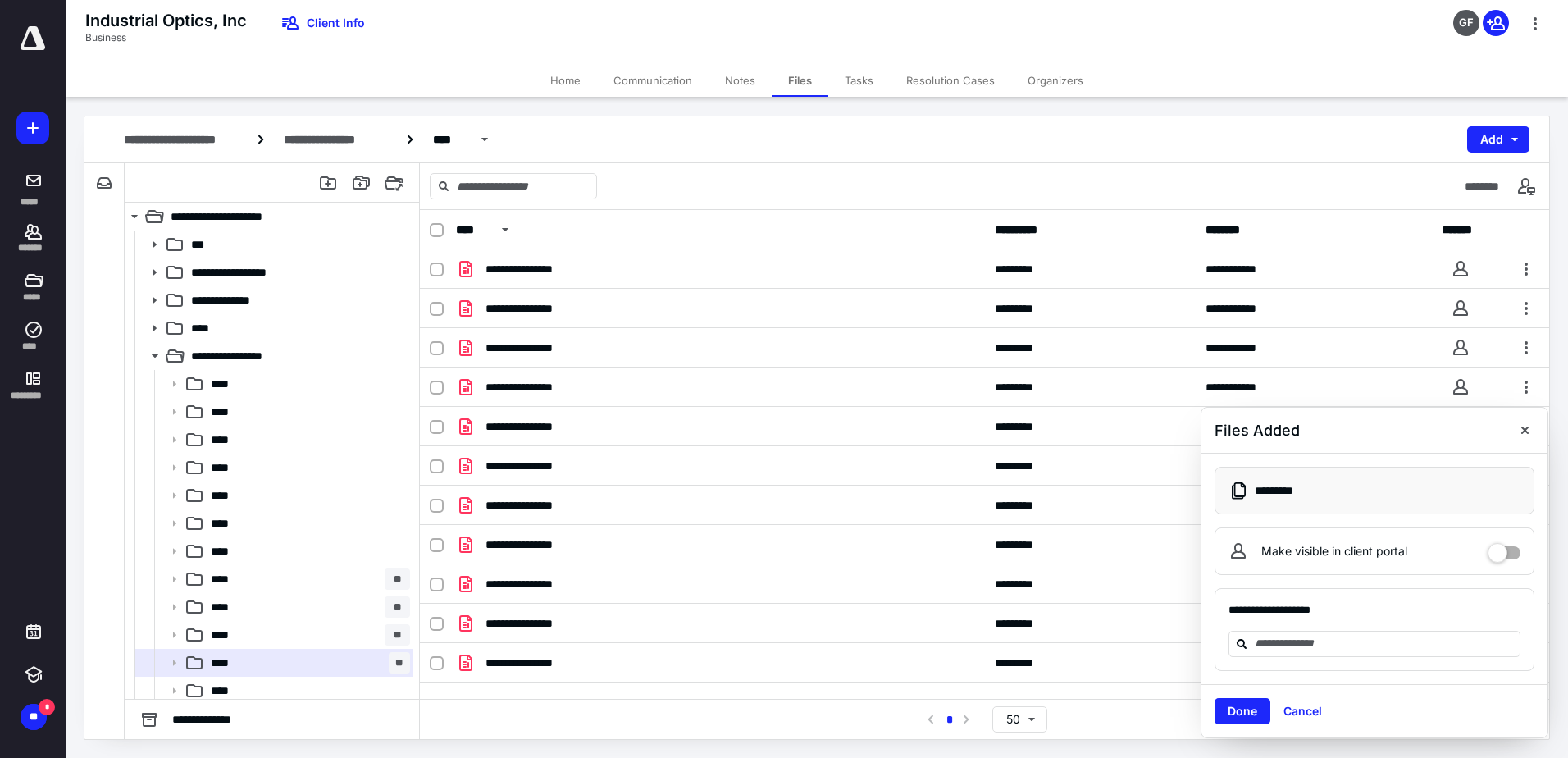 drag, startPoint x: 1238, startPoint y: 718, endPoint x: 1222, endPoint y: 712, distance: 17.088007 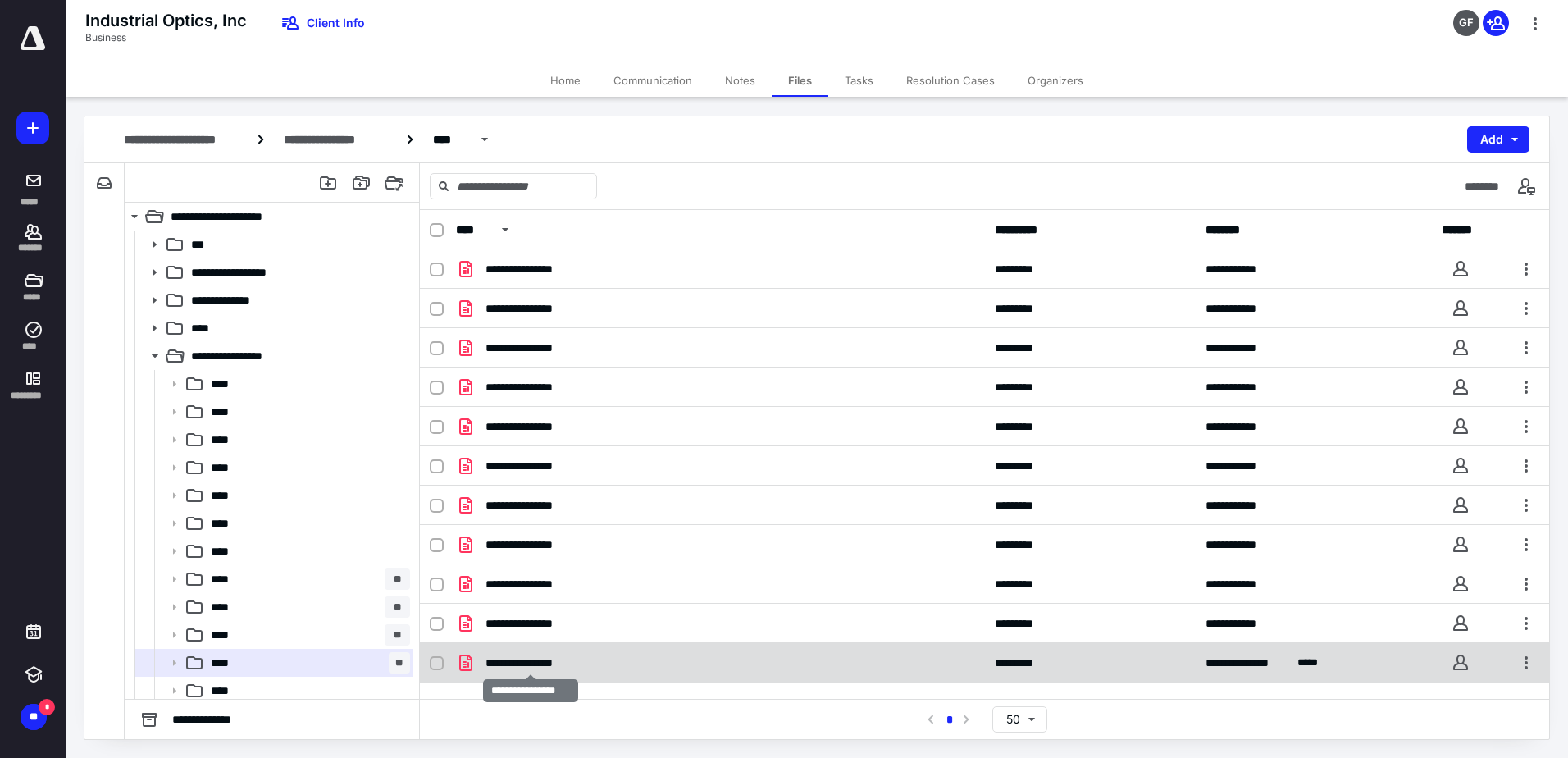 click on "**********" at bounding box center (531, 663) 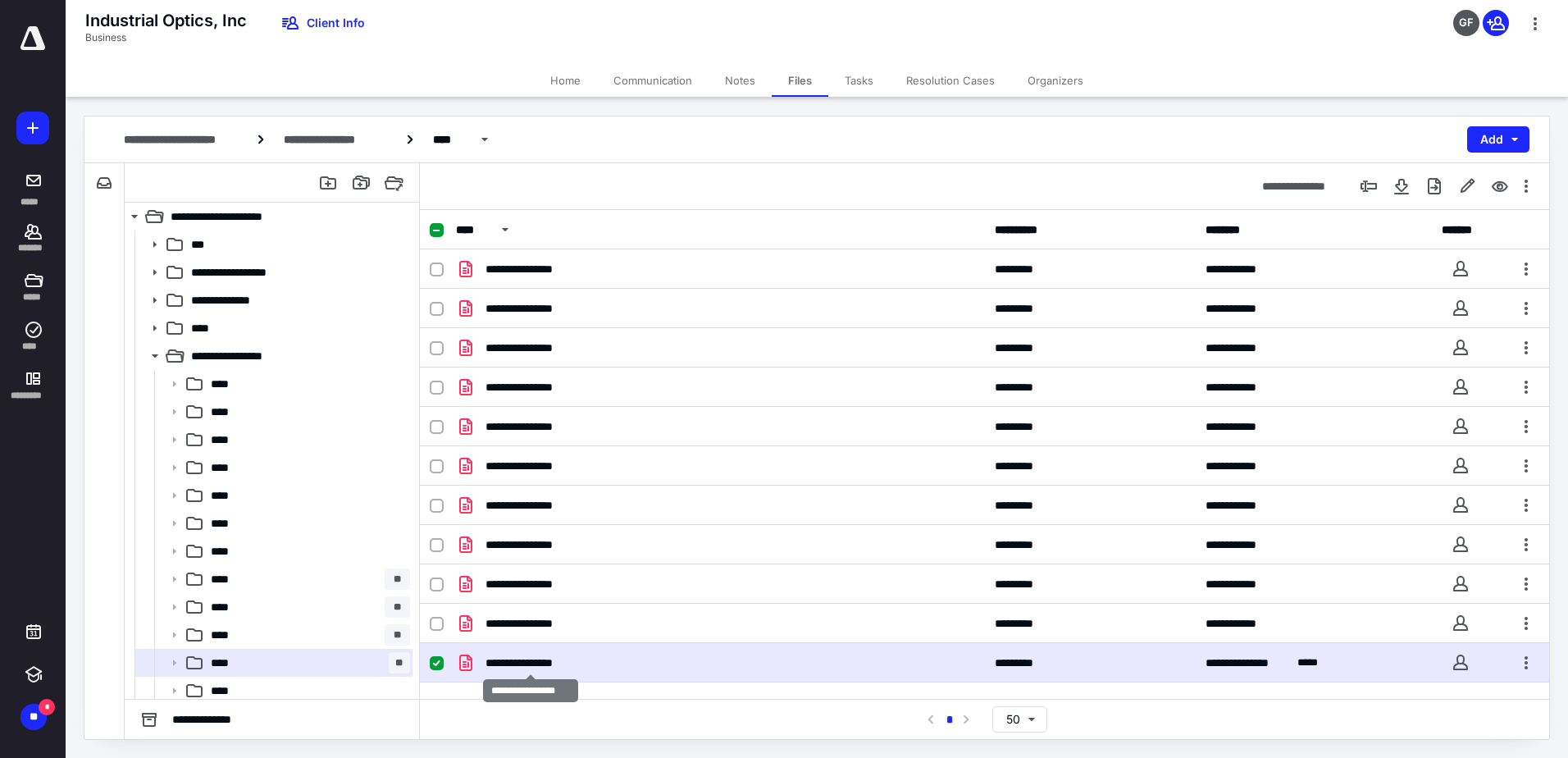 click on "**********" at bounding box center (531, 663) 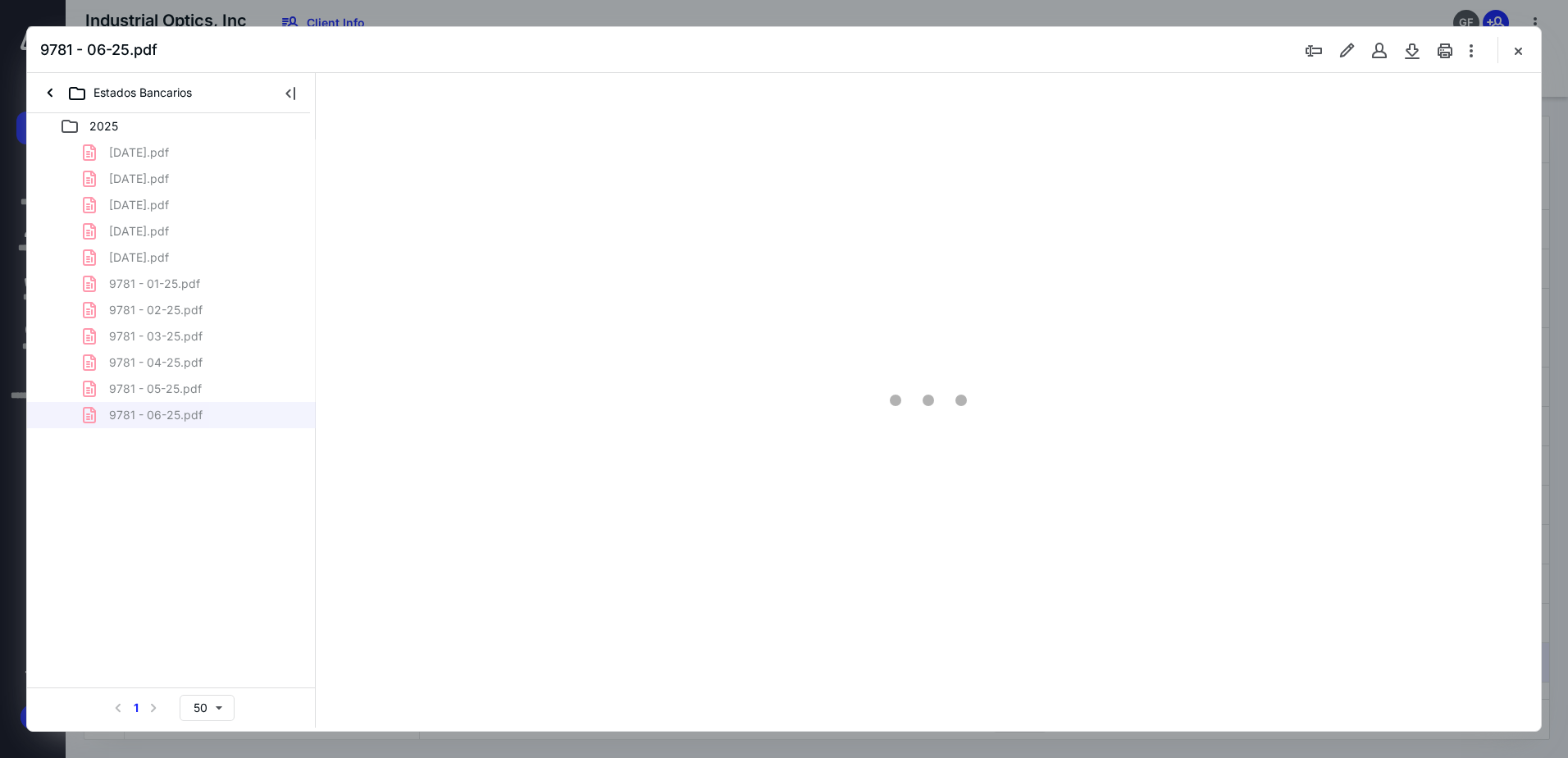 scroll, scrollTop: 0, scrollLeft: 0, axis: both 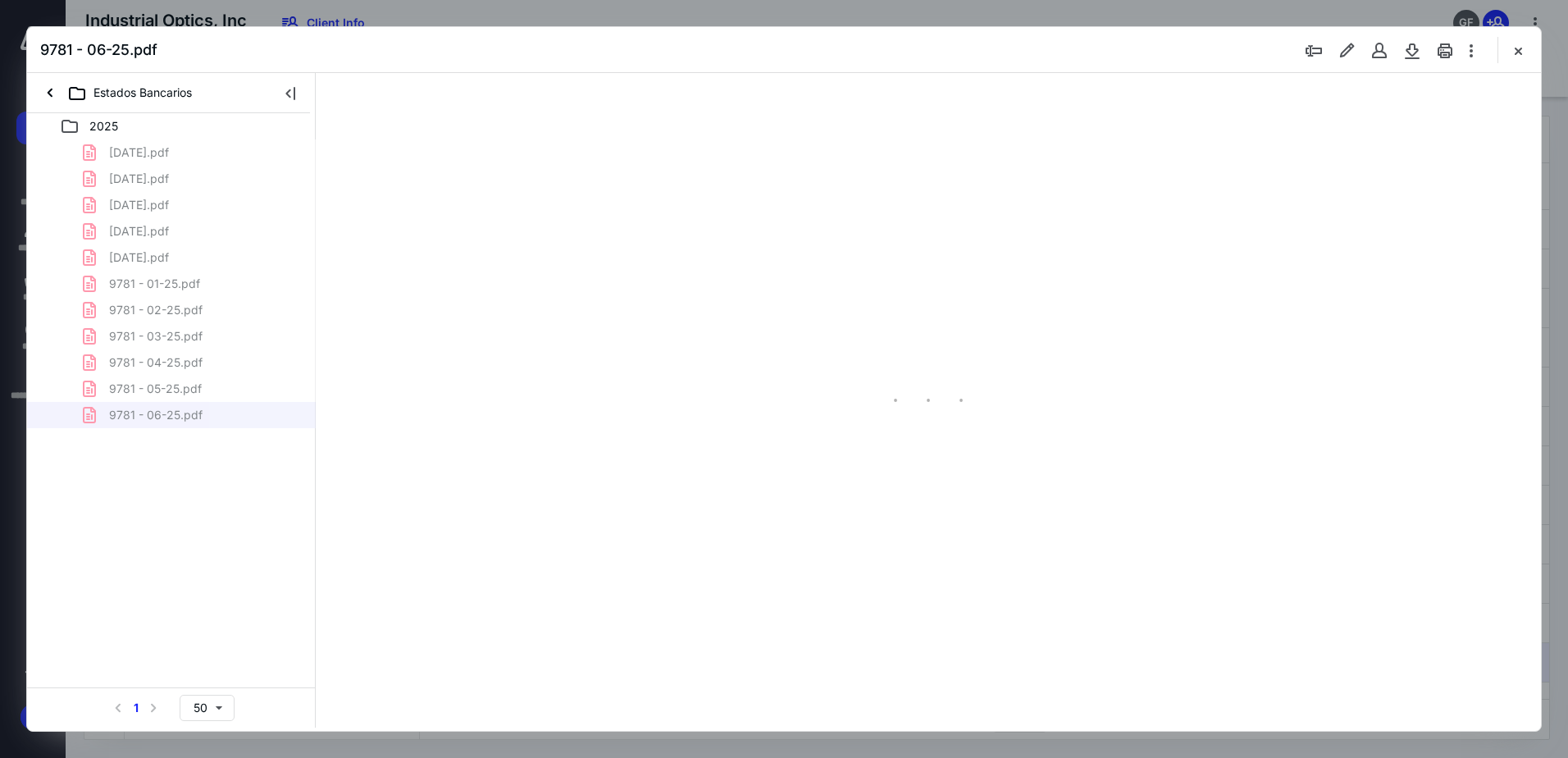 type on "91" 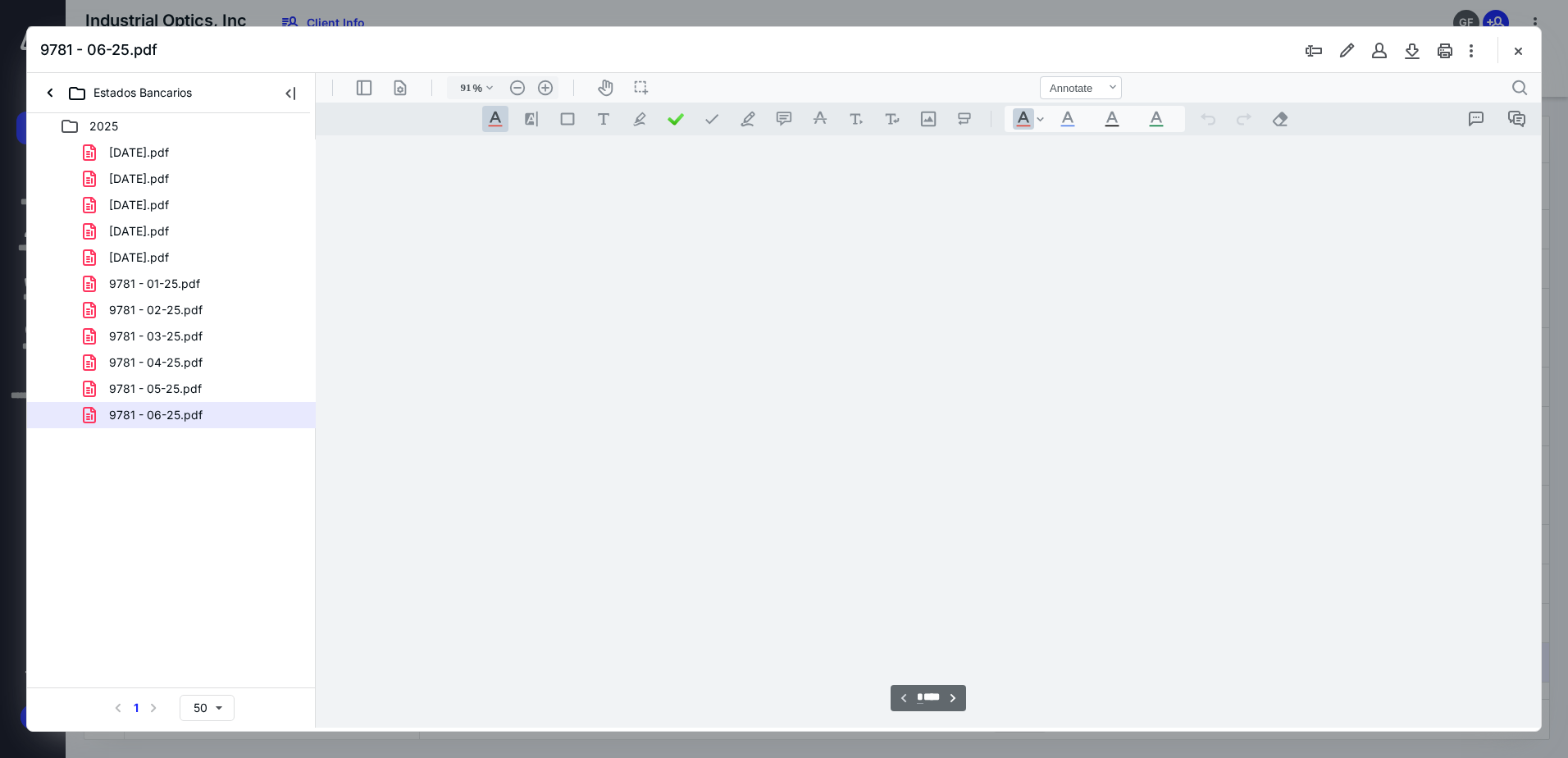 scroll, scrollTop: 66, scrollLeft: 0, axis: vertical 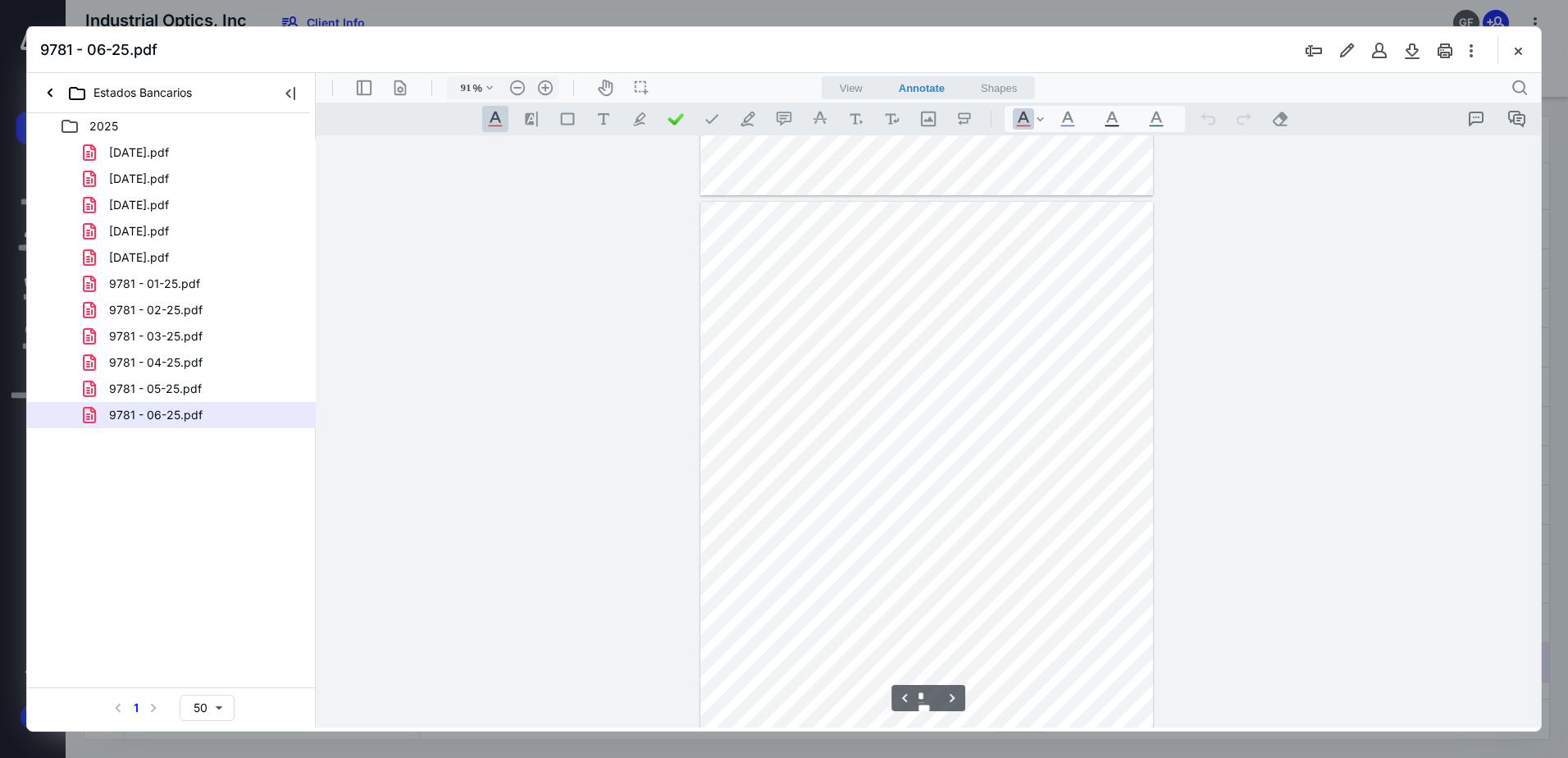 type on "*" 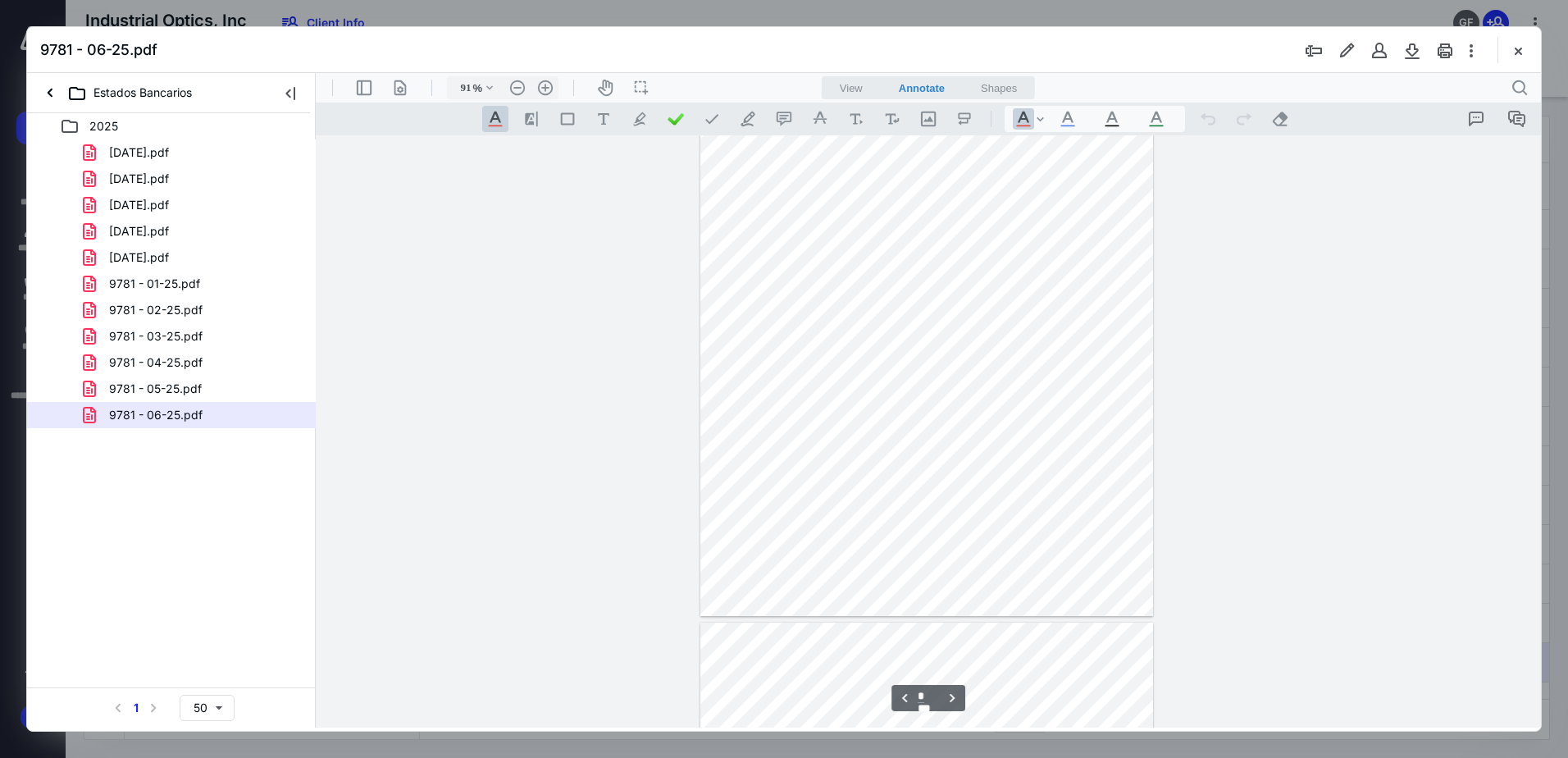 scroll, scrollTop: 0, scrollLeft: 0, axis: both 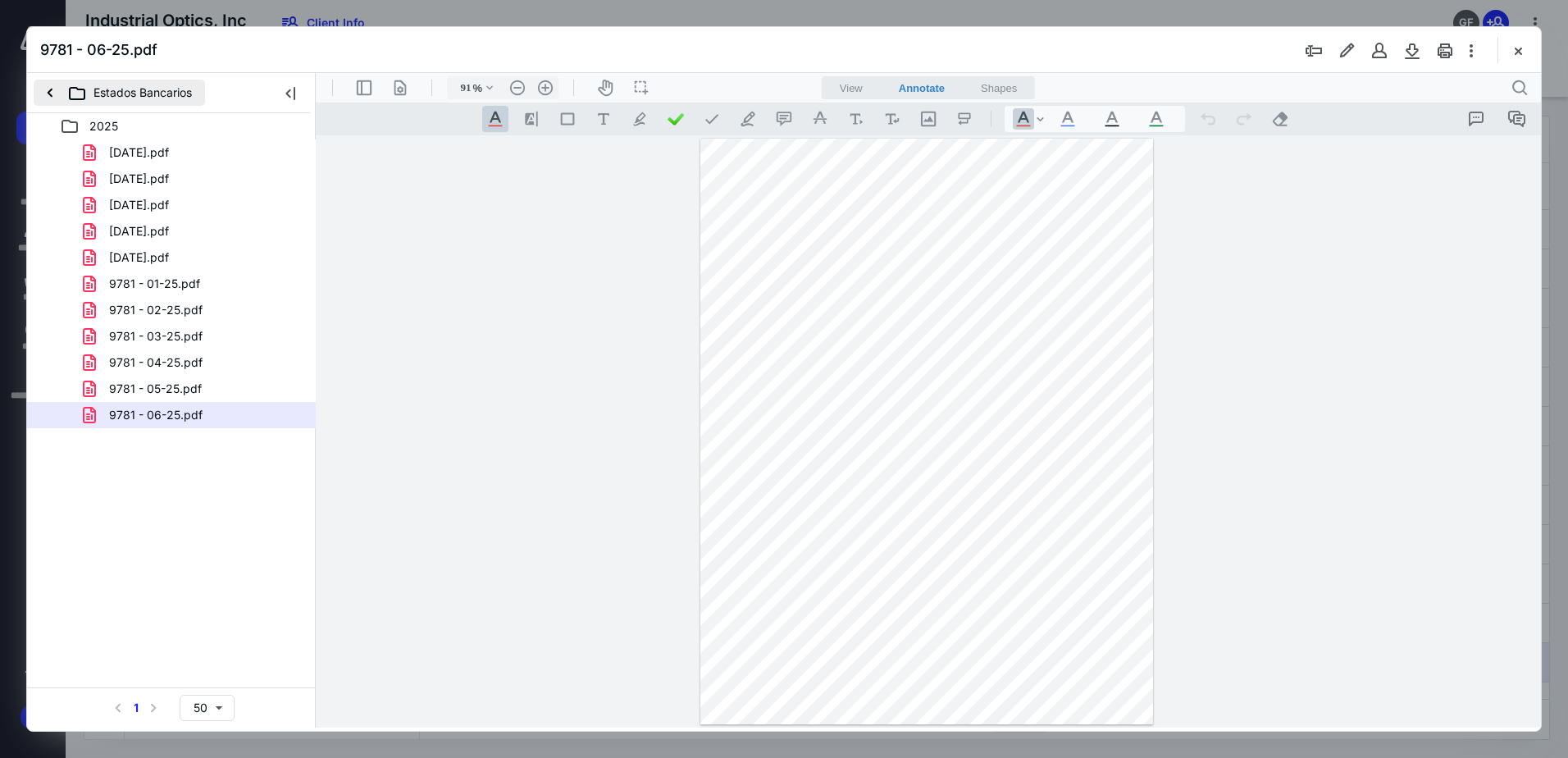 click on "Estados Bancarios" at bounding box center [119, 93] 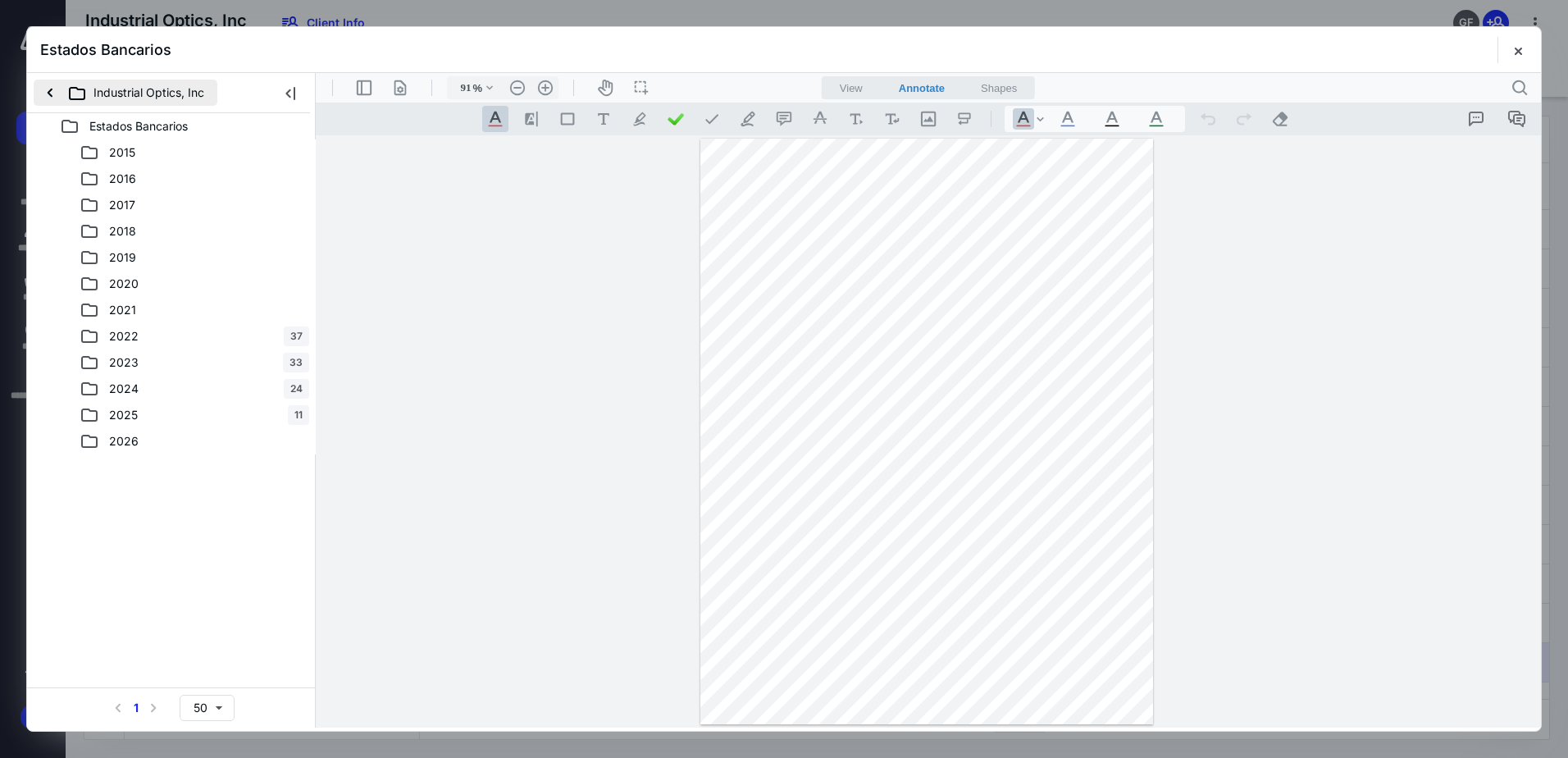 click on "Industrial Optics, Inc" at bounding box center (125, 93) 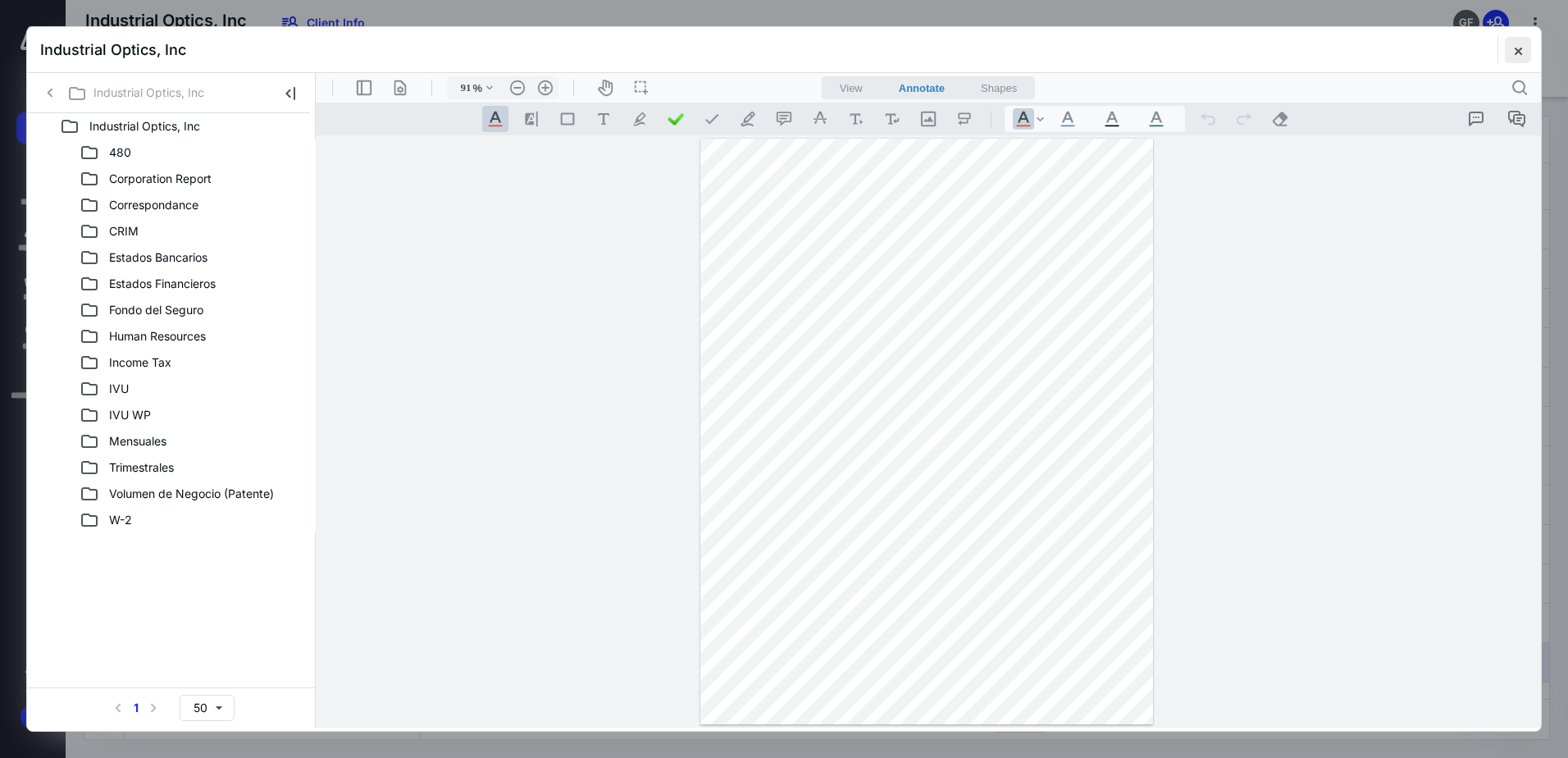 click at bounding box center (1518, 50) 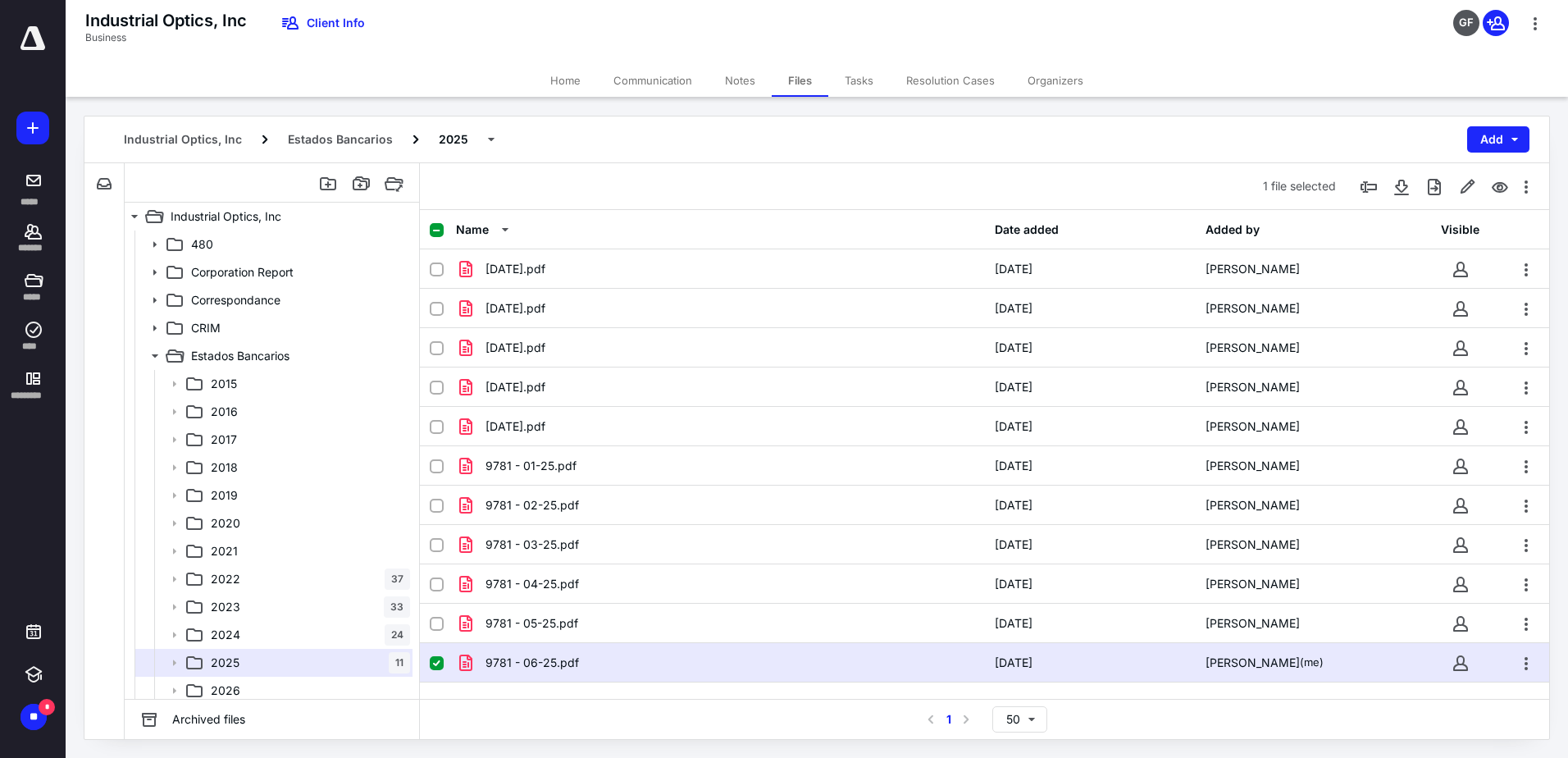 click on "Tasks" at bounding box center (859, 80) 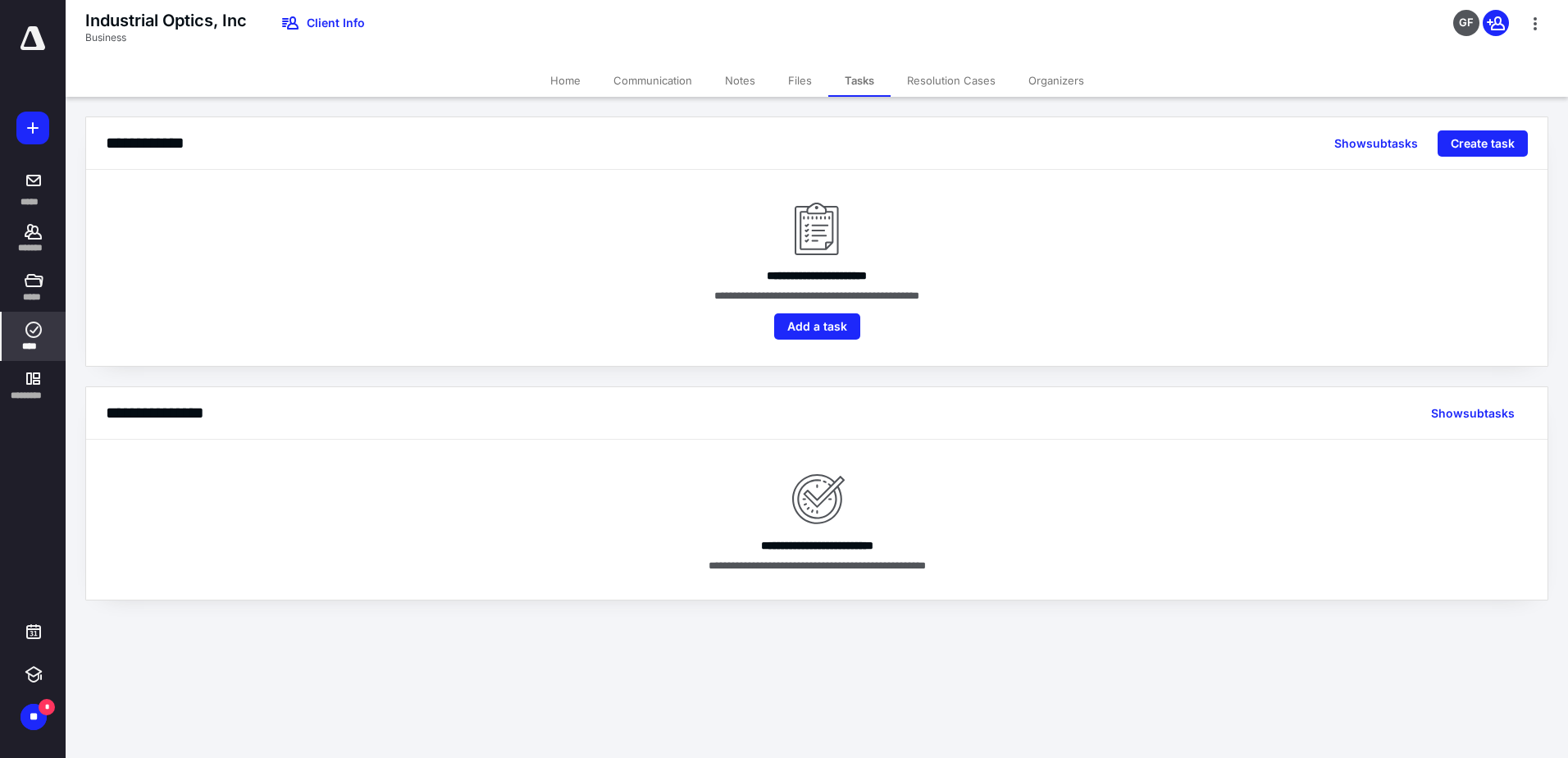 click 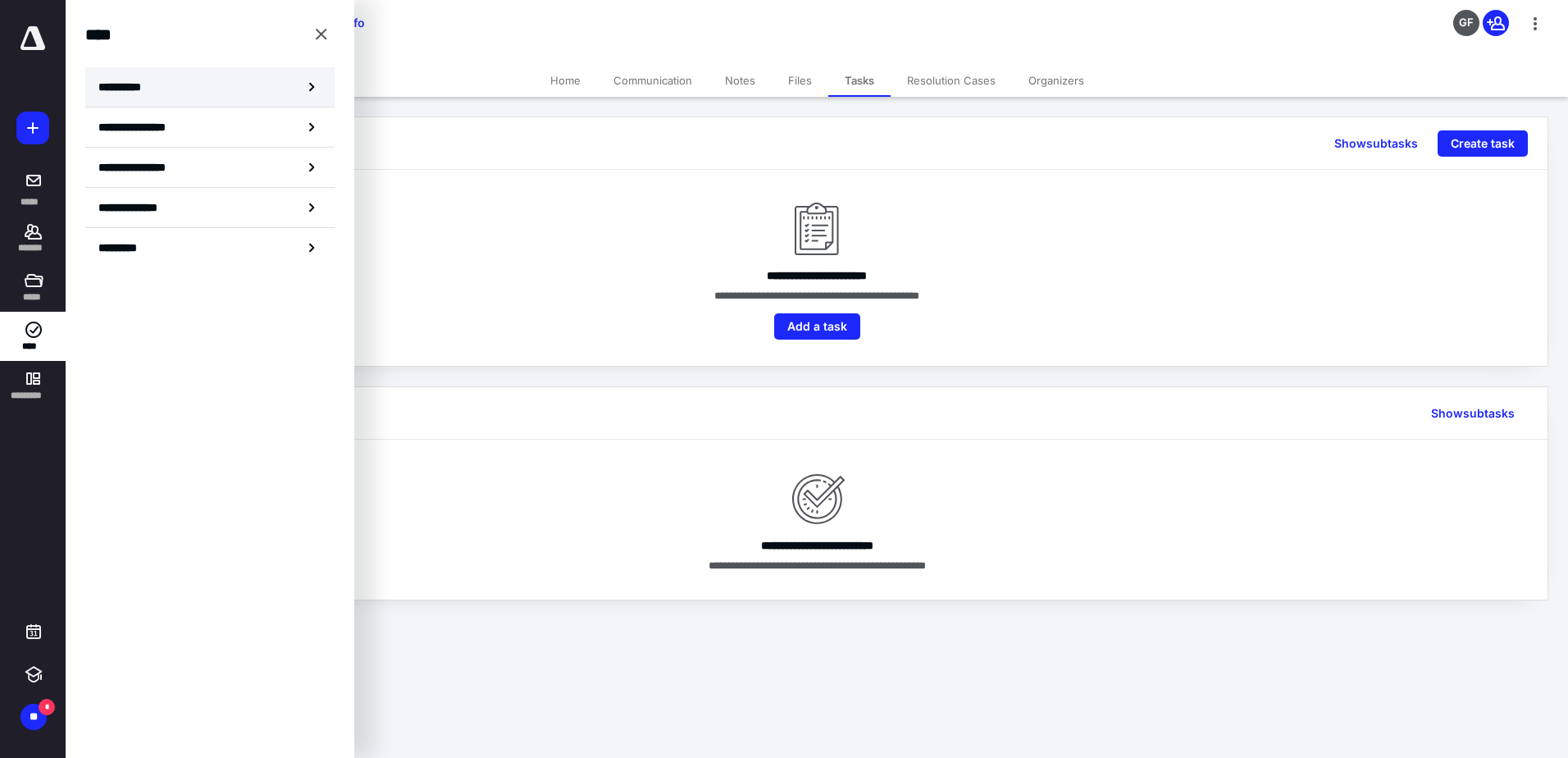 click on "**********" at bounding box center (125, 87) 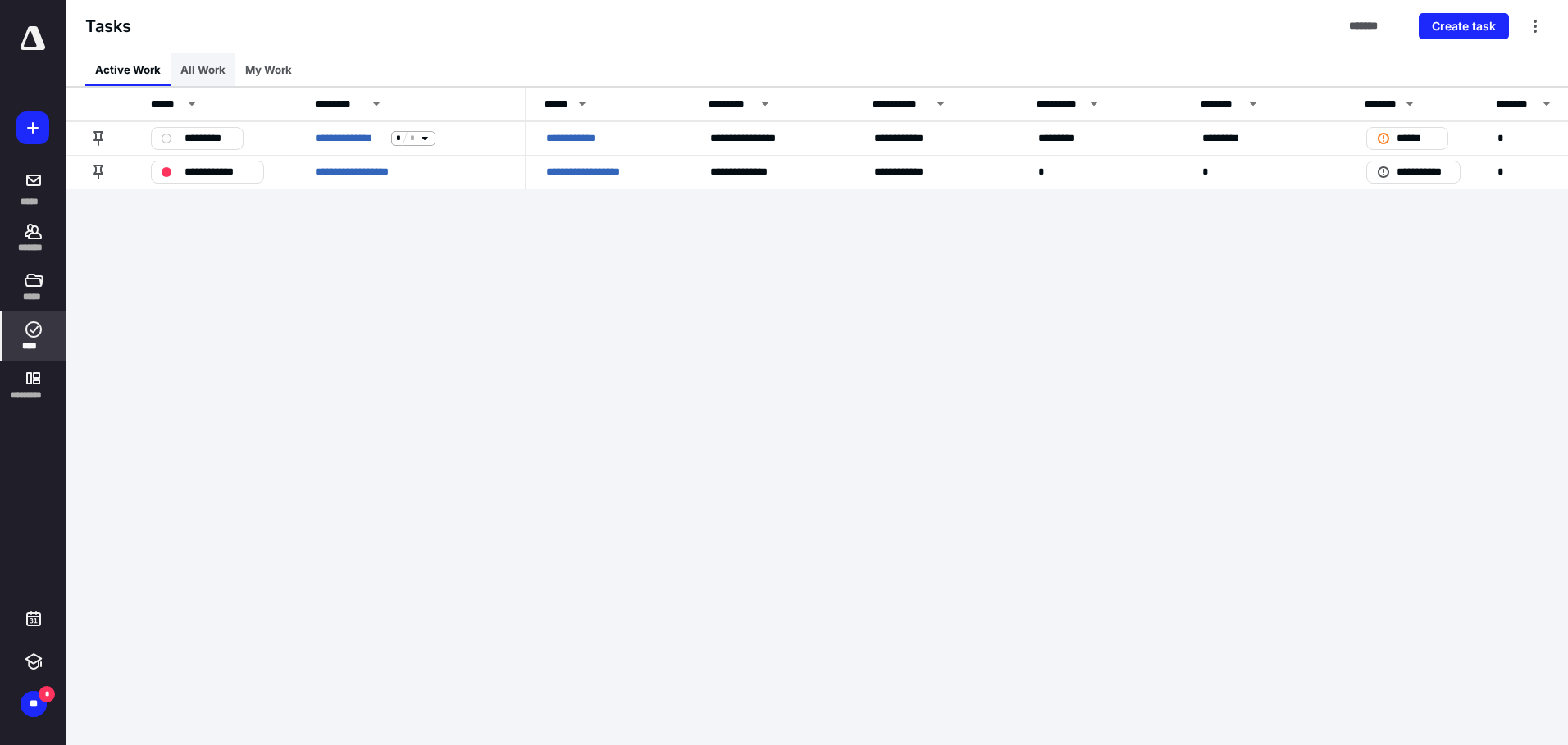 click on "All Work" at bounding box center [203, 70] 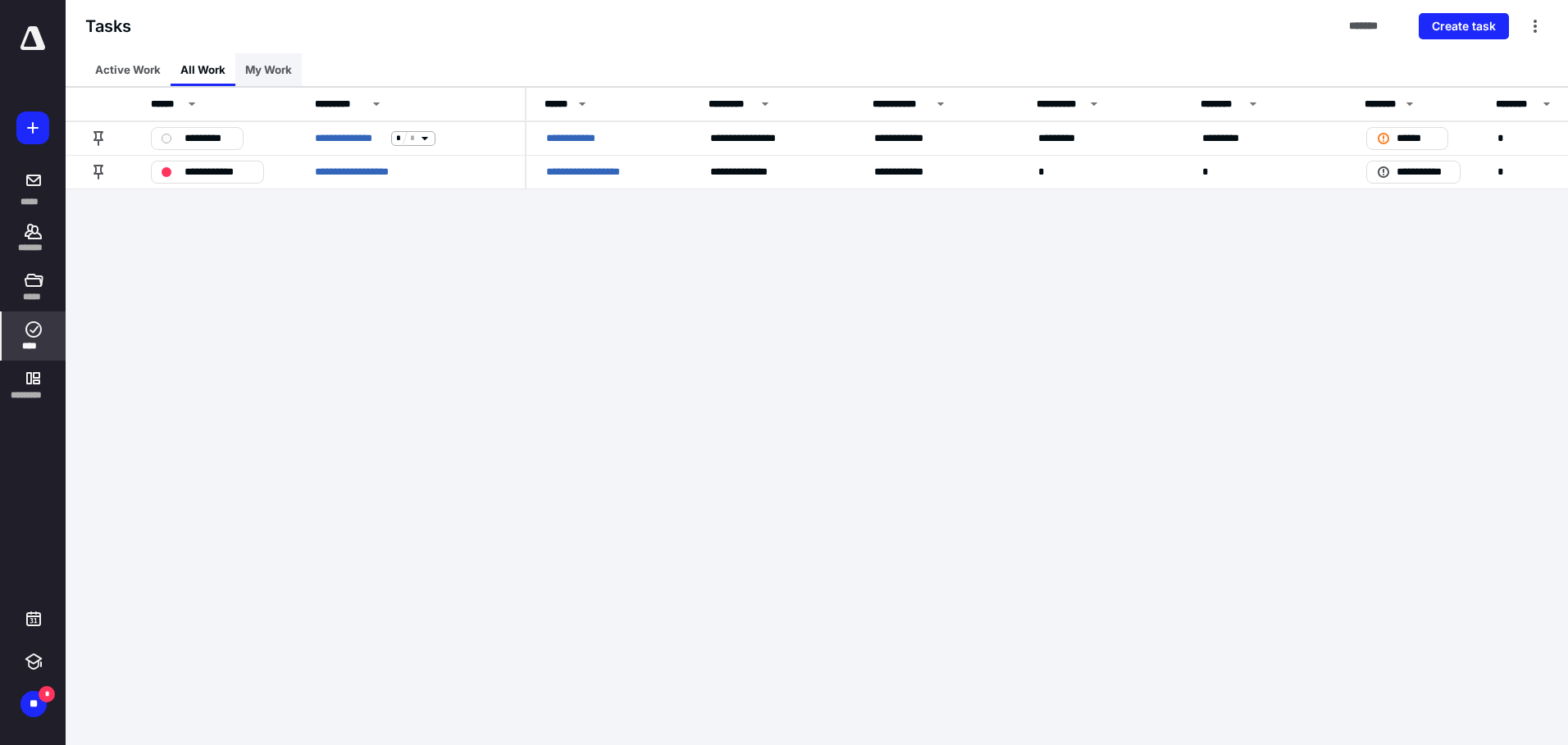 click on "My Work" at bounding box center (268, 70) 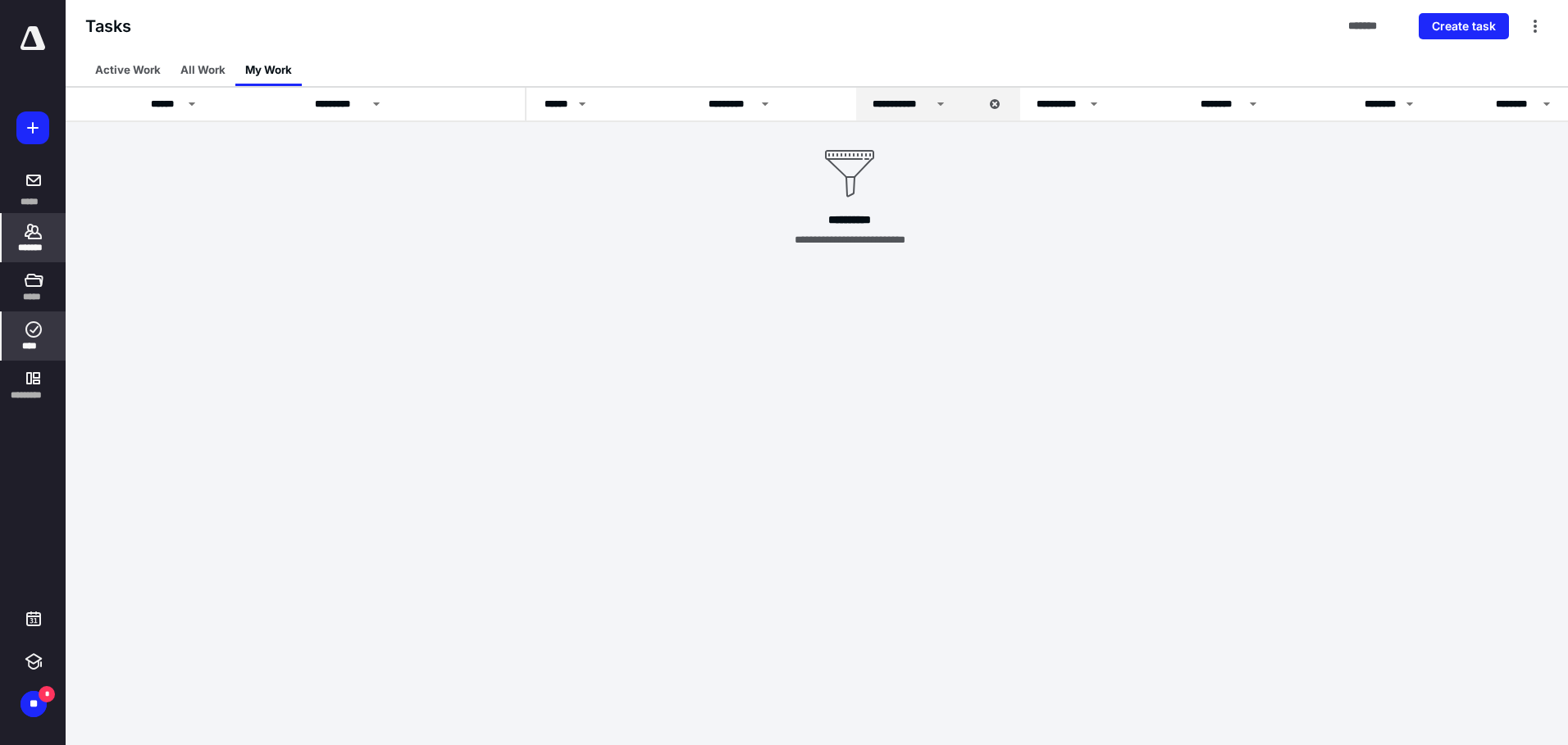 click 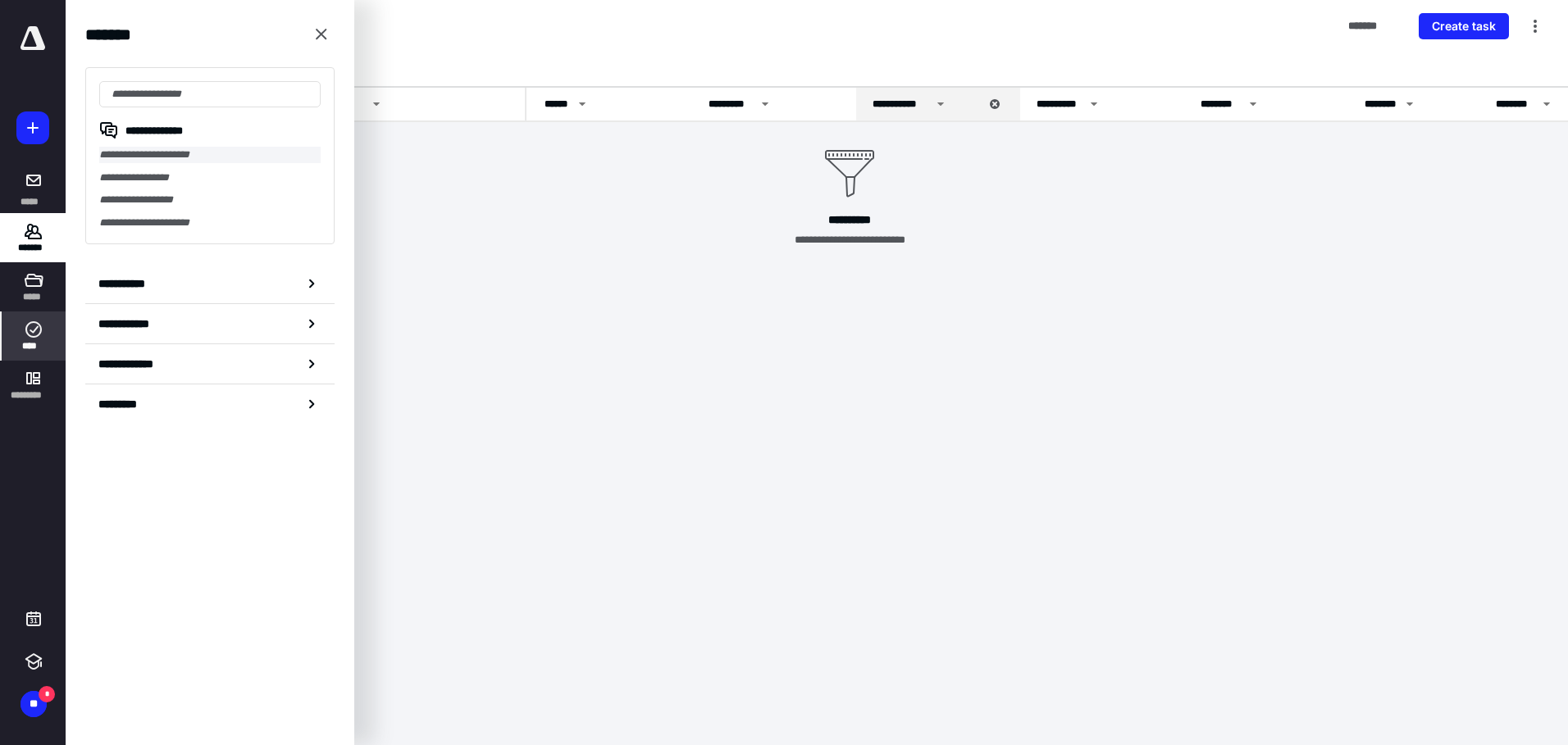 click on "**********" at bounding box center (210, 155) 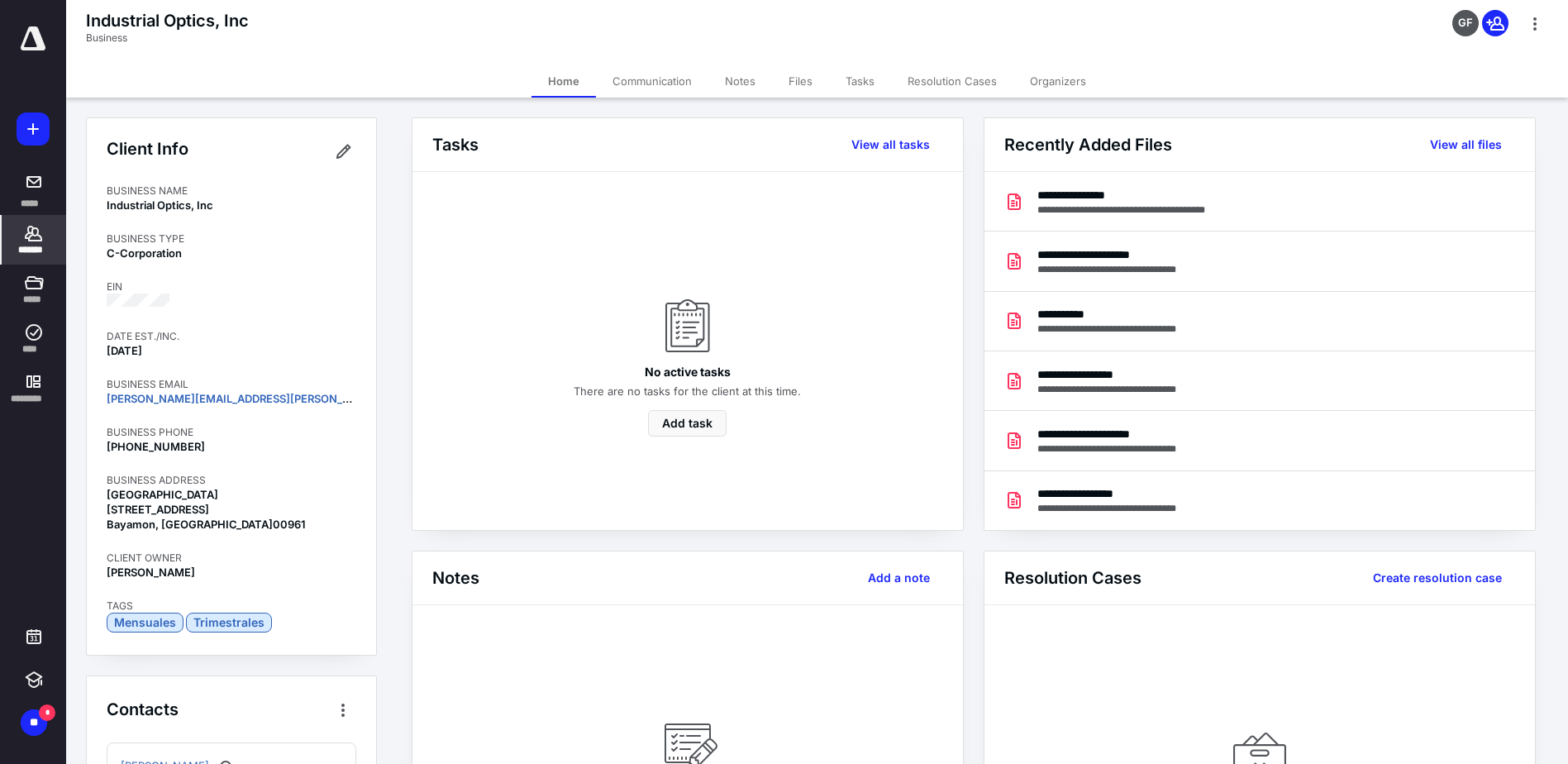 click on "Files" at bounding box center (800, 81) 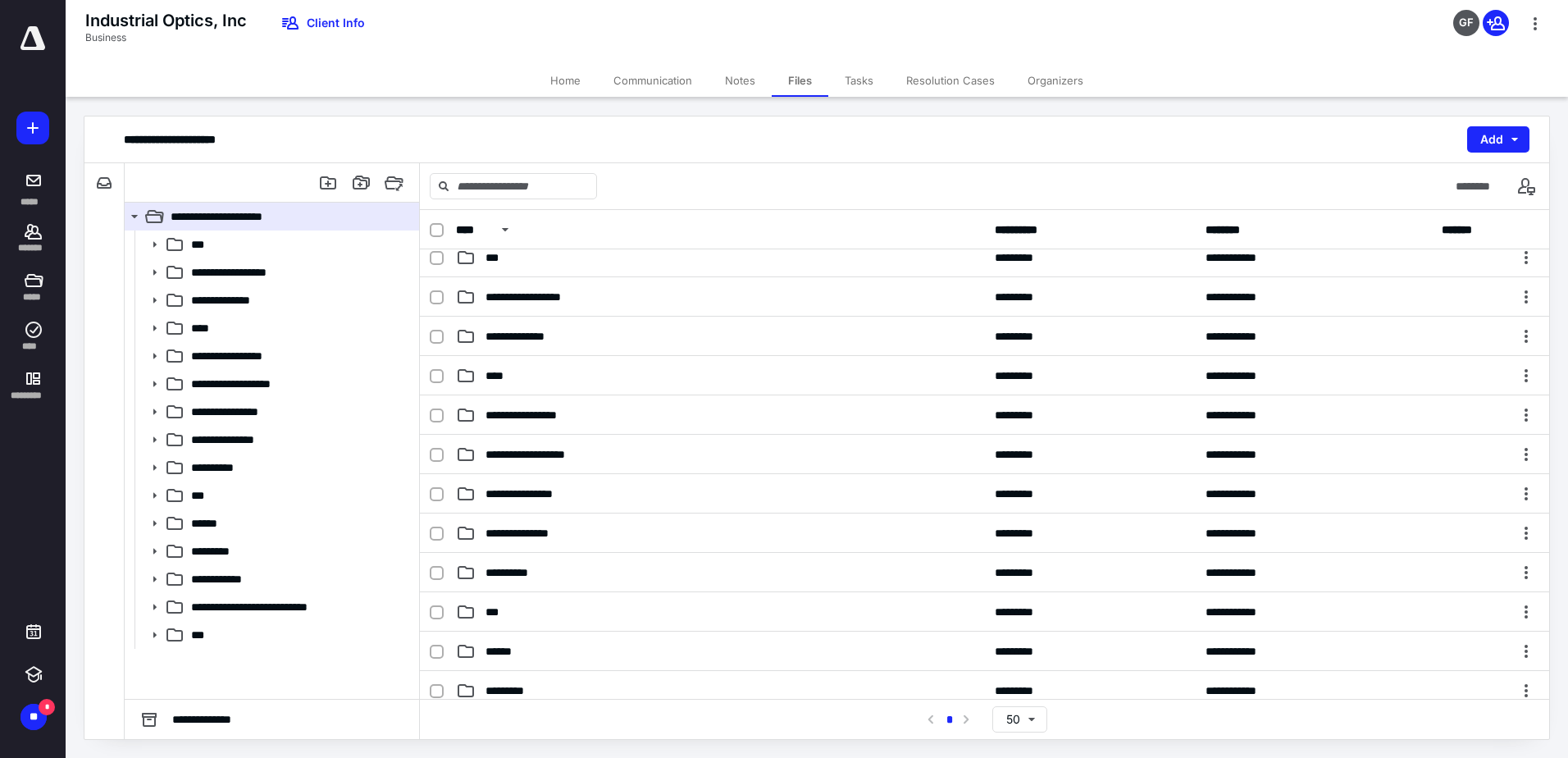 scroll, scrollTop: 0, scrollLeft: 0, axis: both 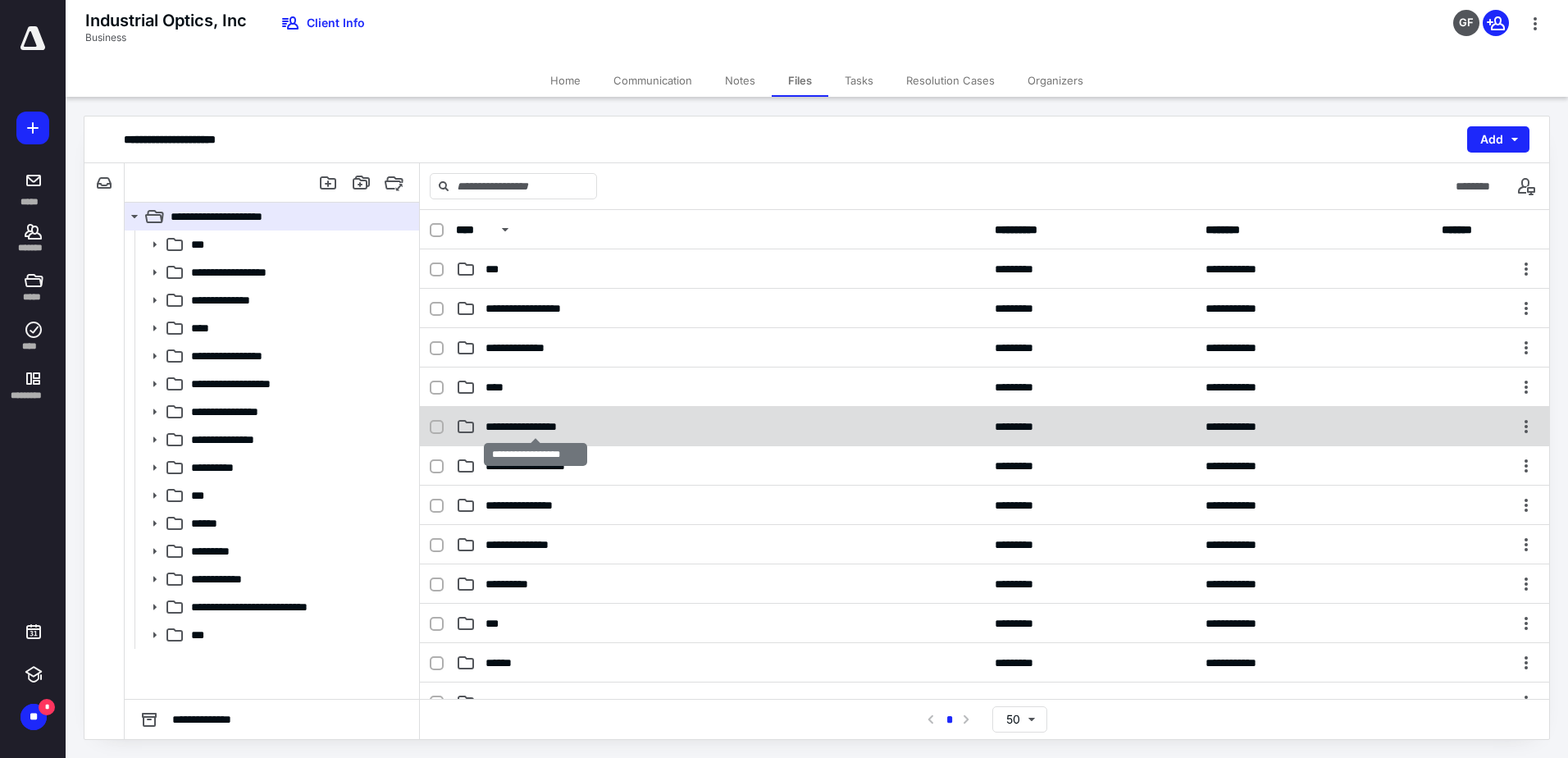 click on "**********" at bounding box center (536, 427) 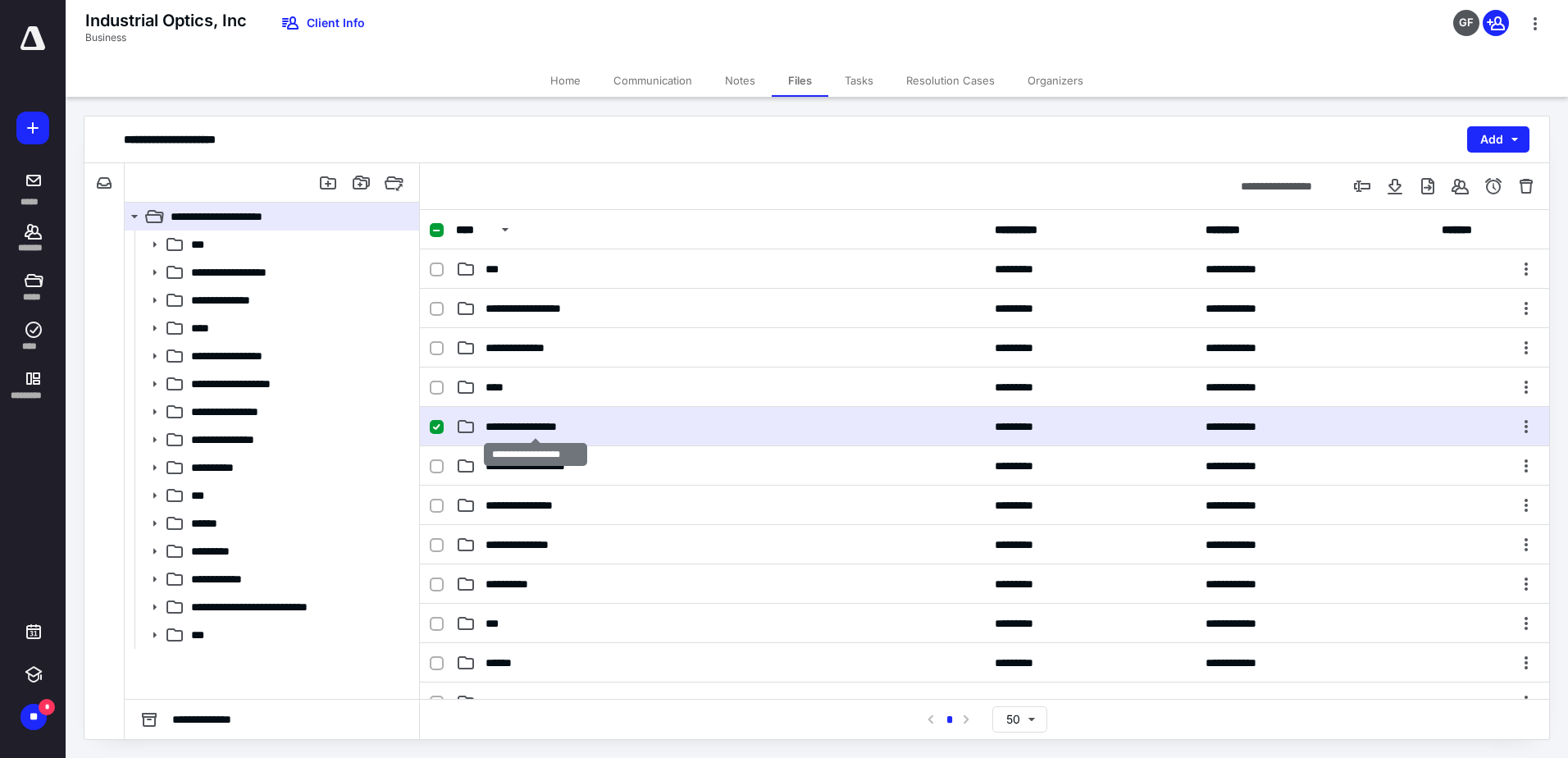 click on "**********" at bounding box center (536, 427) 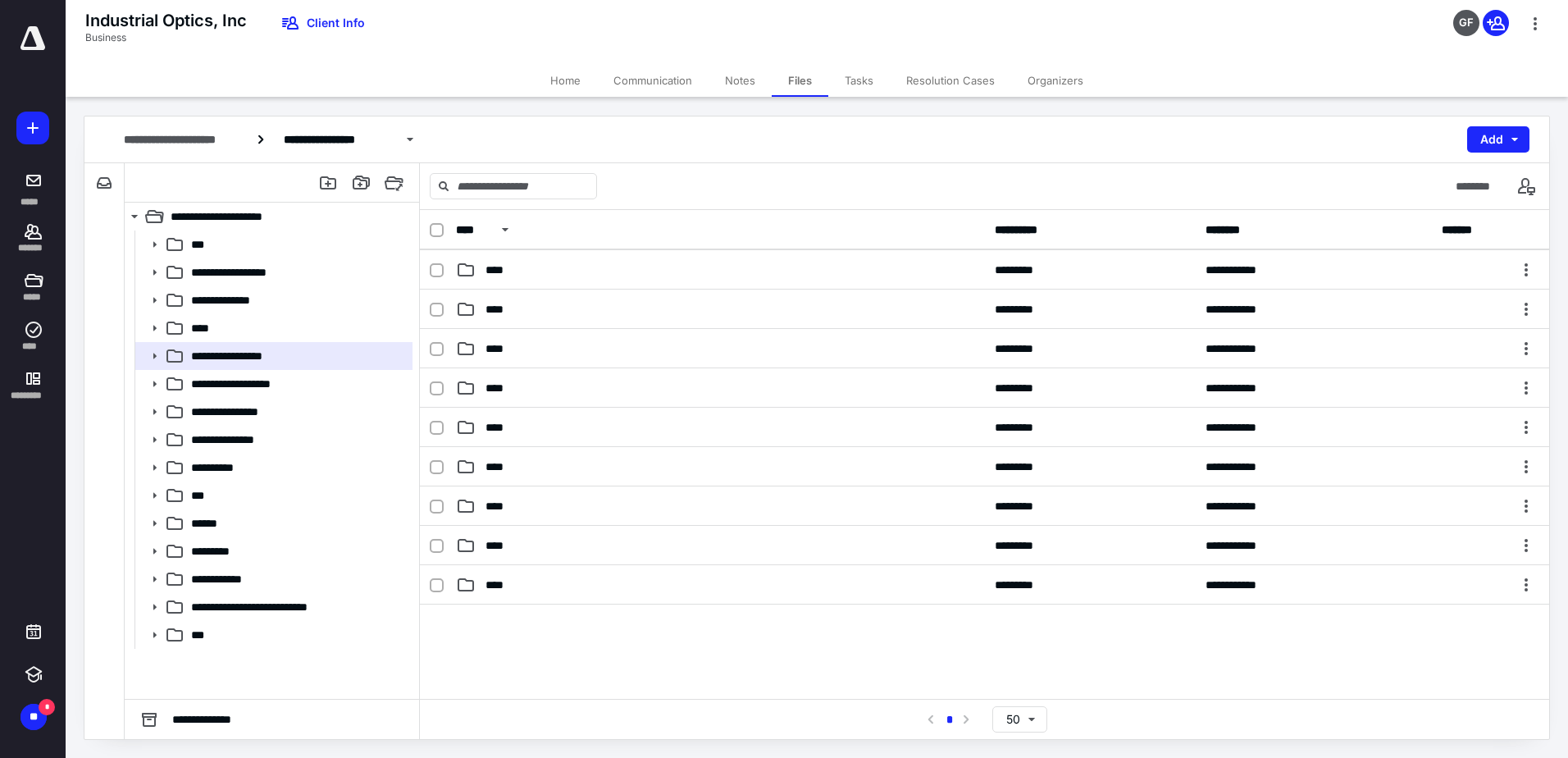 scroll, scrollTop: 269, scrollLeft: 0, axis: vertical 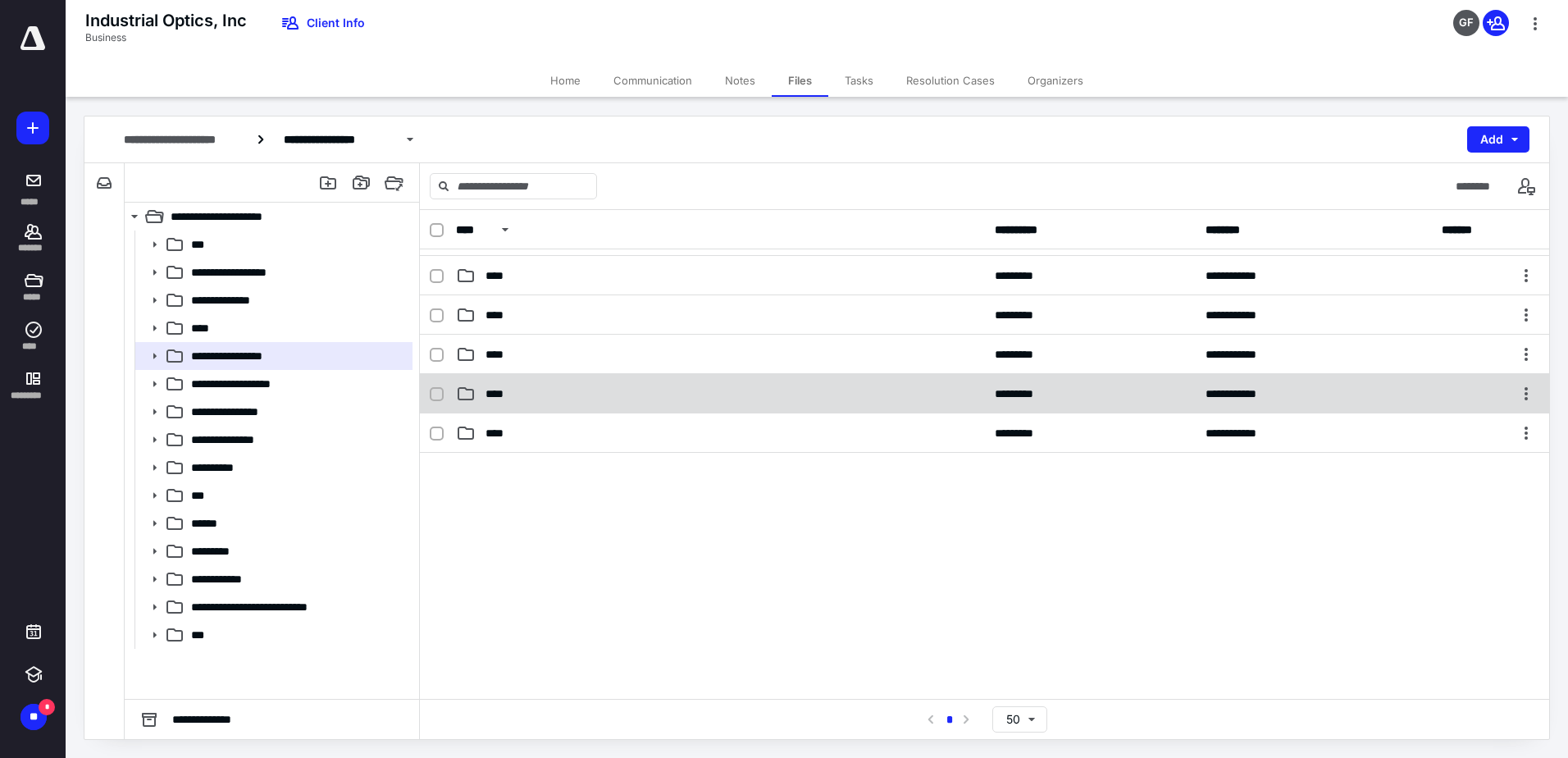 click on "**********" at bounding box center (984, 394) 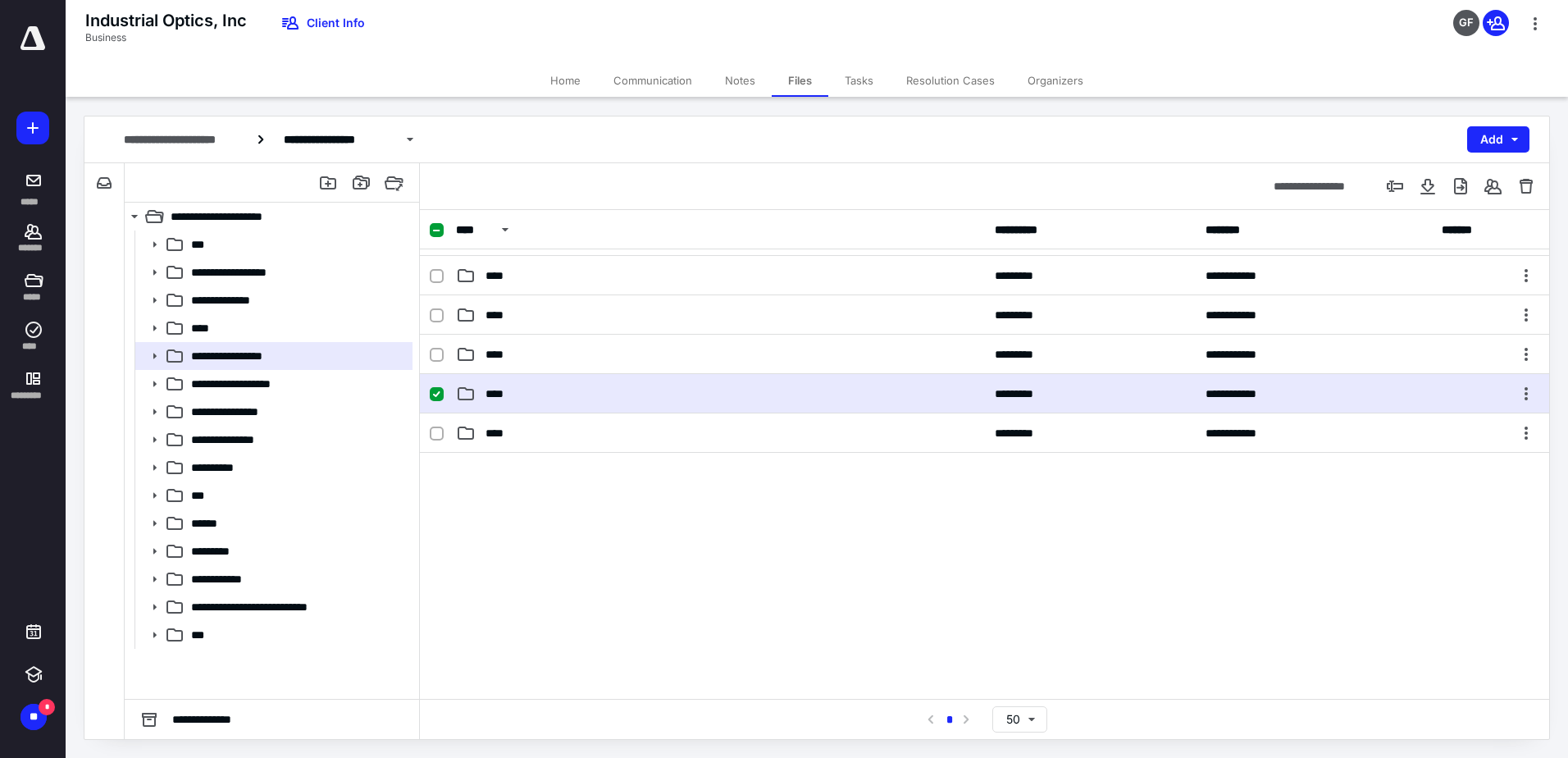 click on "**********" at bounding box center [984, 394] 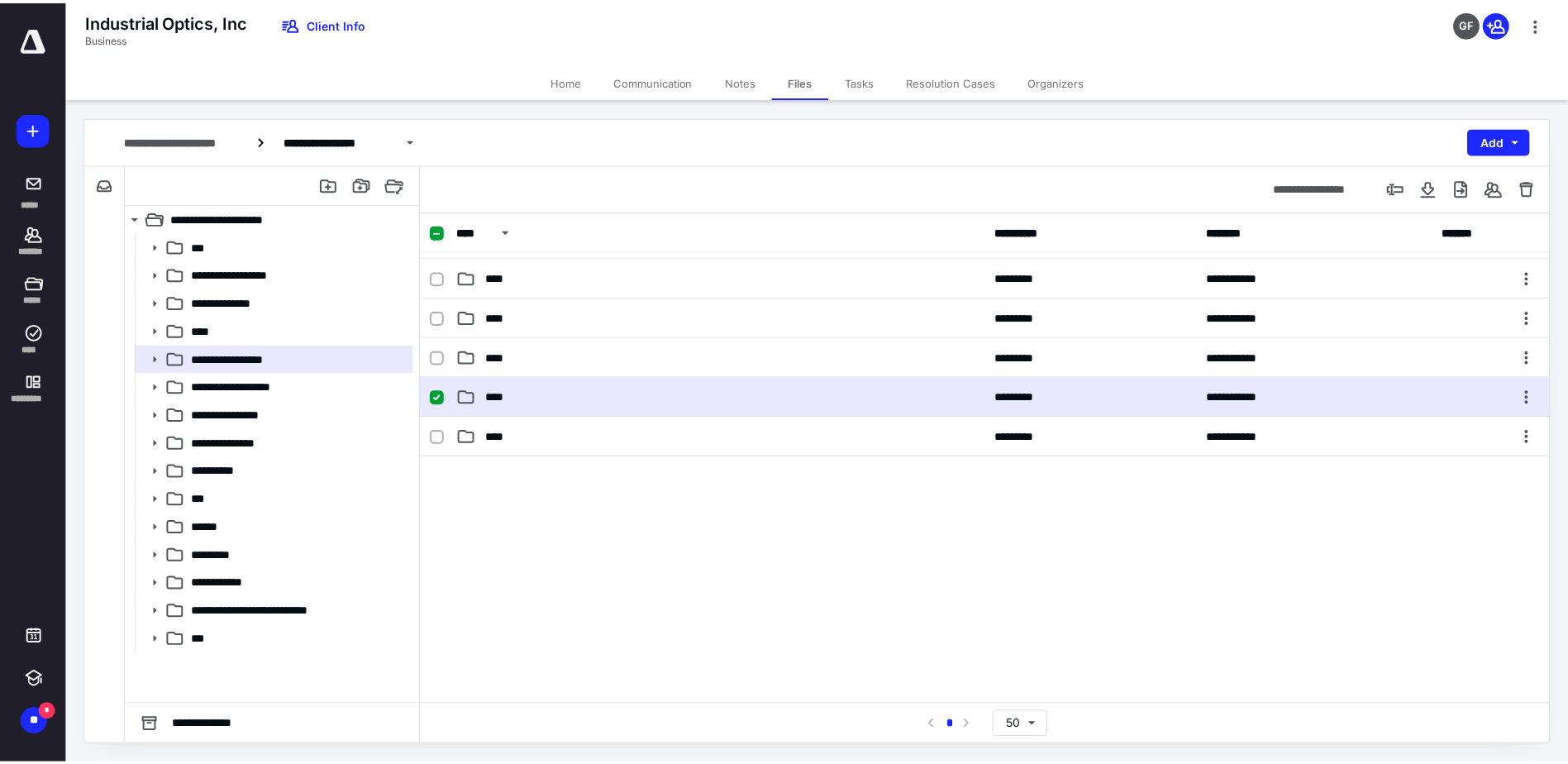 scroll, scrollTop: 0, scrollLeft: 0, axis: both 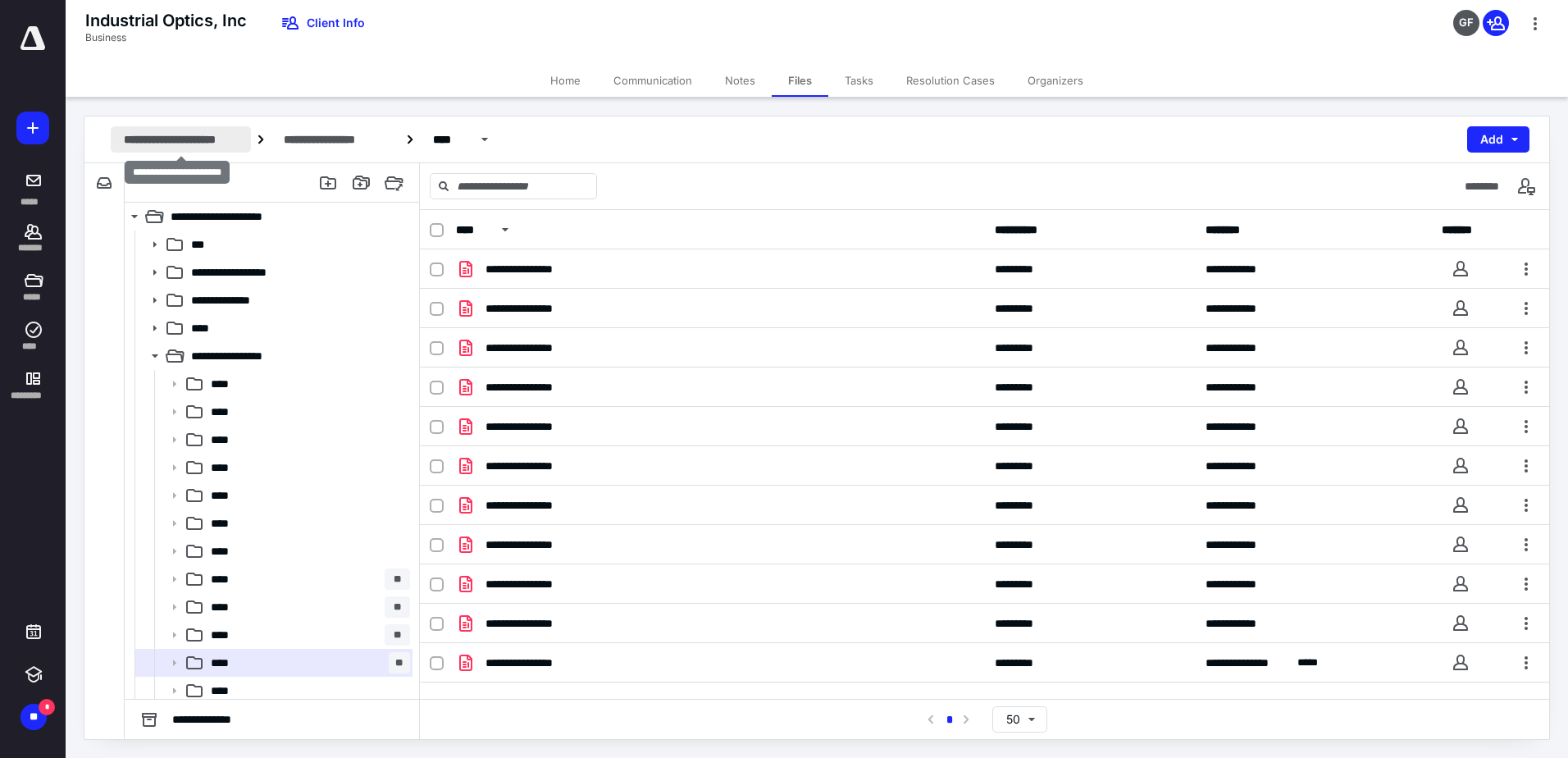click on "**********" at bounding box center (180, 139) 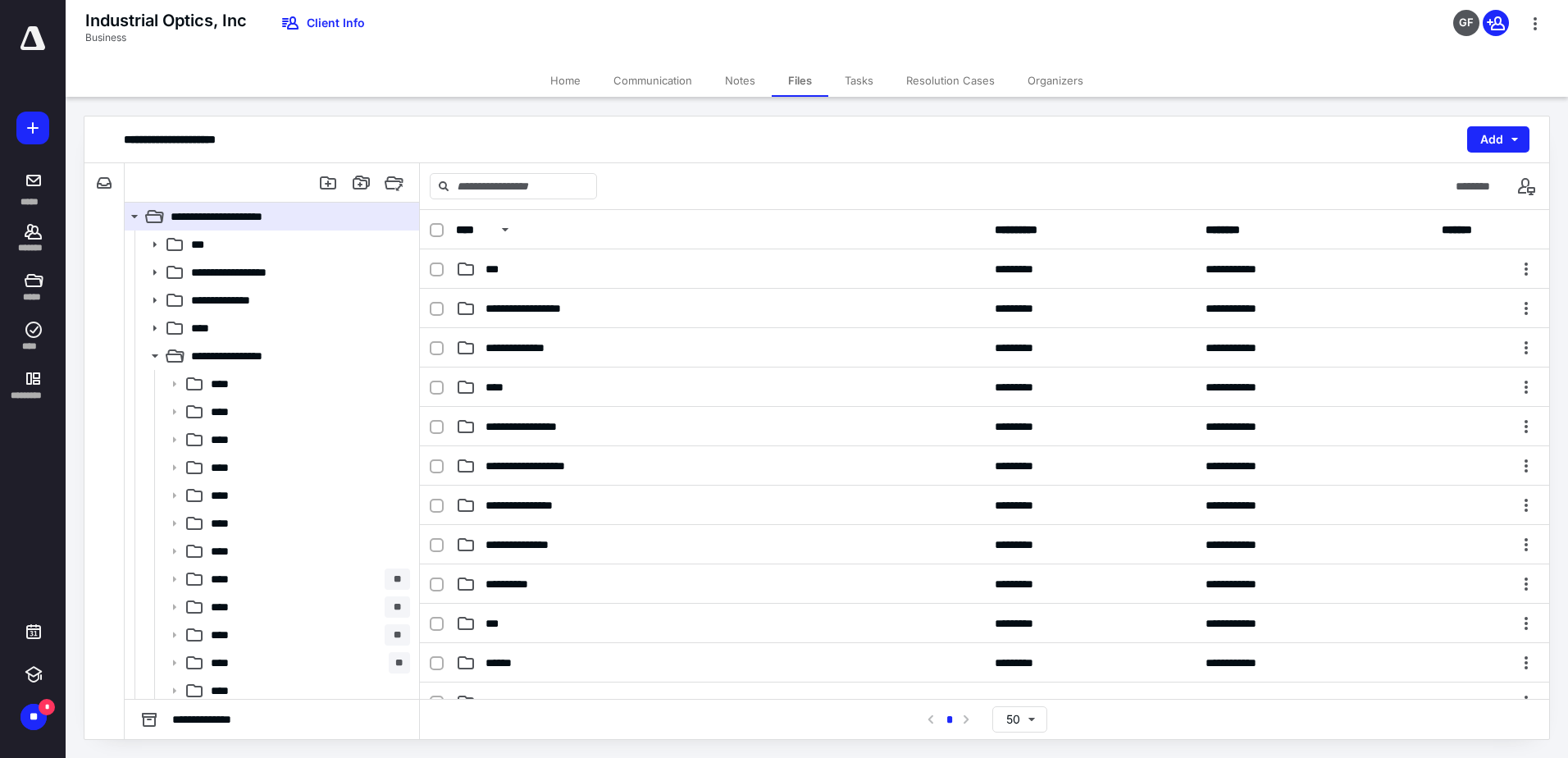 click on "Home" at bounding box center [565, 80] 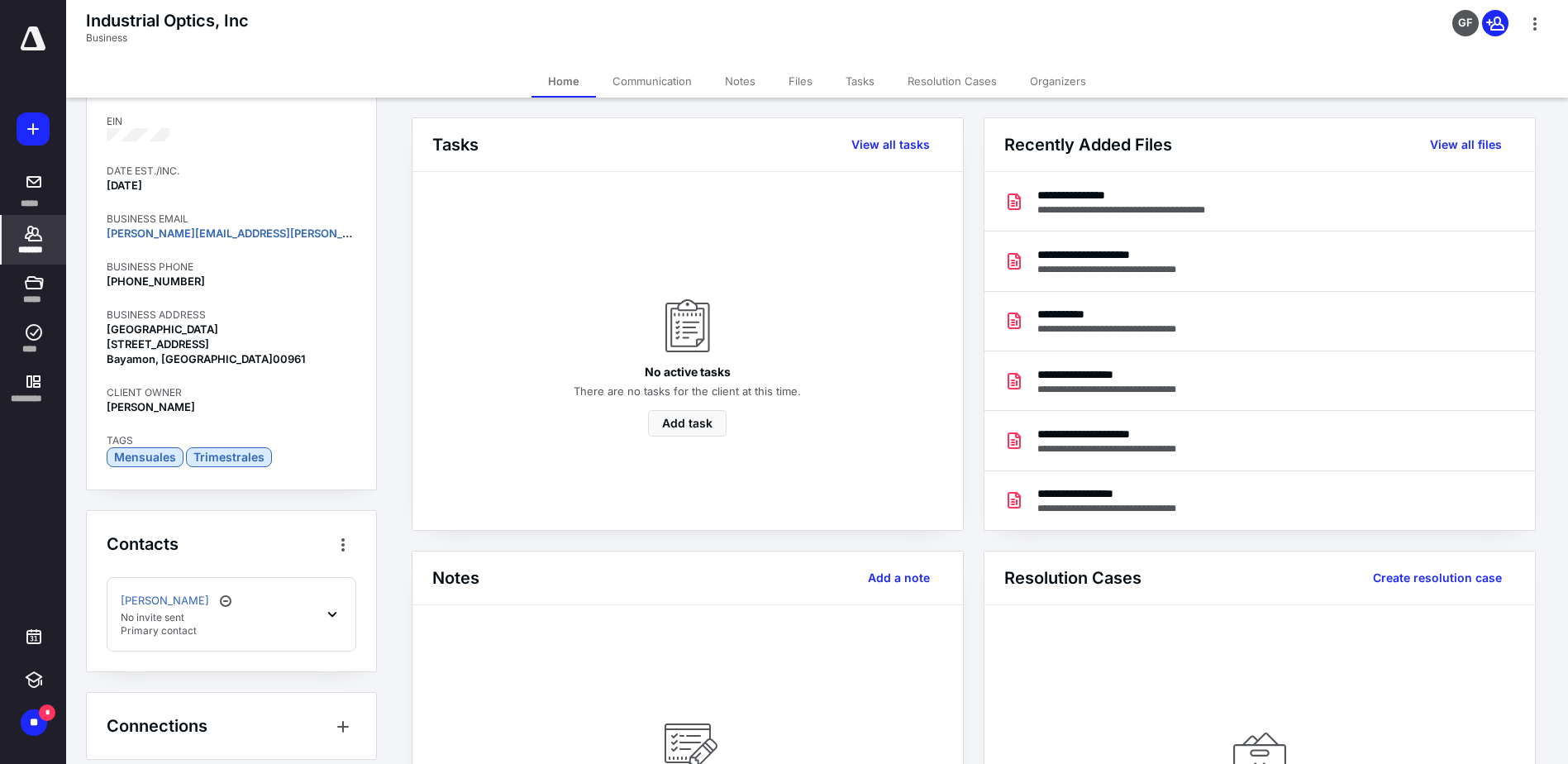 scroll, scrollTop: 179, scrollLeft: 0, axis: vertical 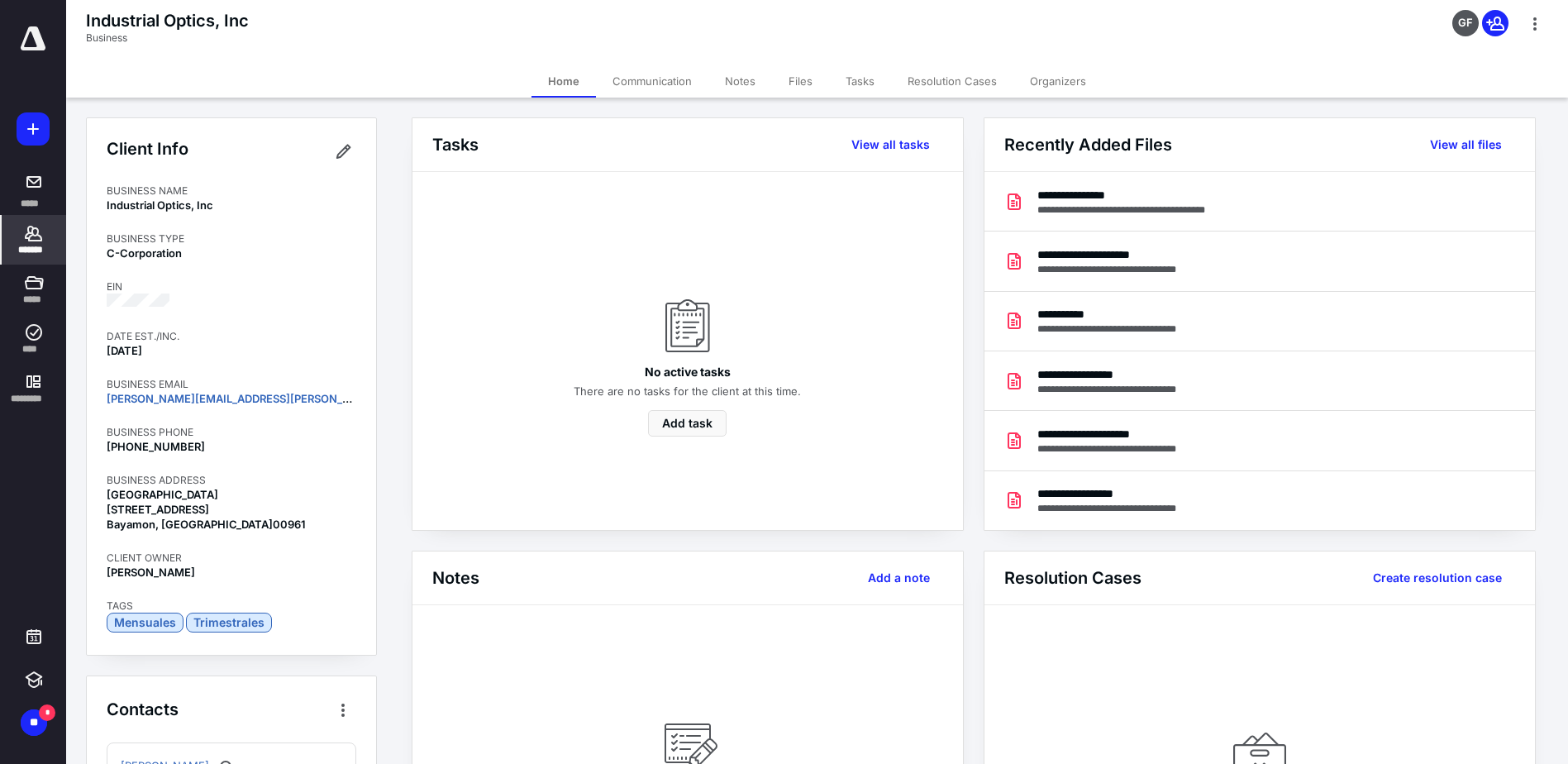 click 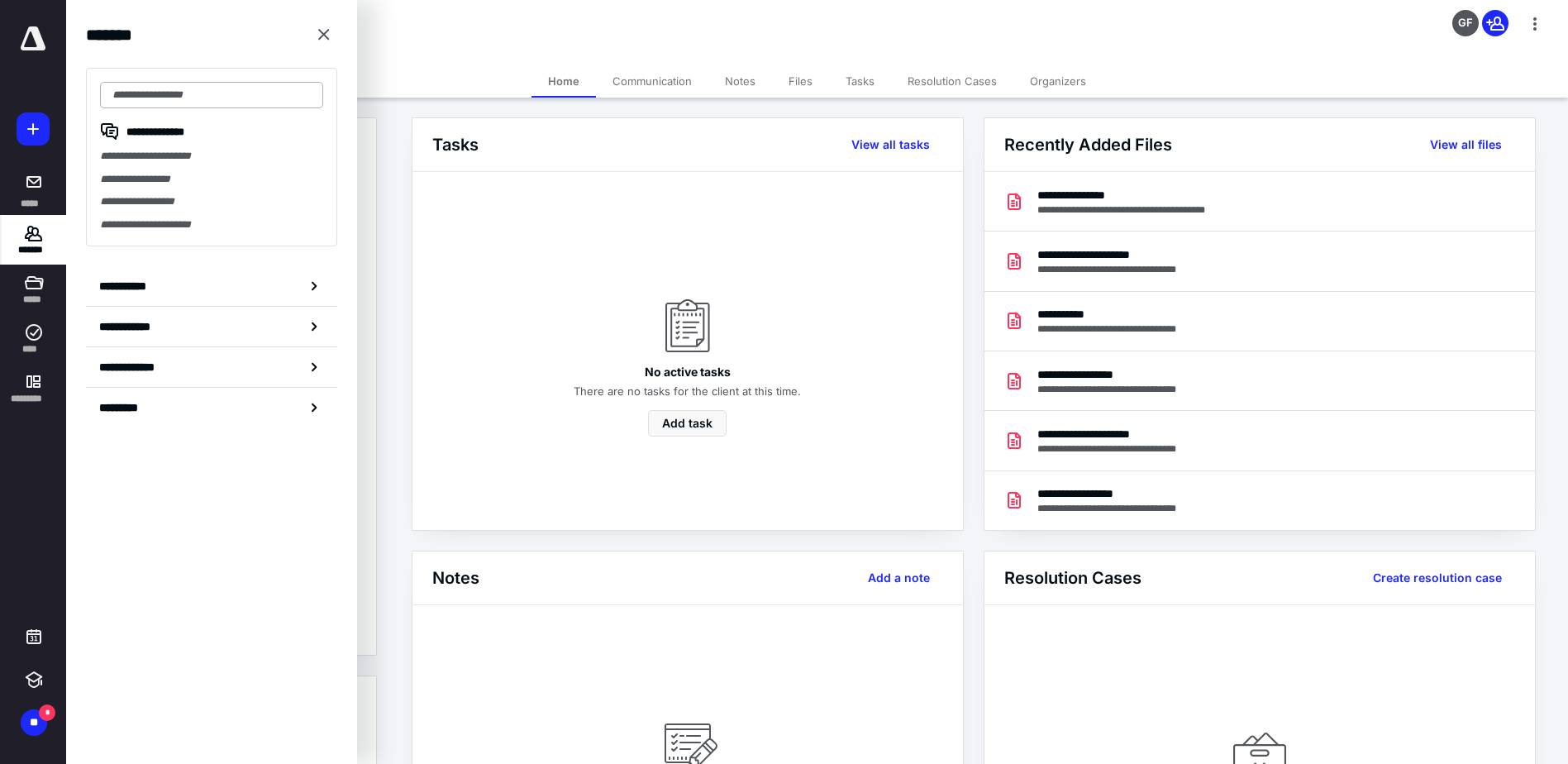 click at bounding box center (212, 95) 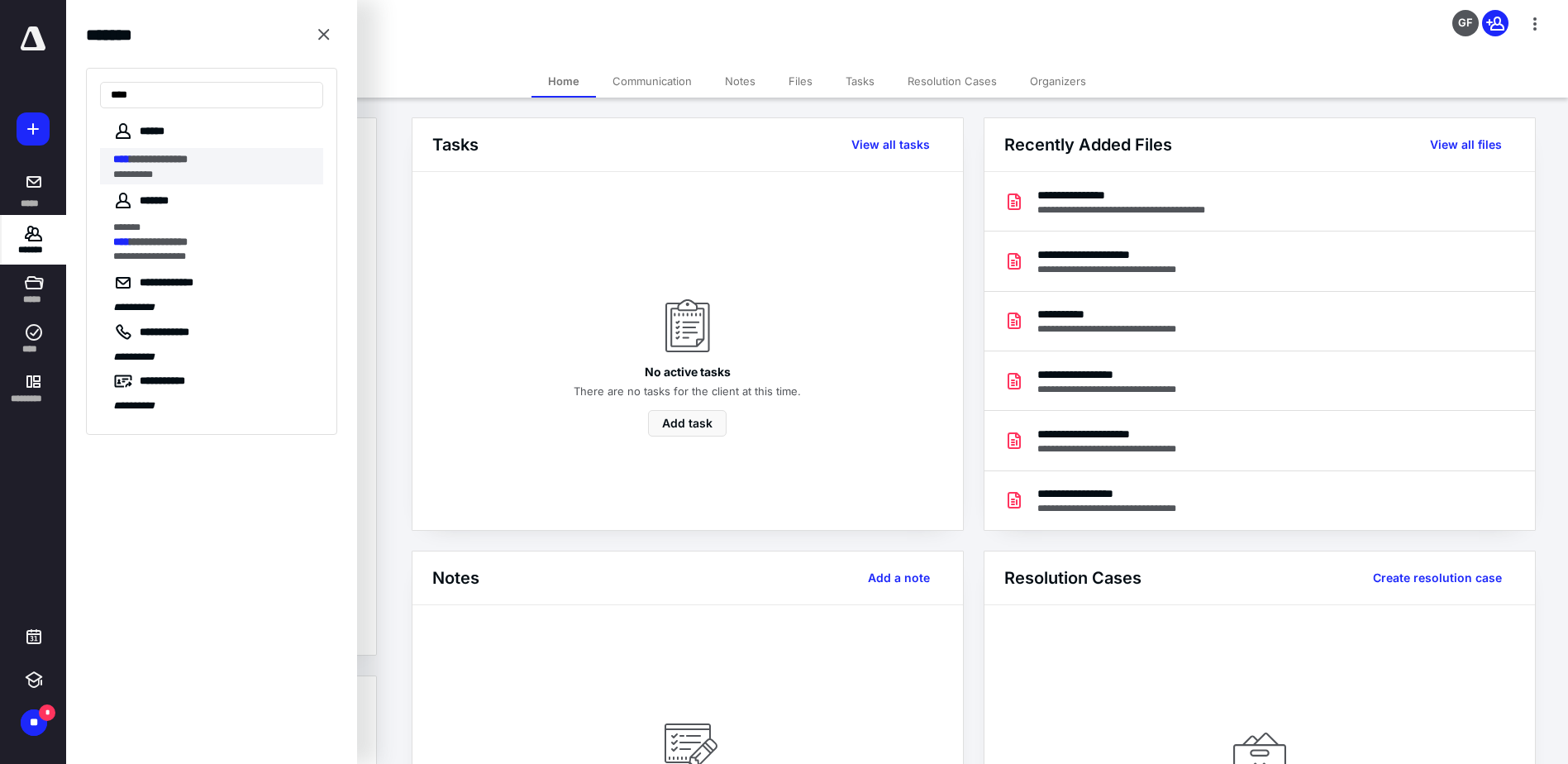 type on "****" 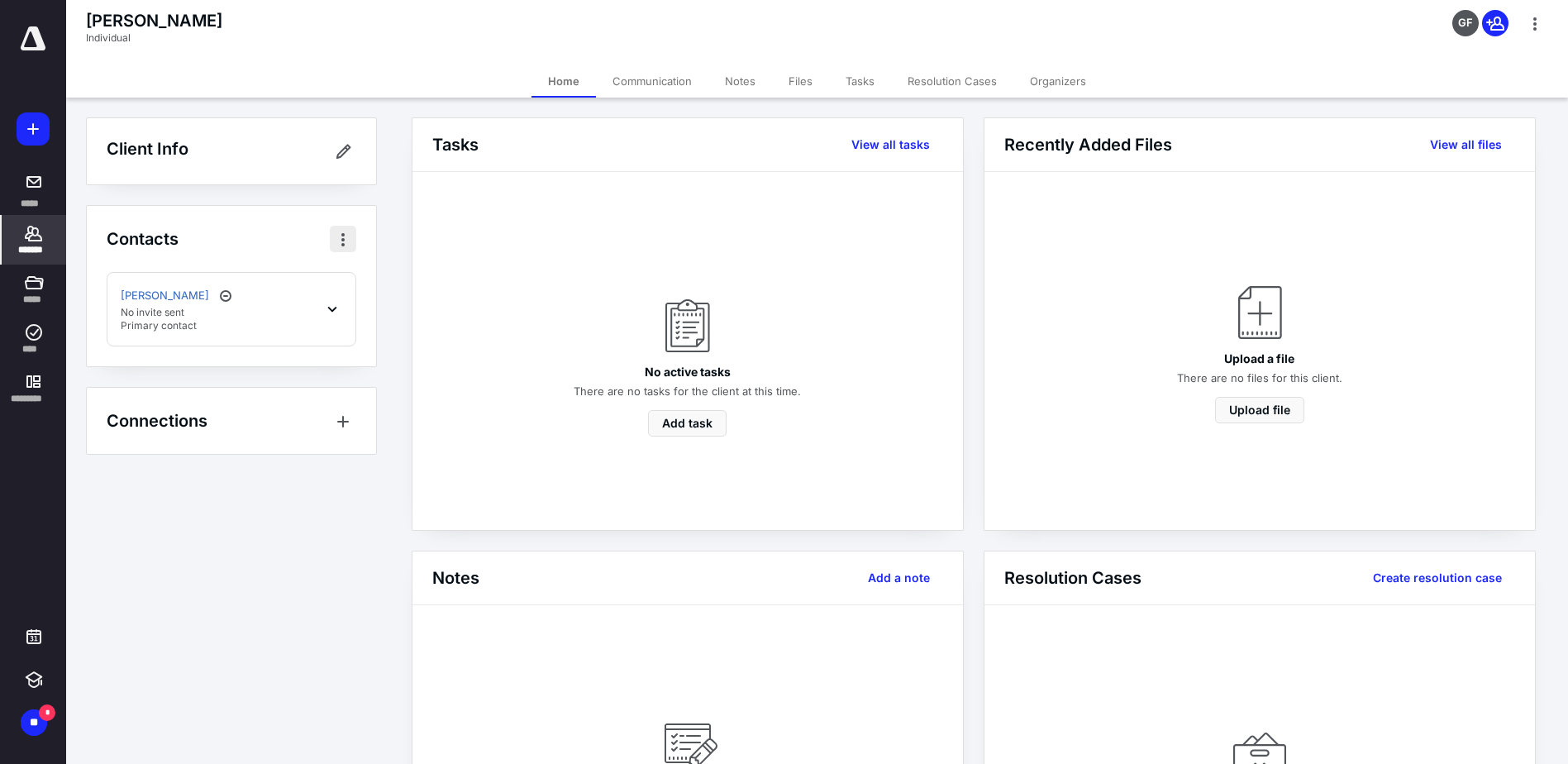 click at bounding box center [343, 239] 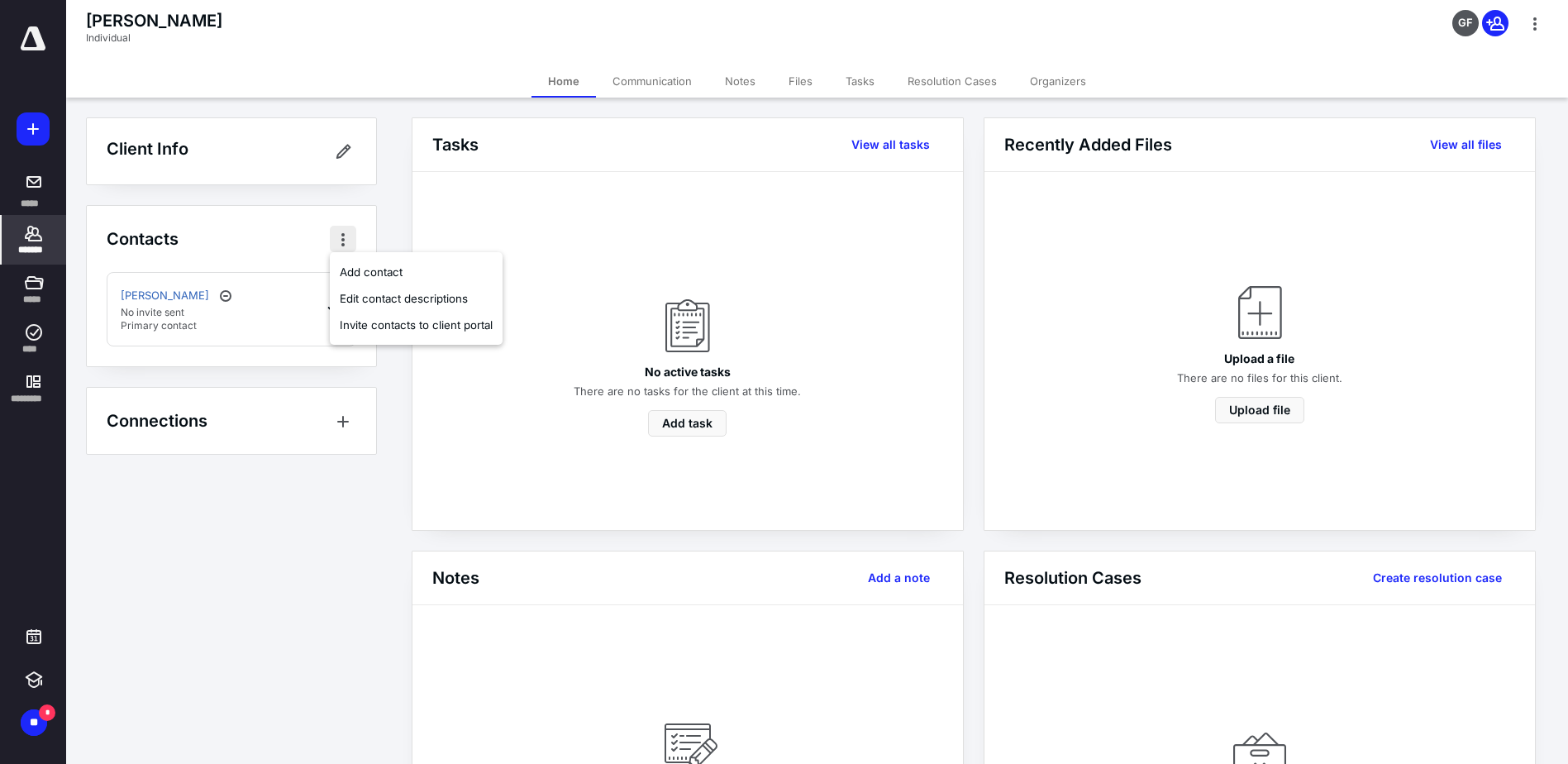 click at bounding box center [343, 239] 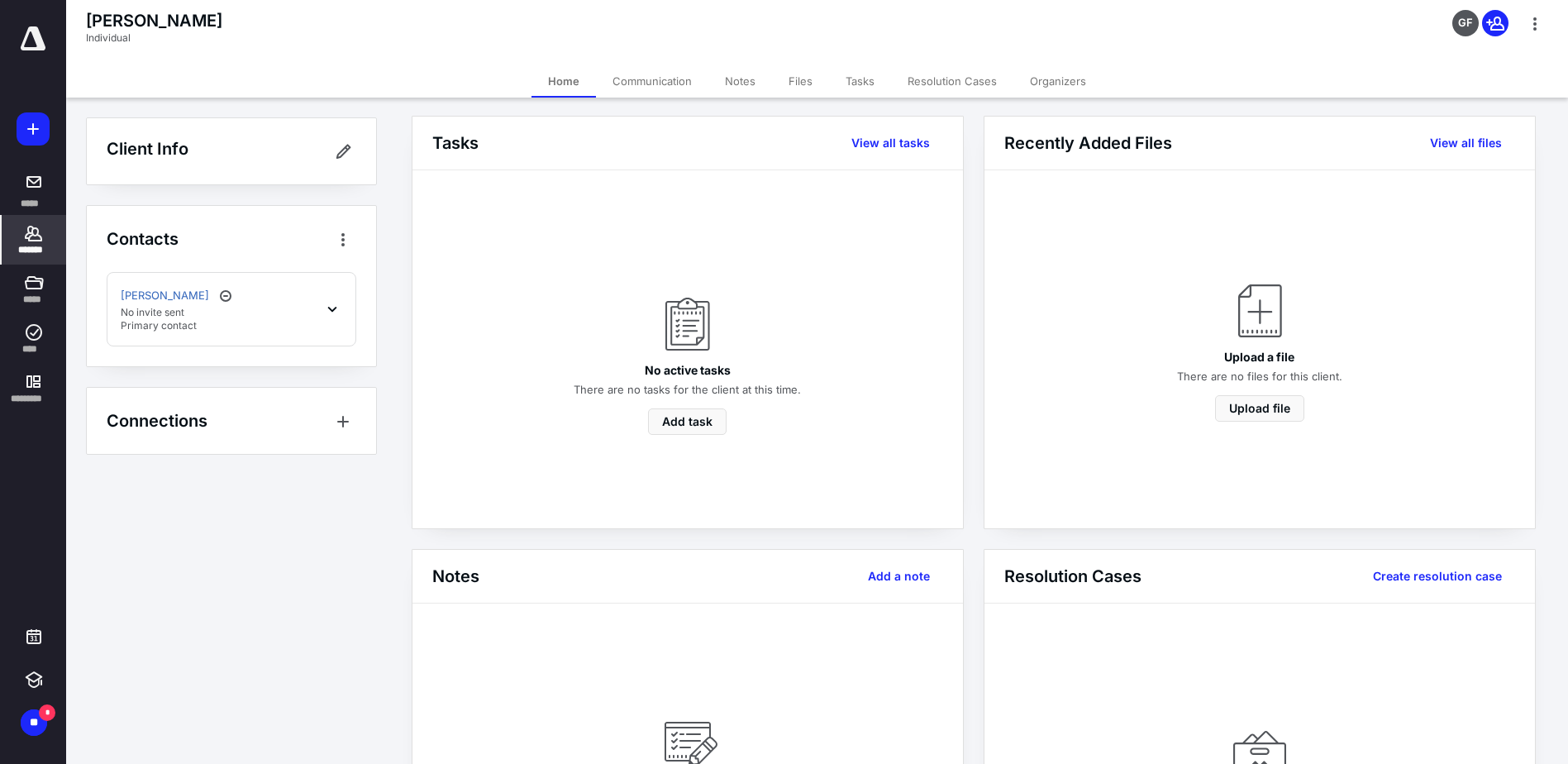scroll, scrollTop: 0, scrollLeft: 0, axis: both 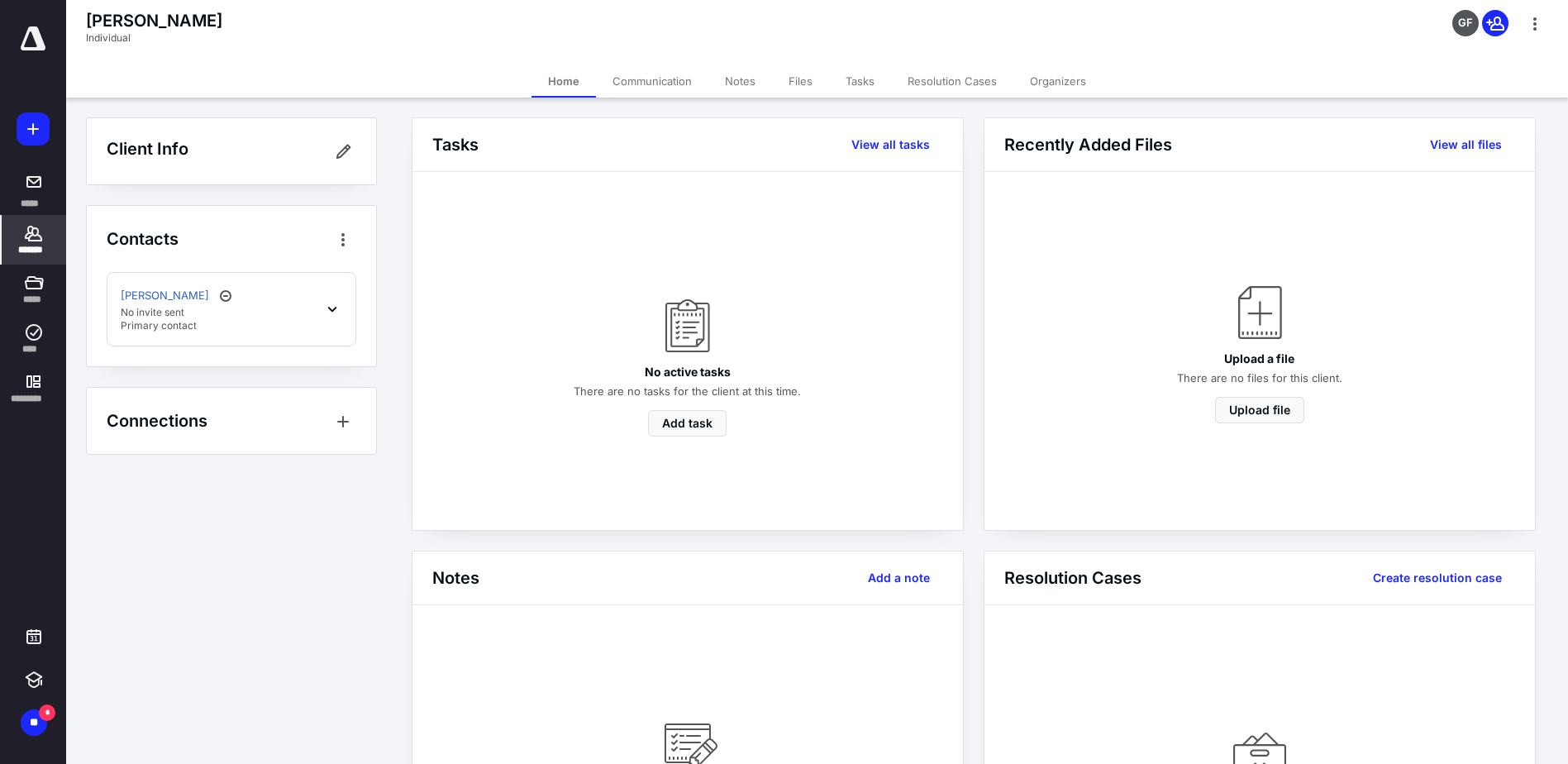 click 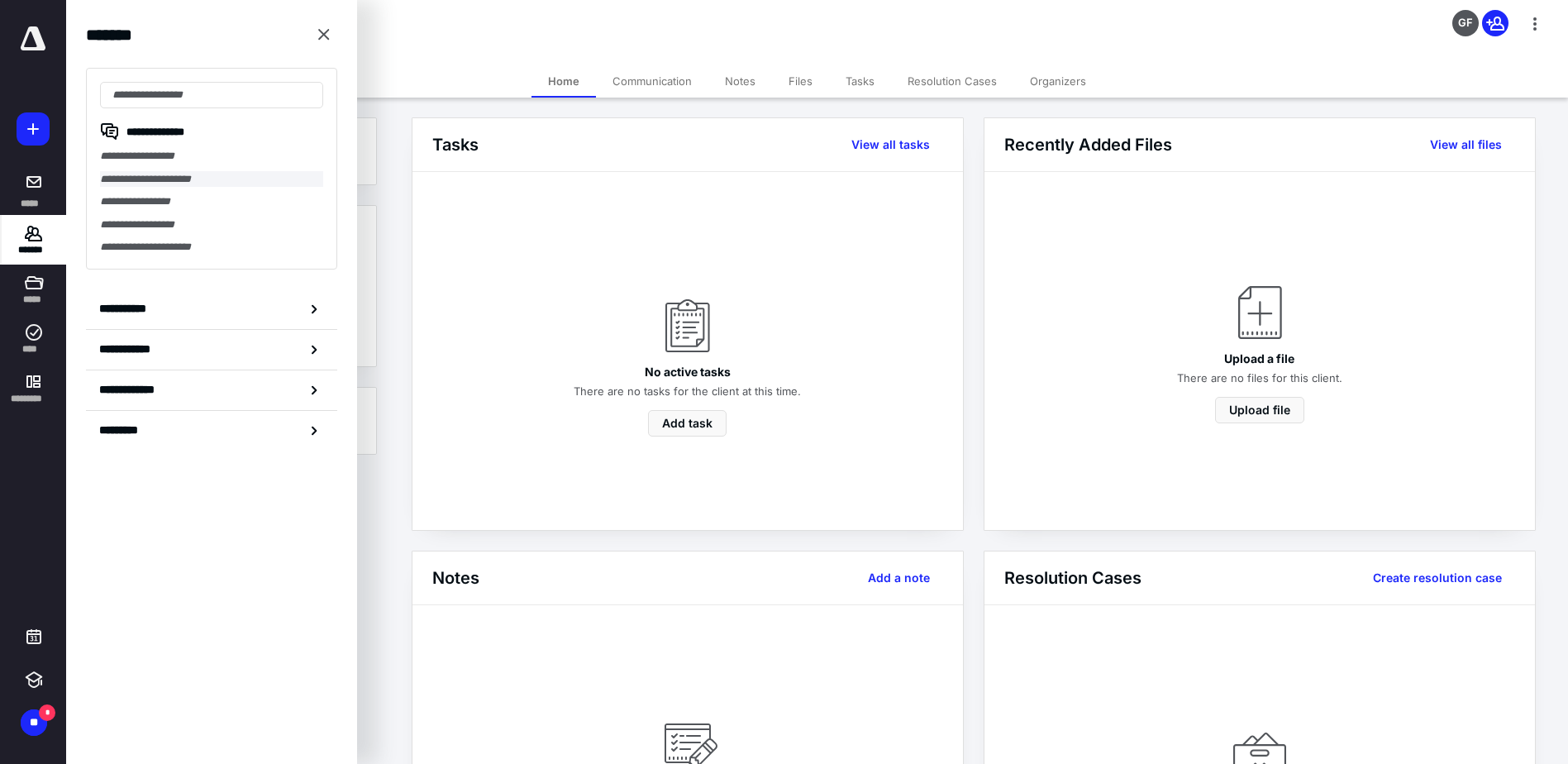 click on "**********" at bounding box center (212, 179) 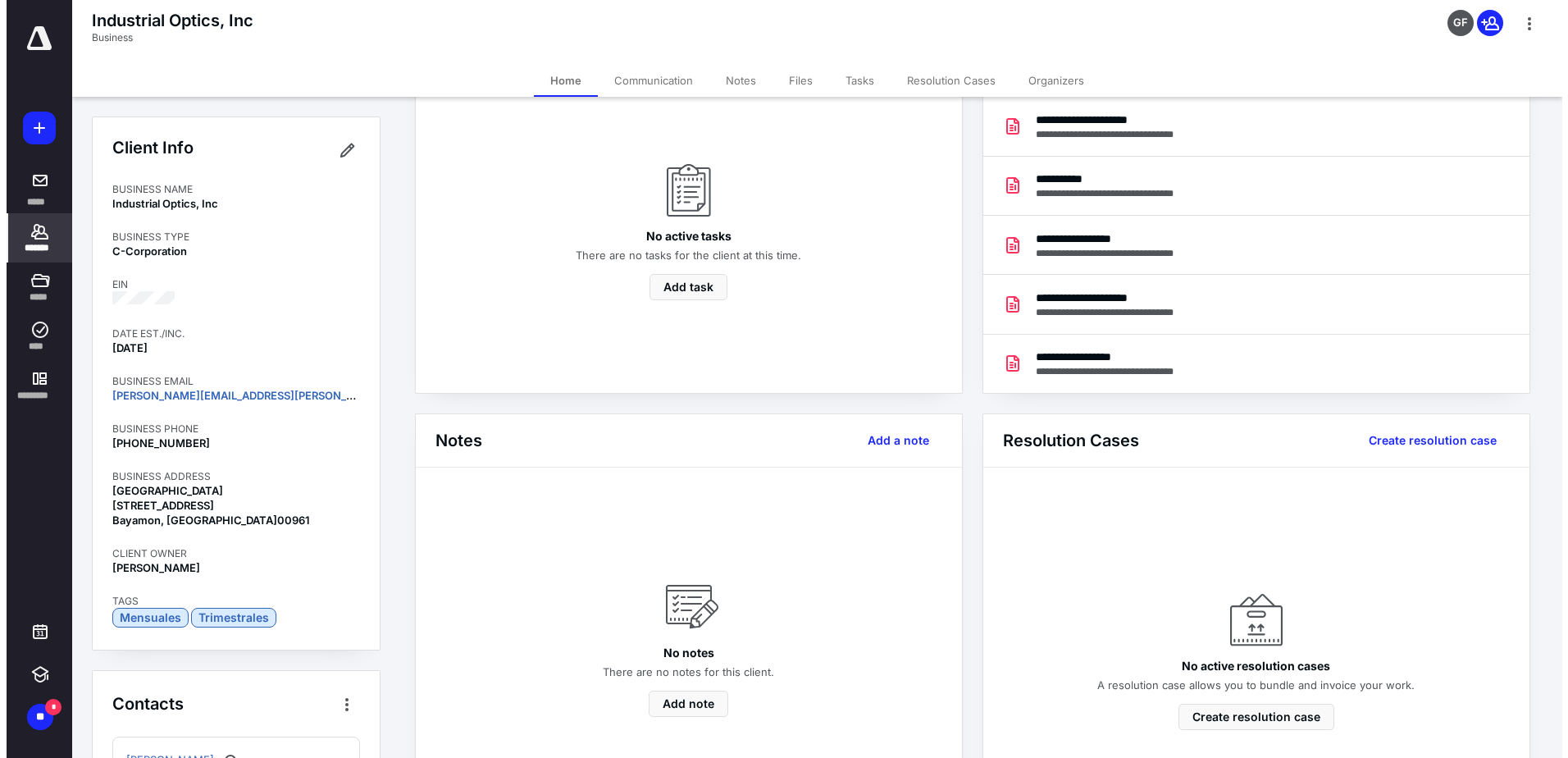 scroll, scrollTop: 0, scrollLeft: 0, axis: both 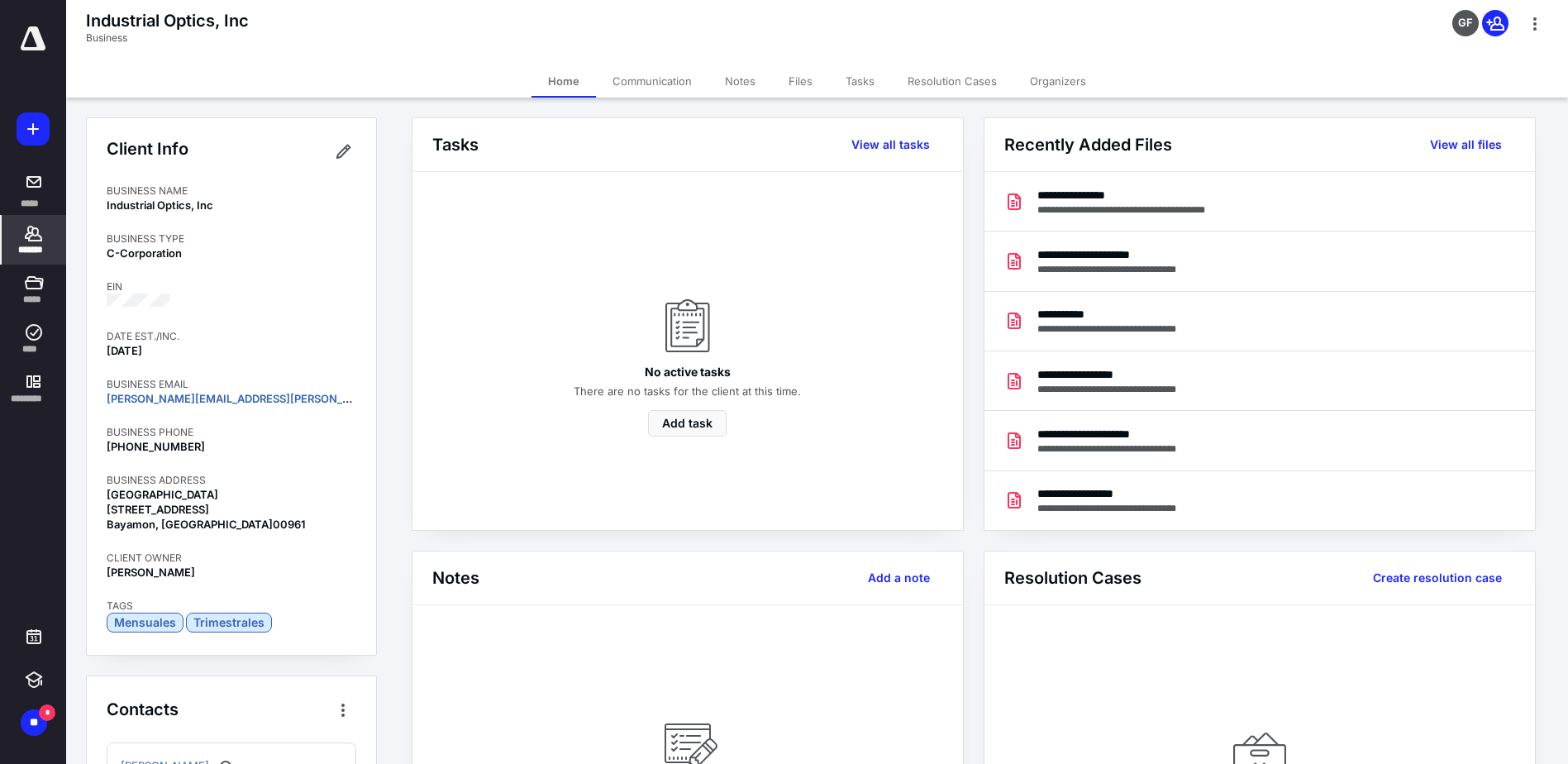 click on "Files" at bounding box center (800, 81) 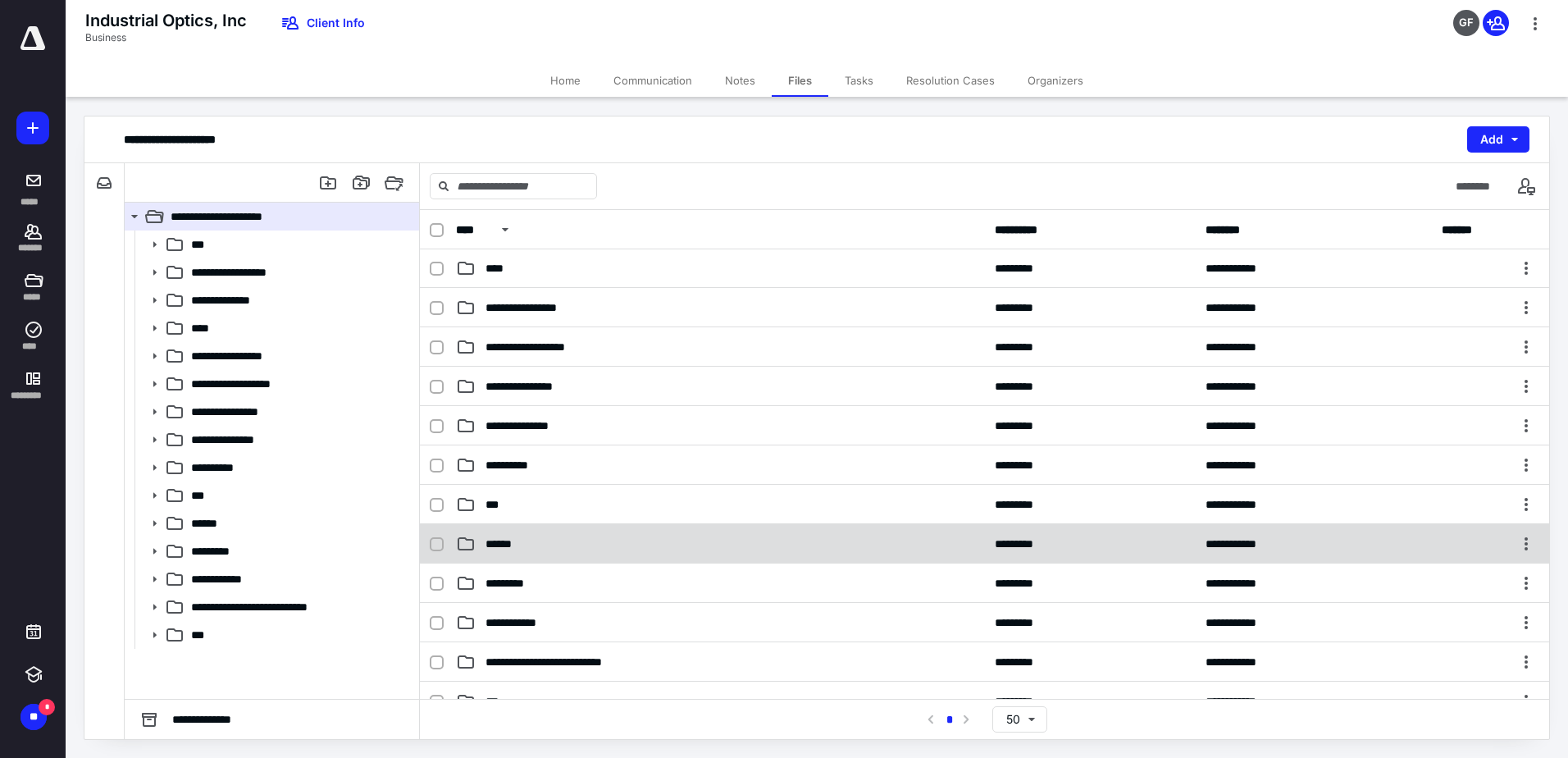 scroll, scrollTop: 0, scrollLeft: 0, axis: both 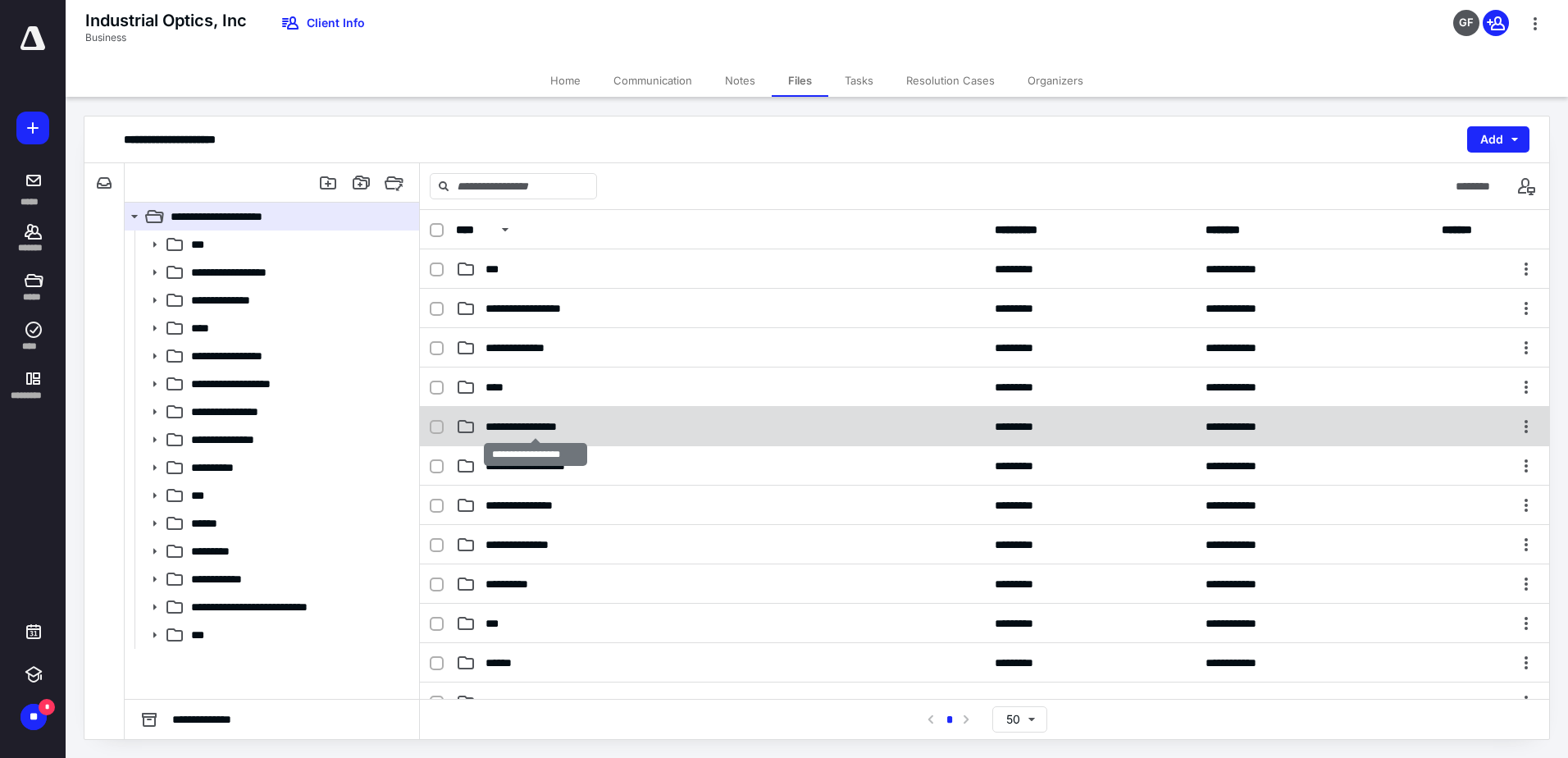 click on "**********" at bounding box center [536, 427] 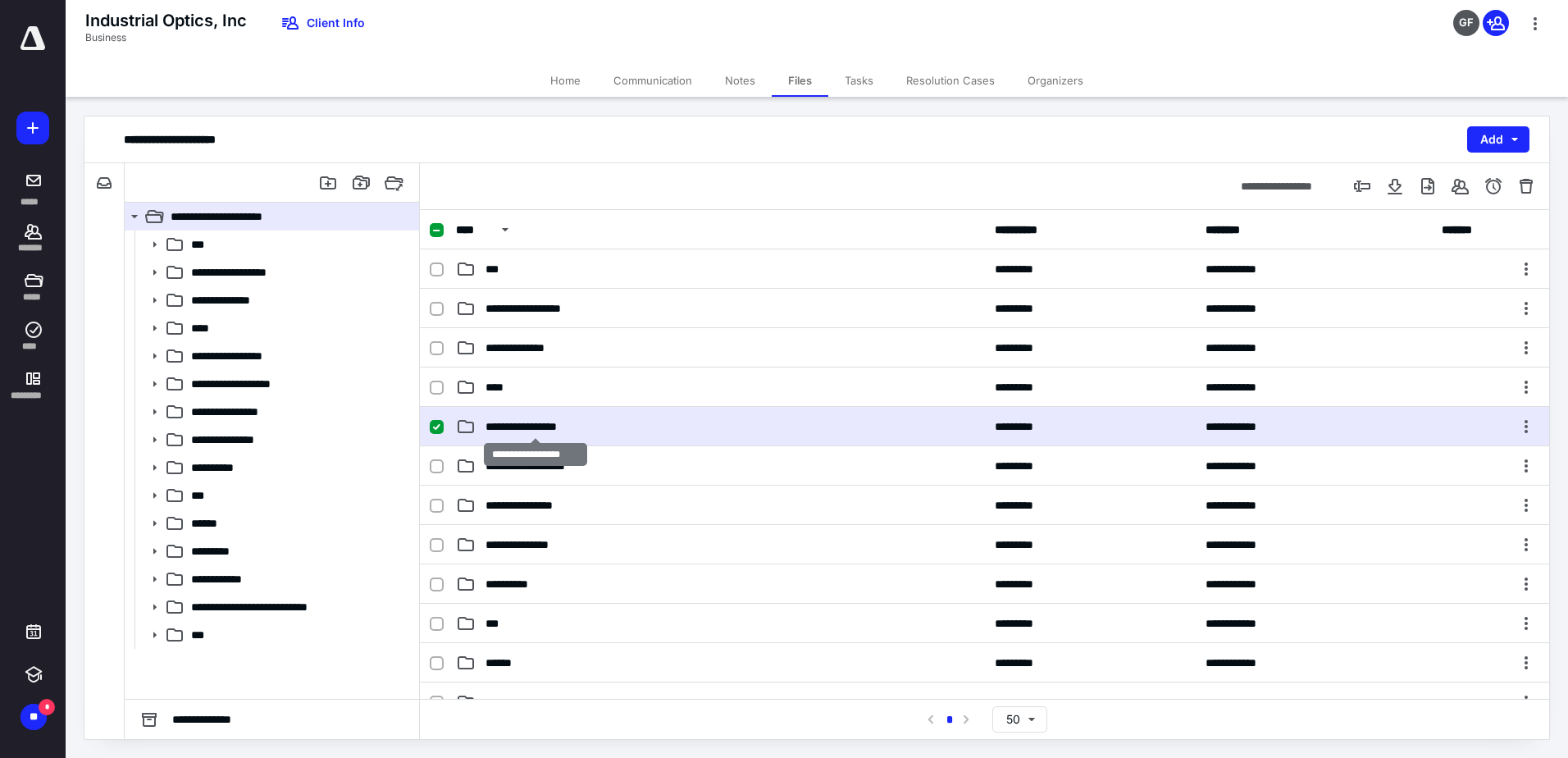 click on "**********" at bounding box center [536, 427] 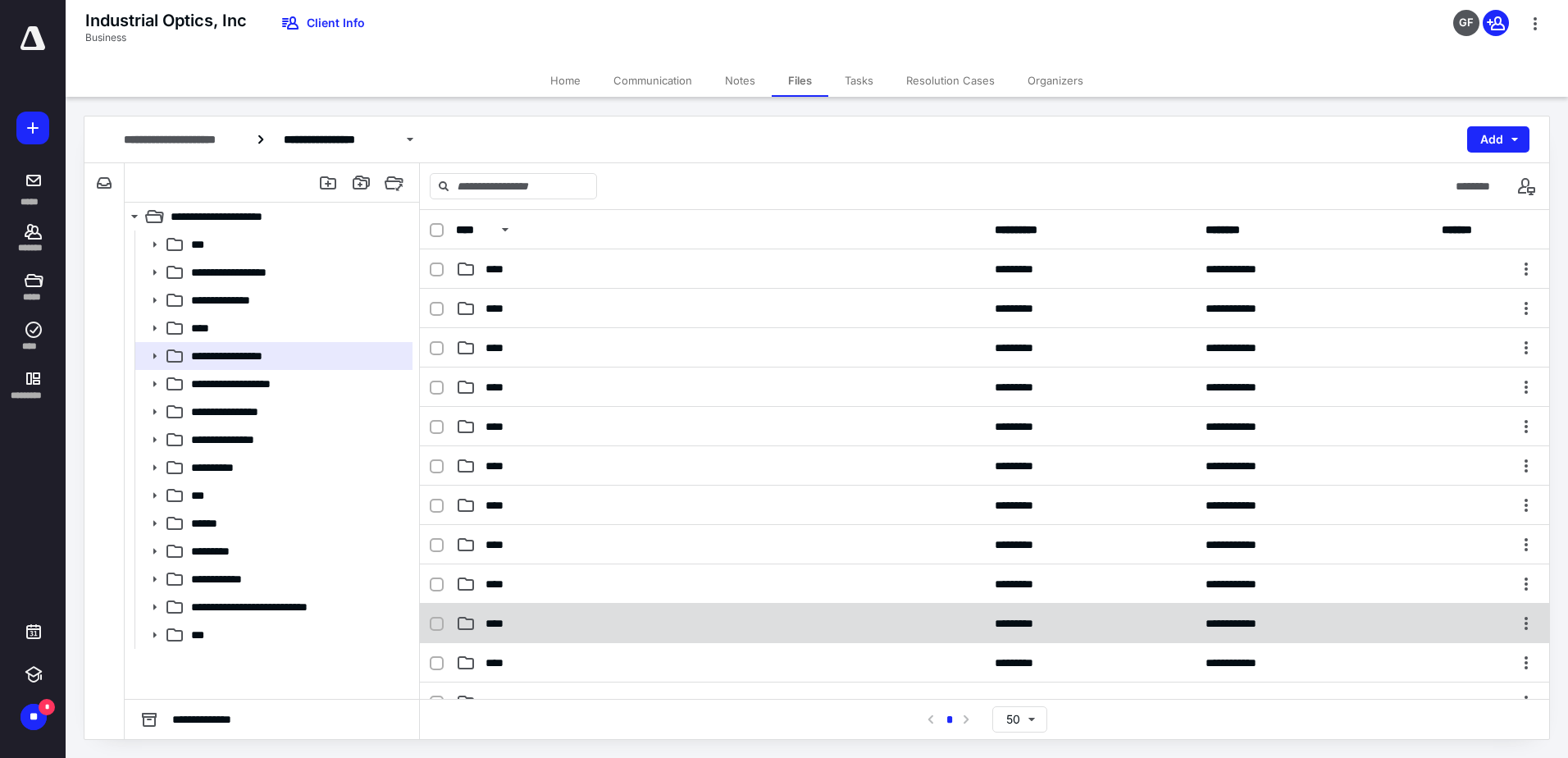 scroll, scrollTop: 269, scrollLeft: 0, axis: vertical 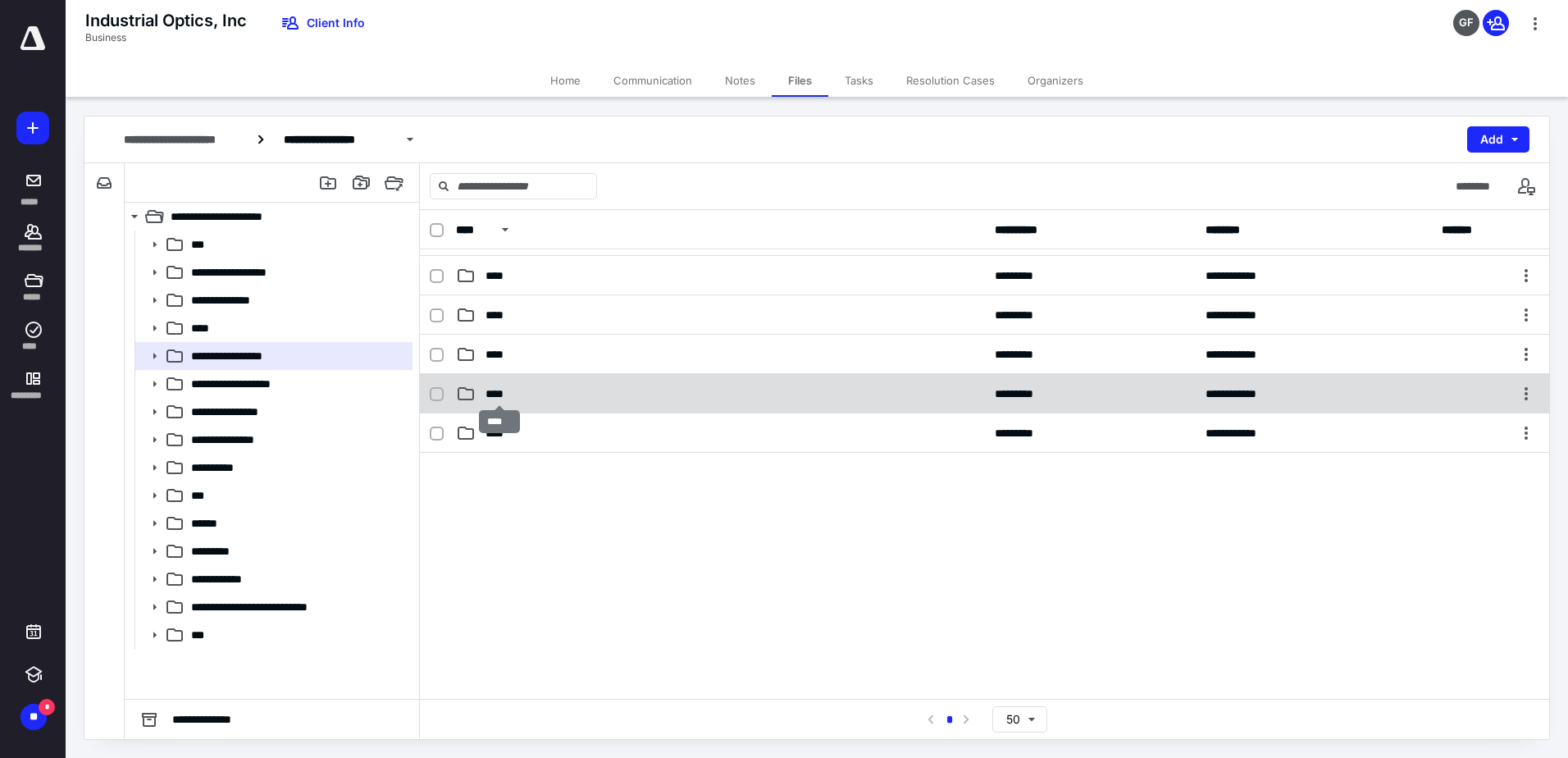 click on "****" at bounding box center [499, 394] 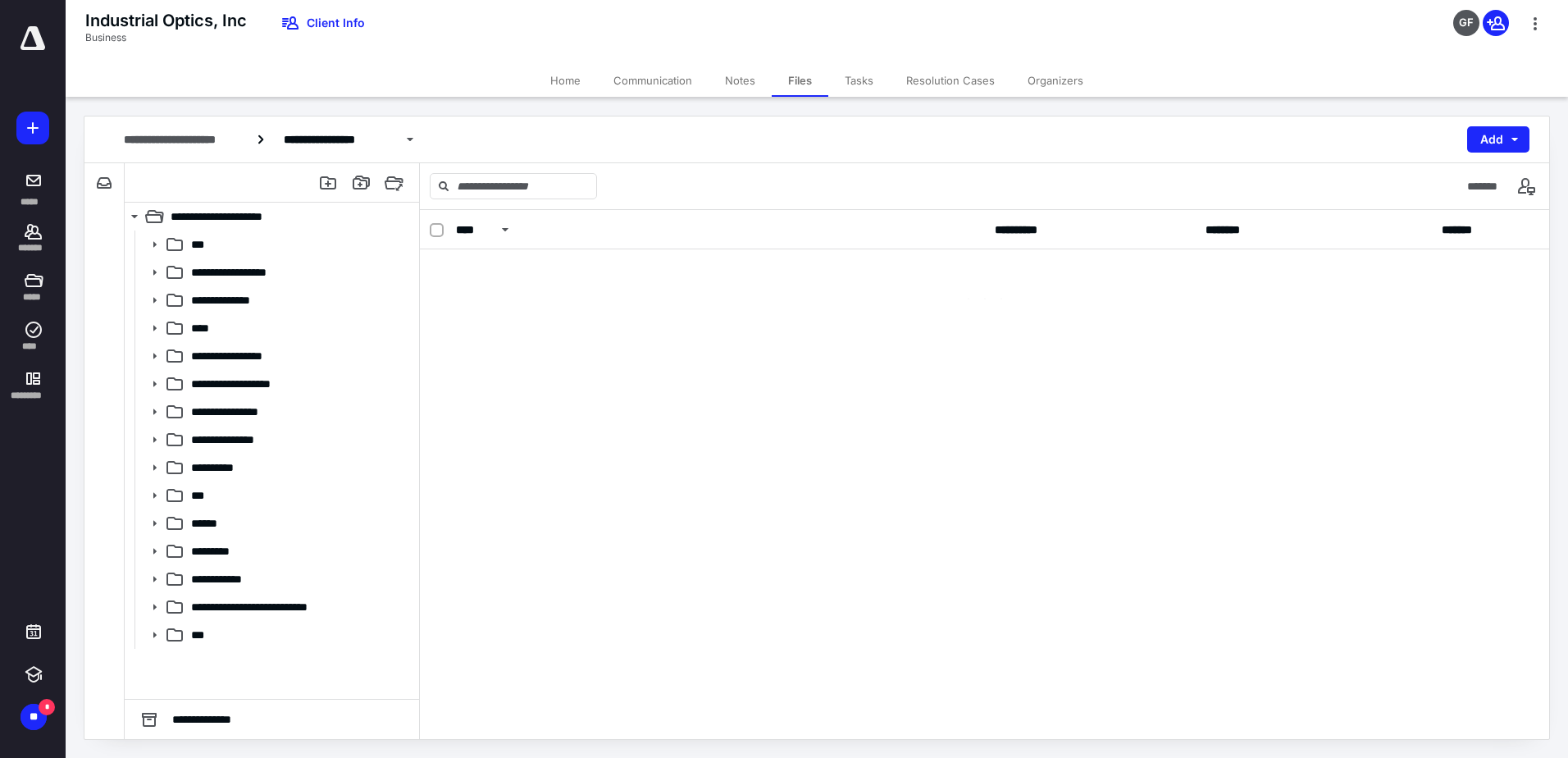 scroll, scrollTop: 0, scrollLeft: 0, axis: both 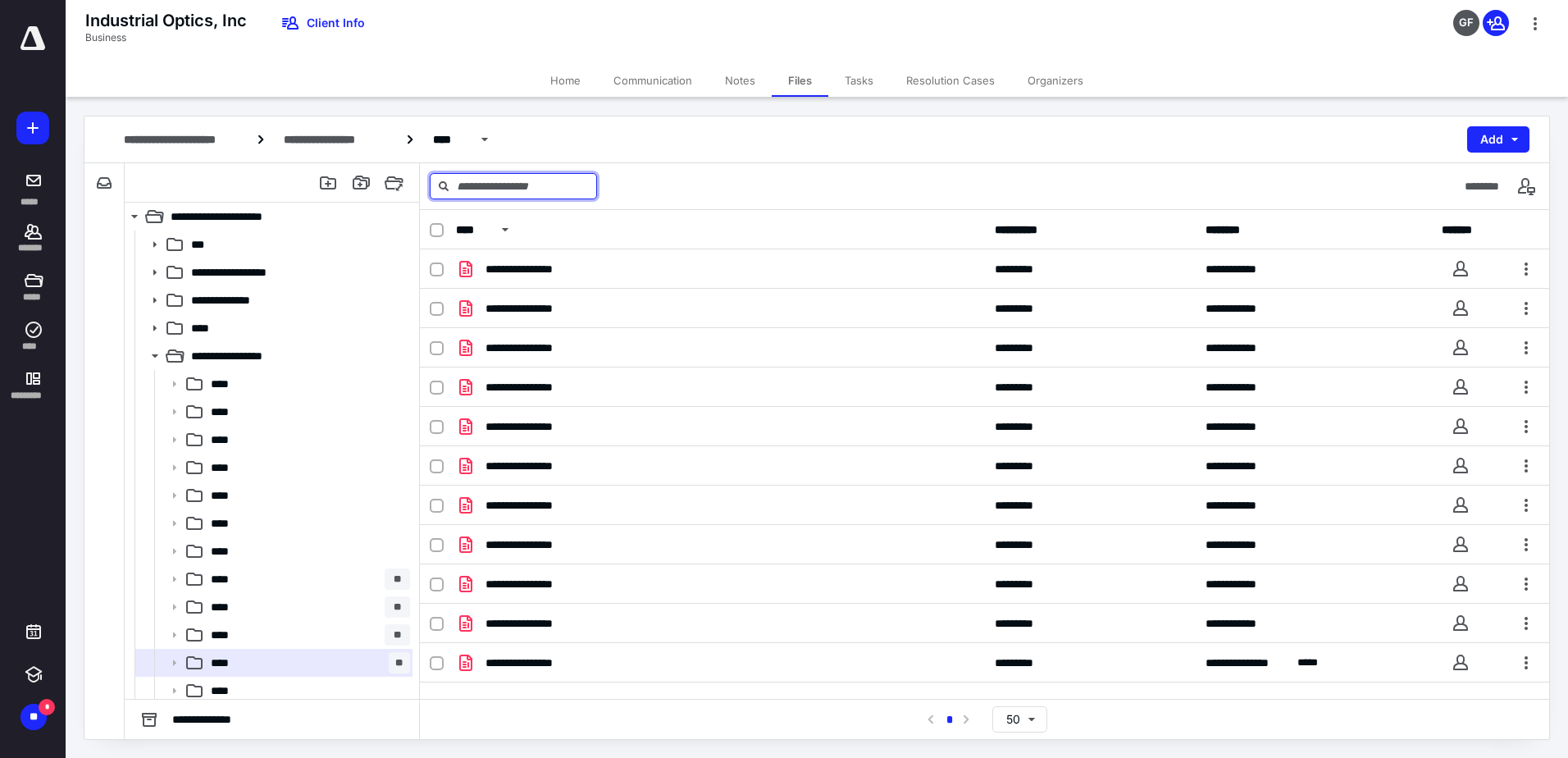 click at bounding box center [513, 186] 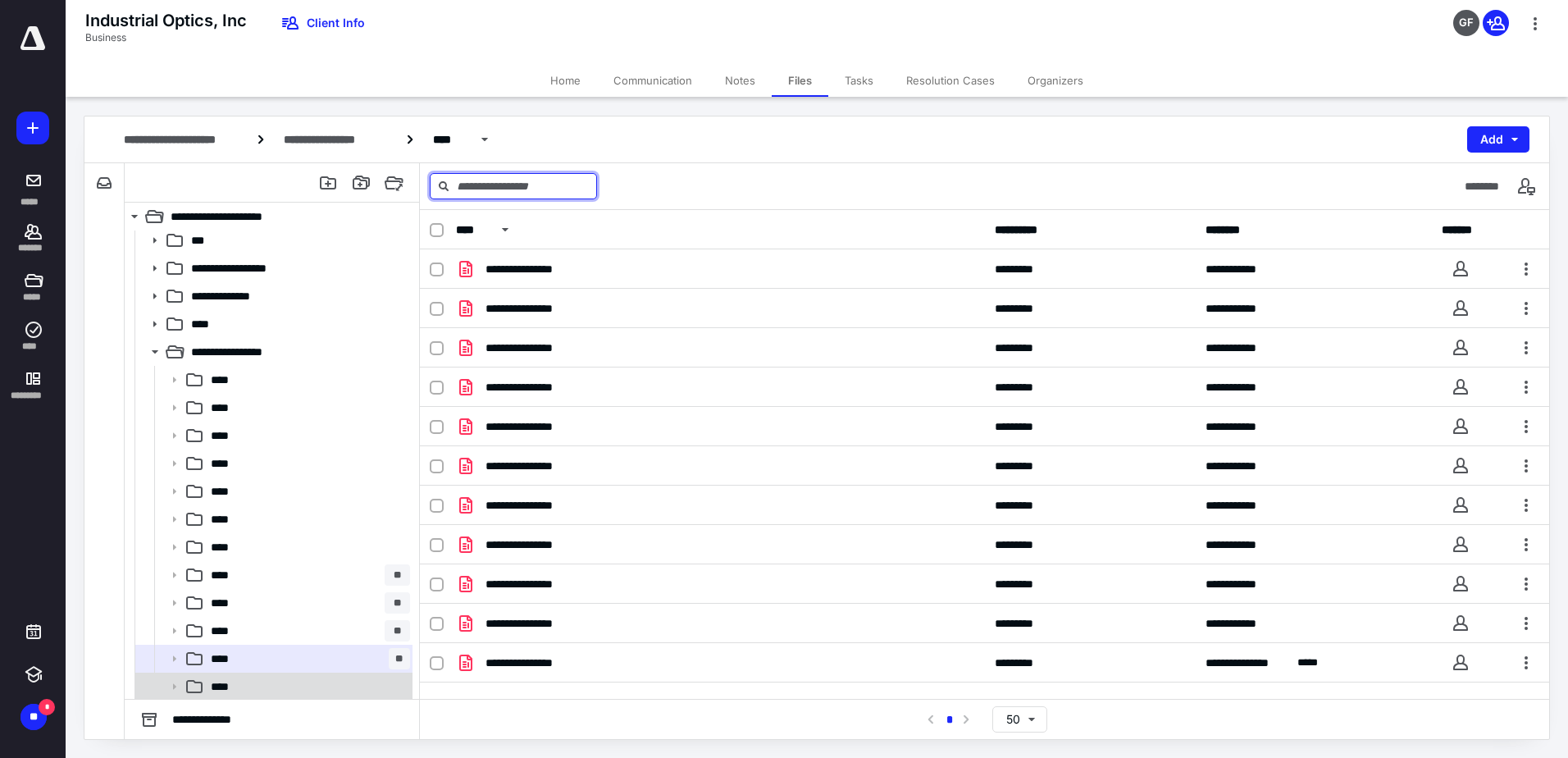scroll, scrollTop: 0, scrollLeft: 0, axis: both 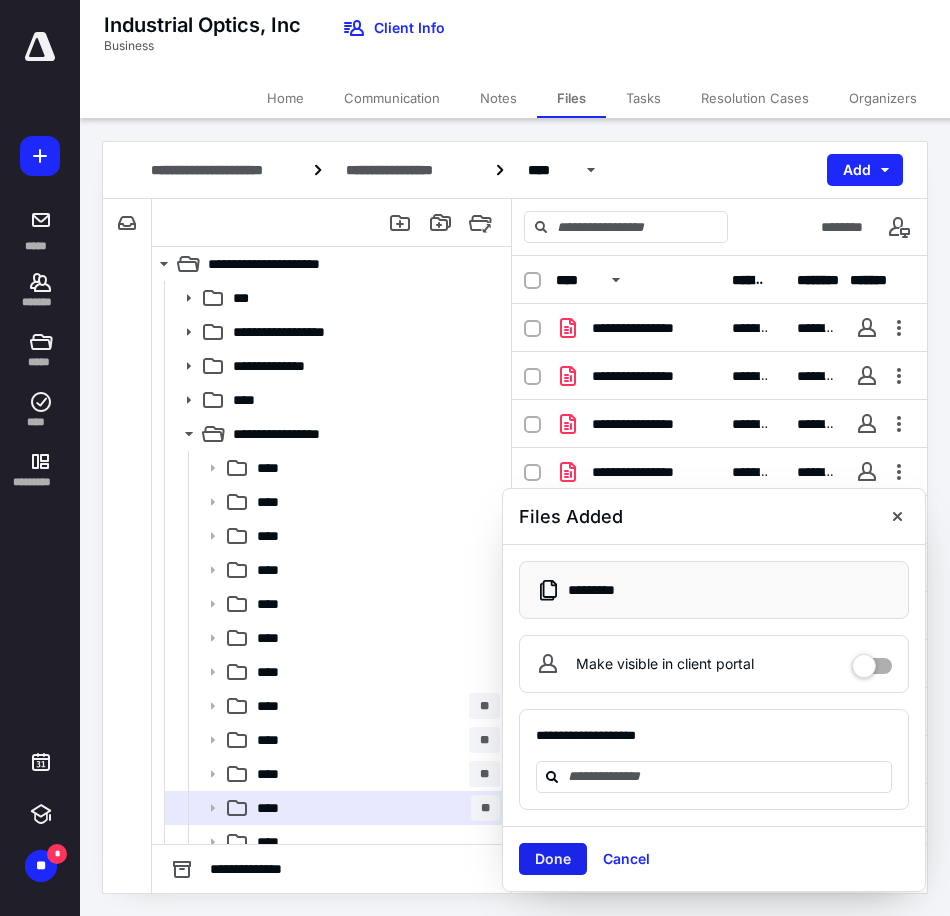 click on "Done" at bounding box center (553, 859) 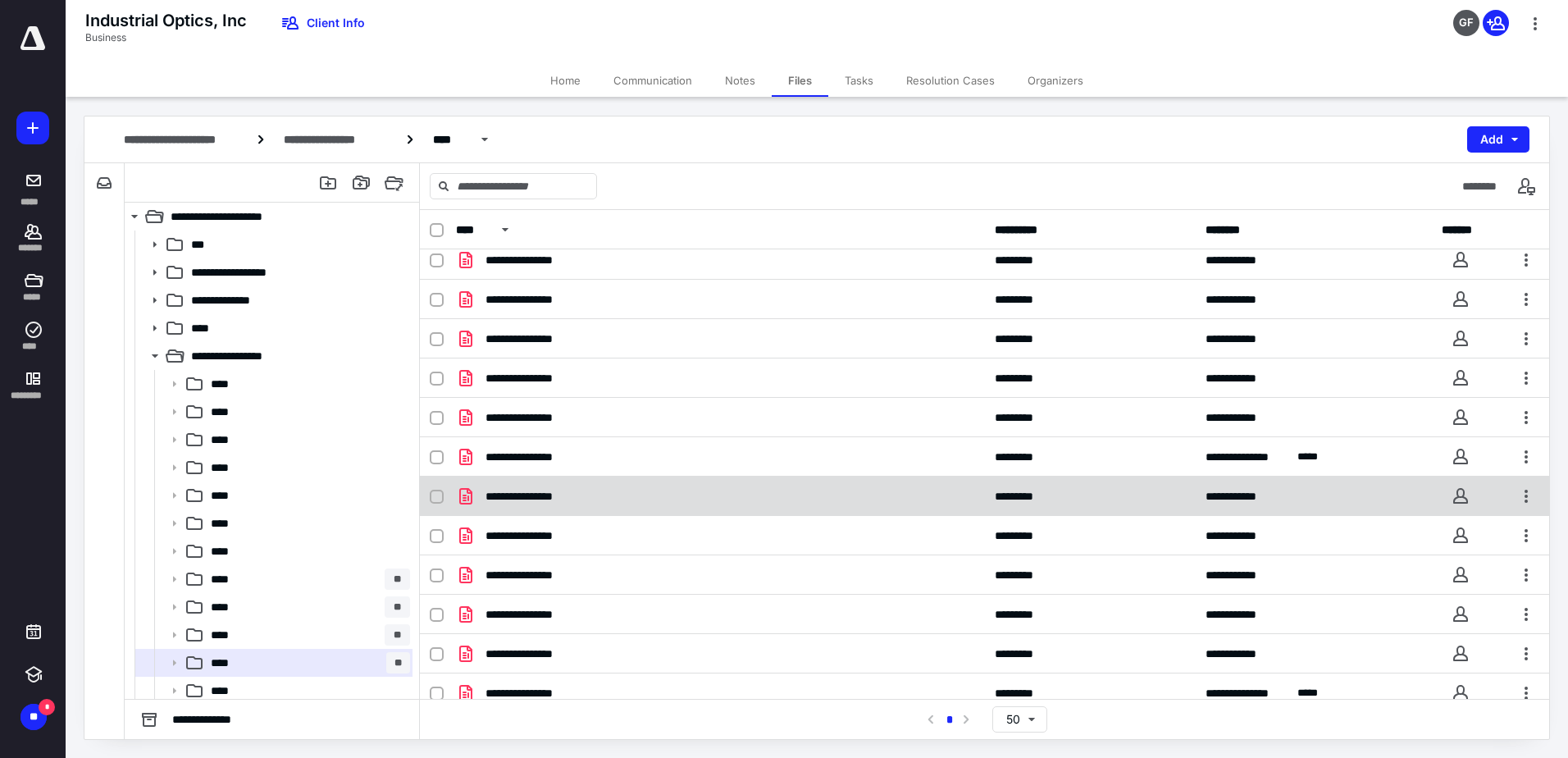 scroll, scrollTop: 23, scrollLeft: 0, axis: vertical 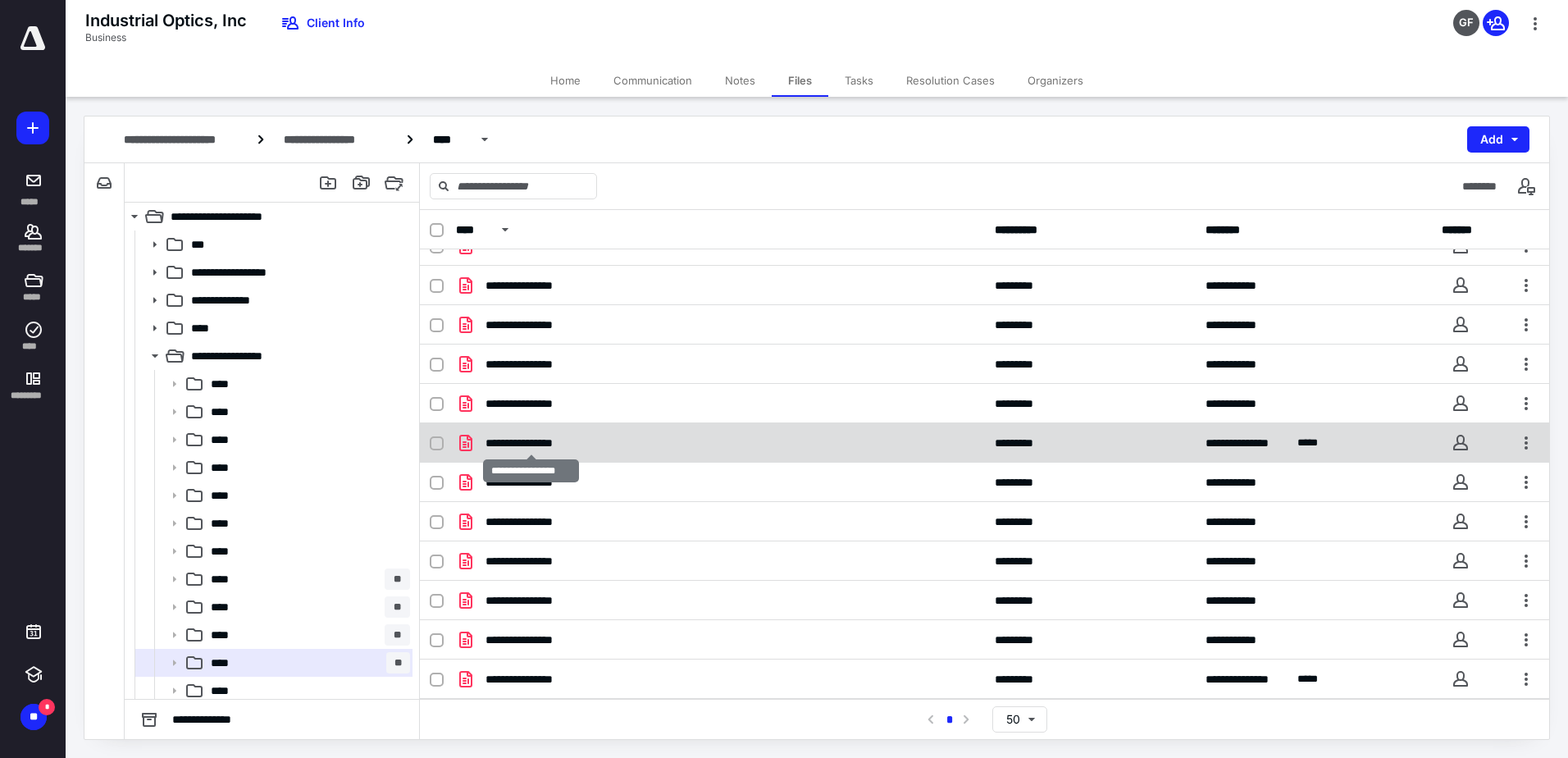 click on "**********" at bounding box center (531, 443) 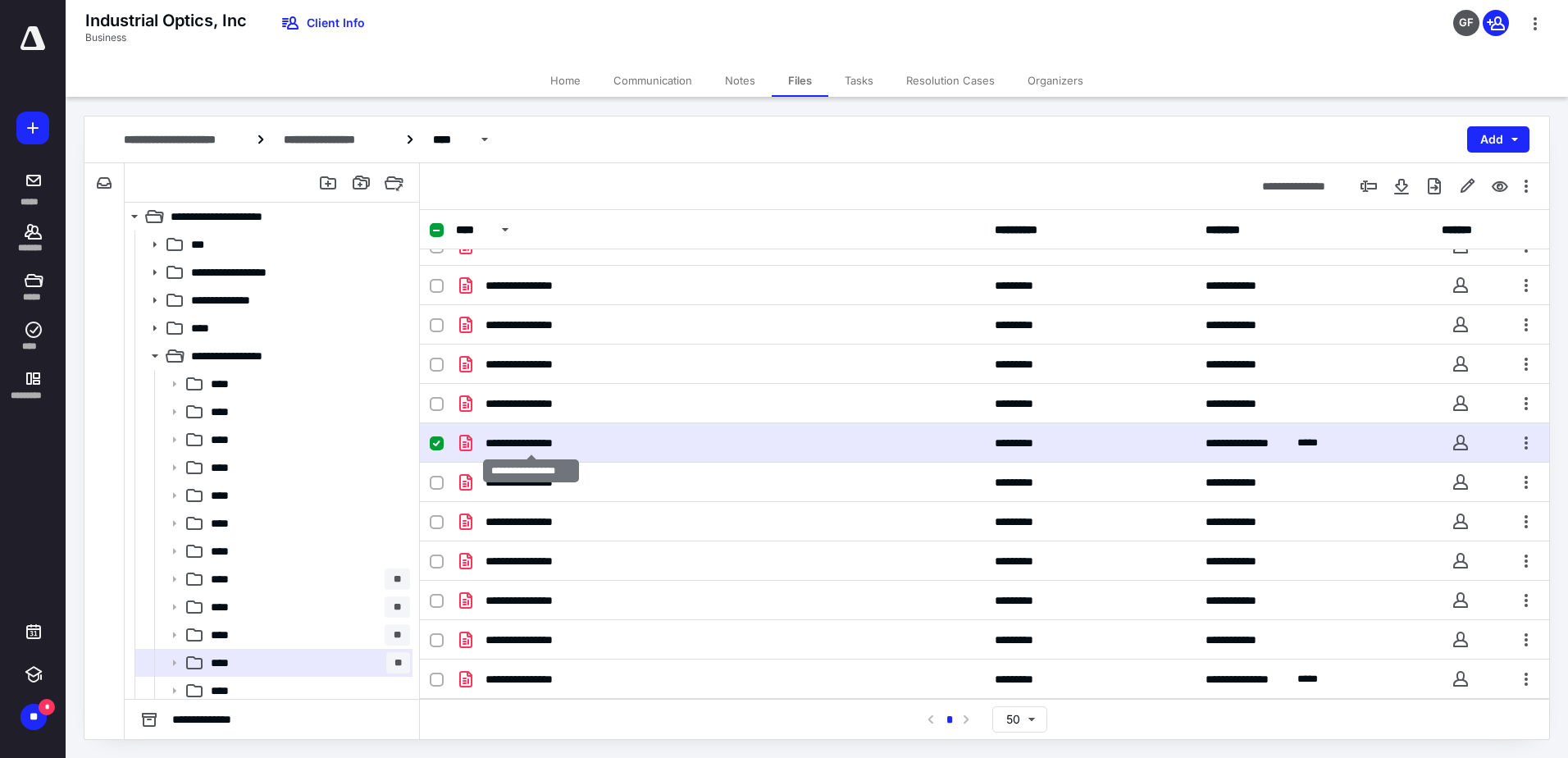 click on "**********" at bounding box center (531, 443) 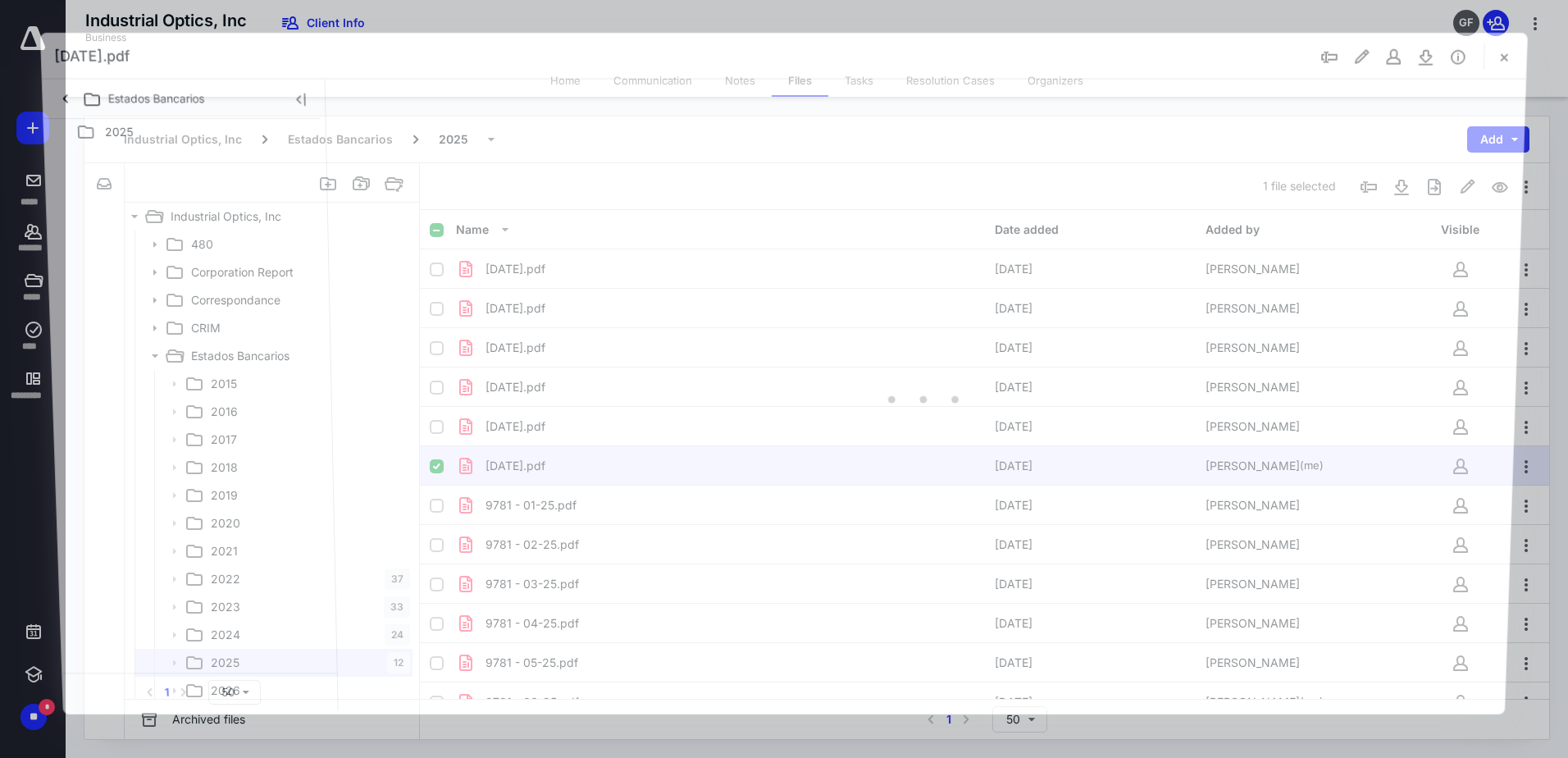 scroll, scrollTop: 23, scrollLeft: 0, axis: vertical 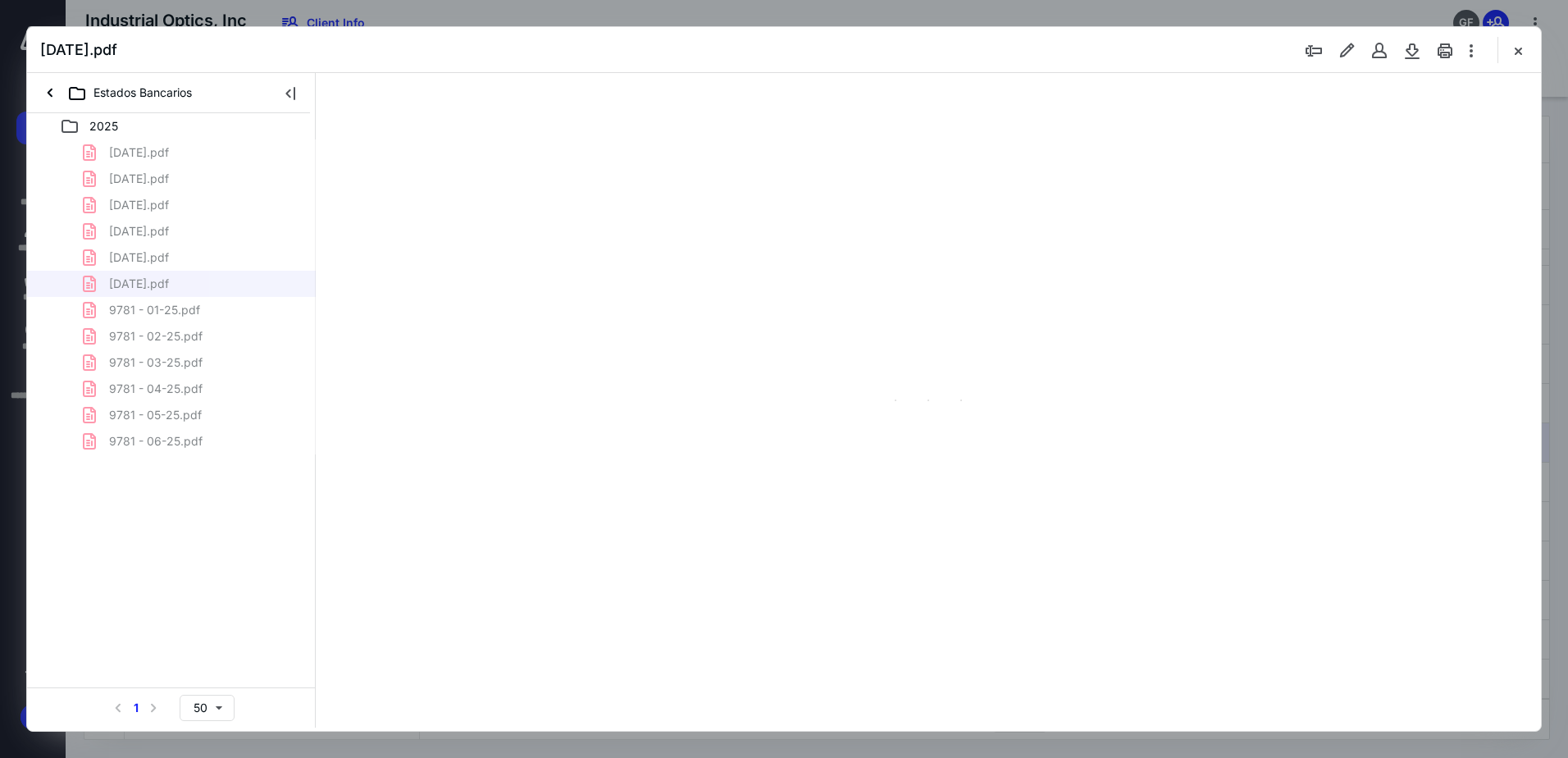 type on "91" 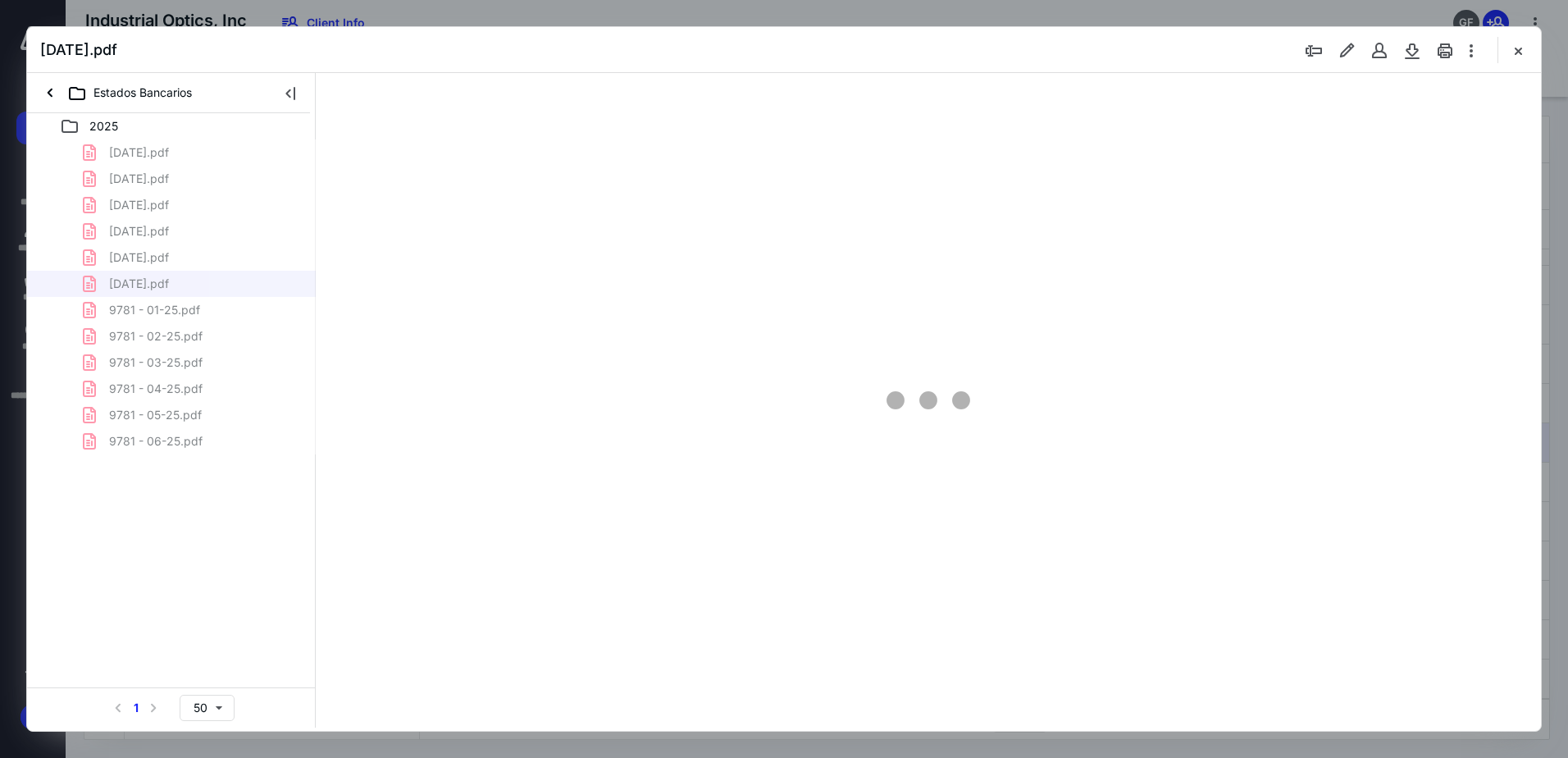scroll, scrollTop: 66, scrollLeft: 0, axis: vertical 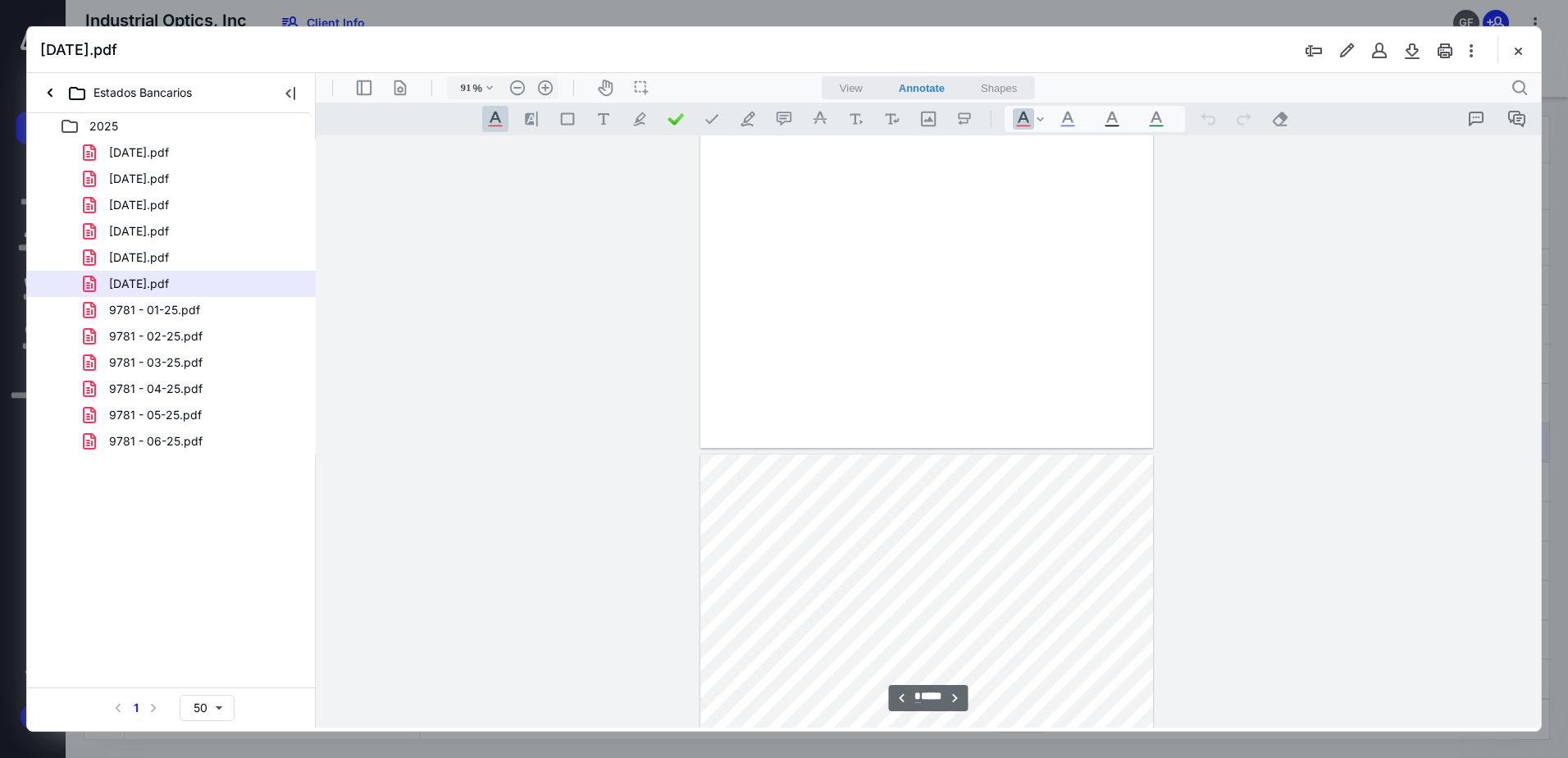 type on "*" 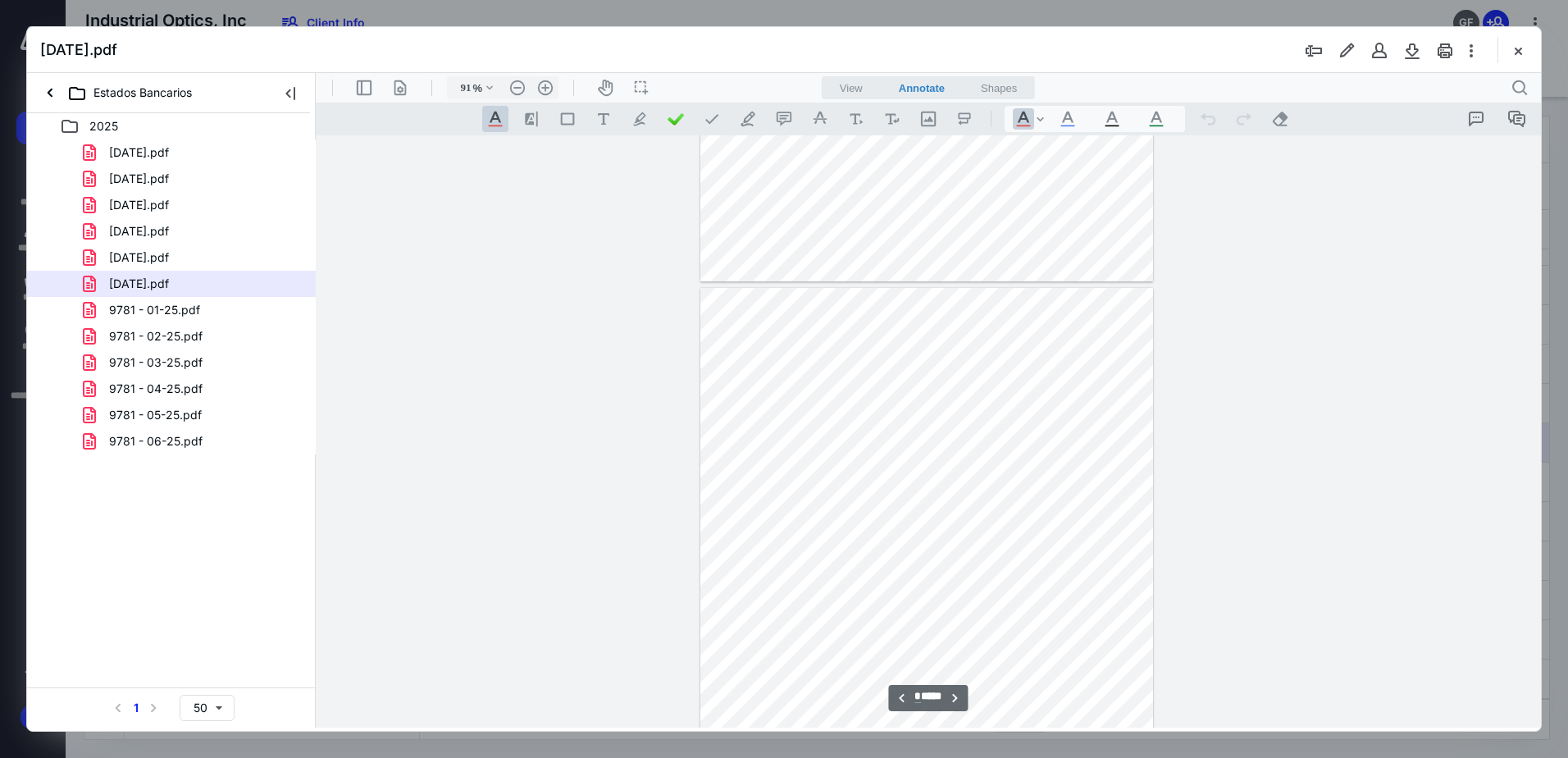 scroll, scrollTop: 937, scrollLeft: 0, axis: vertical 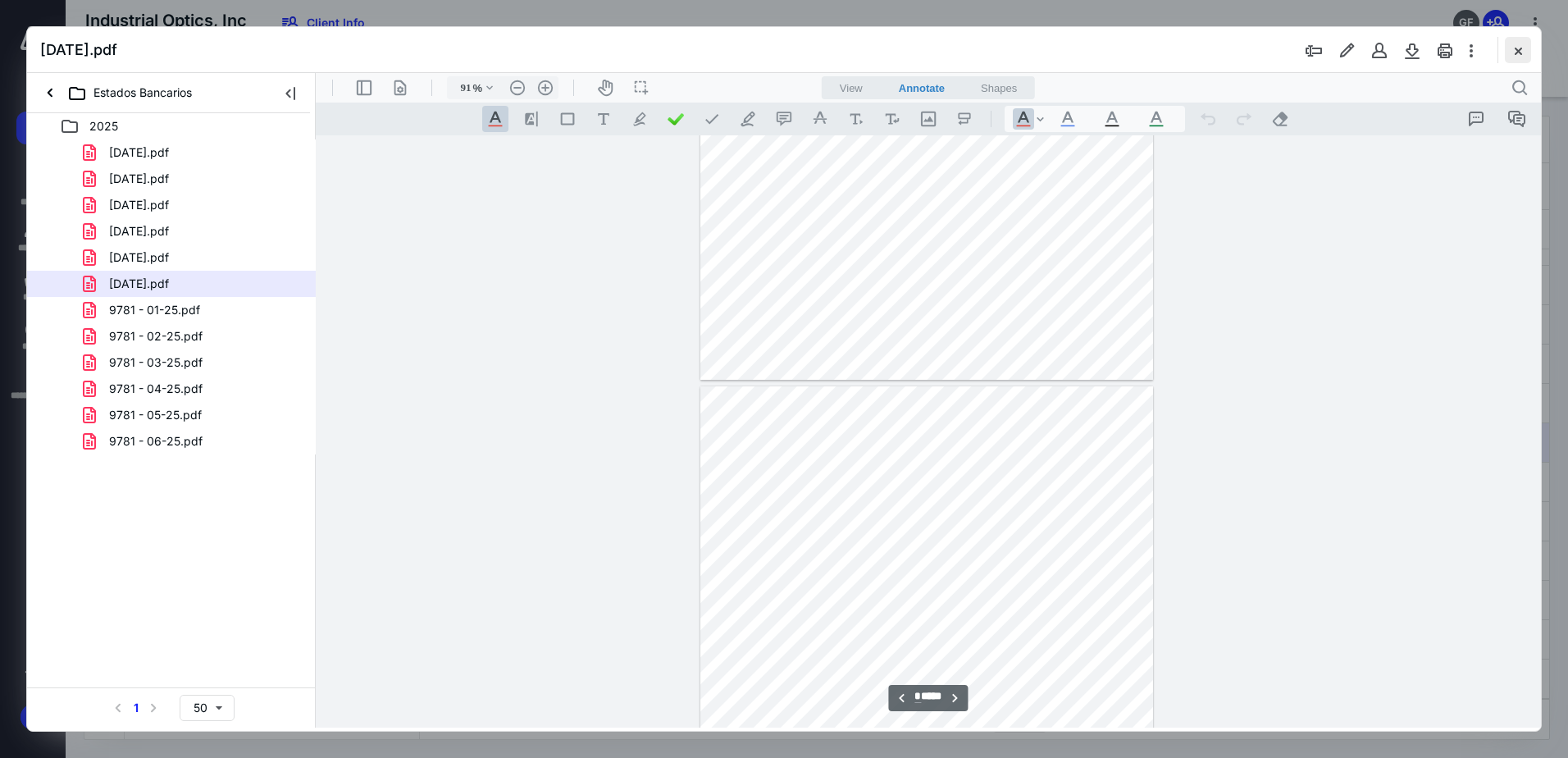 click at bounding box center (1518, 50) 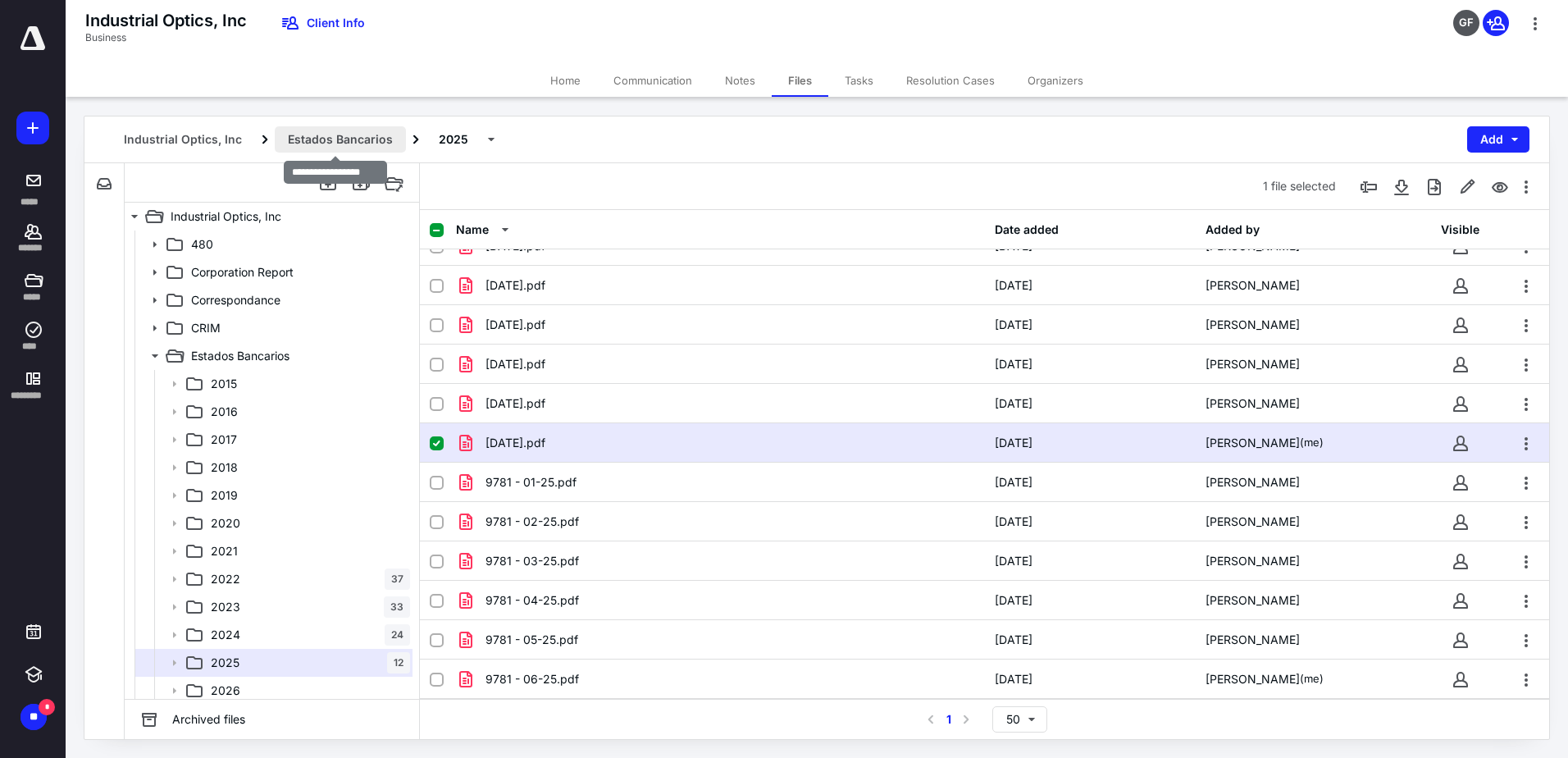 click on "Estados Bancarios" at bounding box center (340, 139) 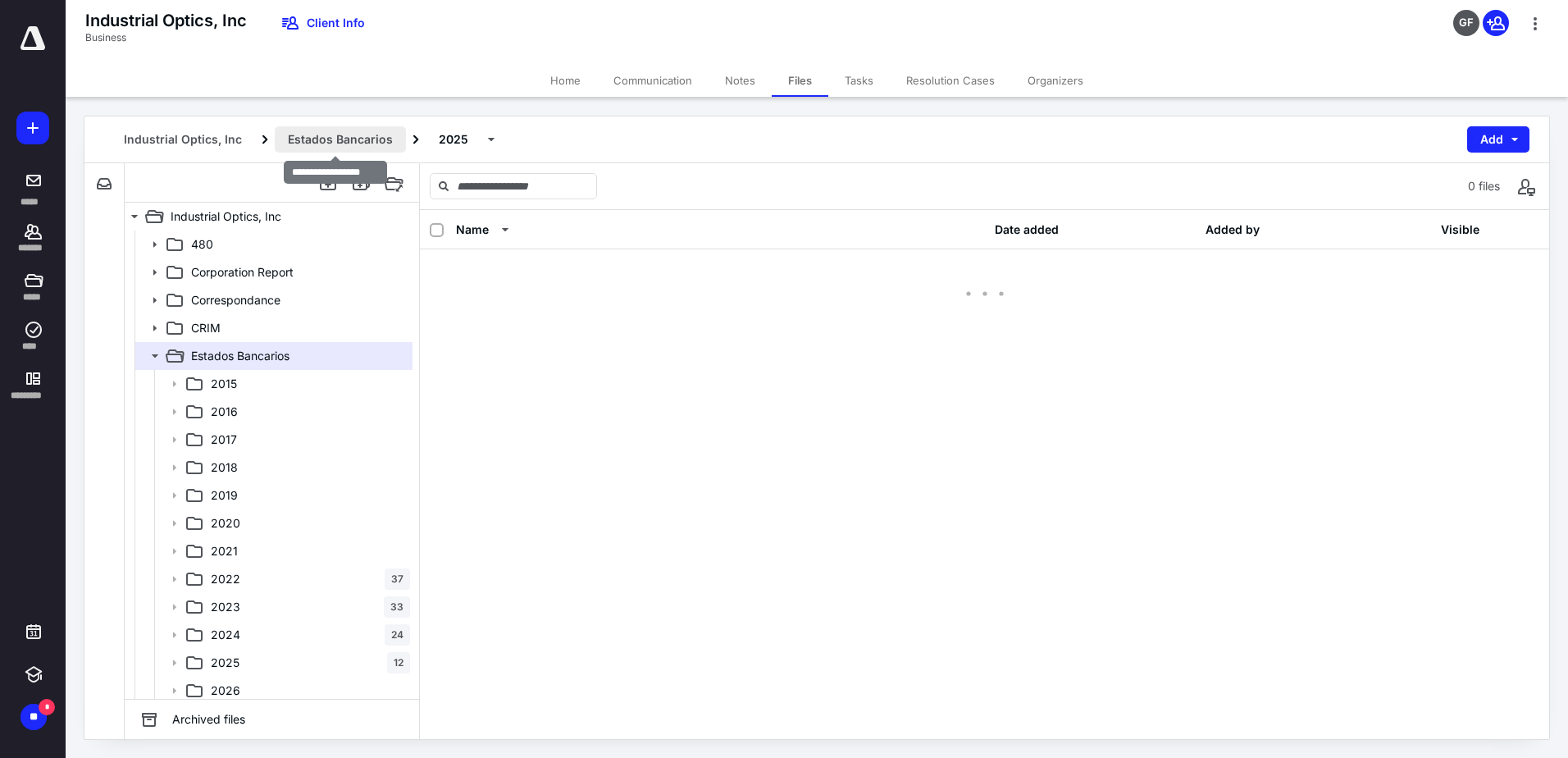 scroll, scrollTop: 0, scrollLeft: 0, axis: both 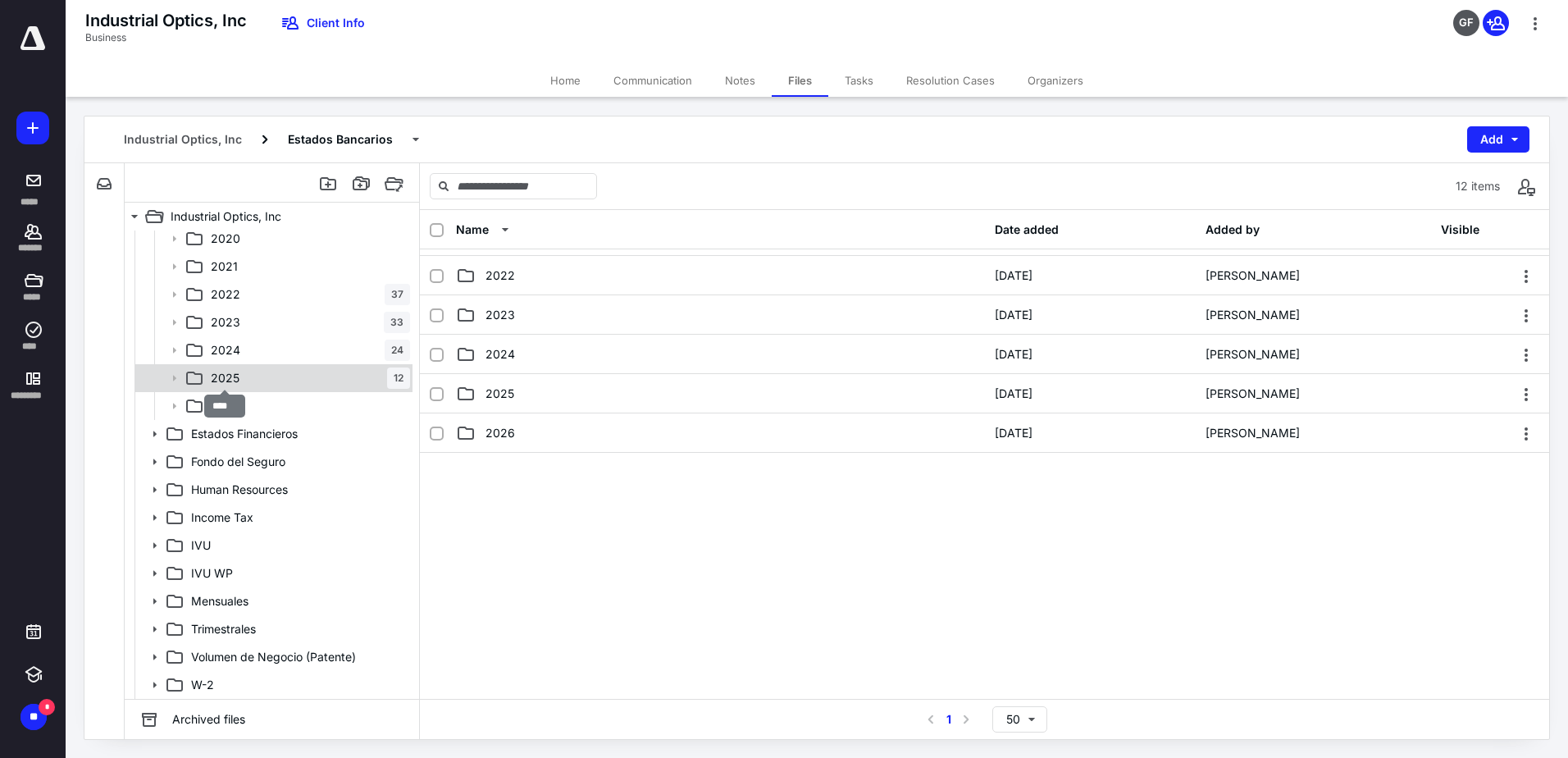 click on "2025" at bounding box center [225, 378] 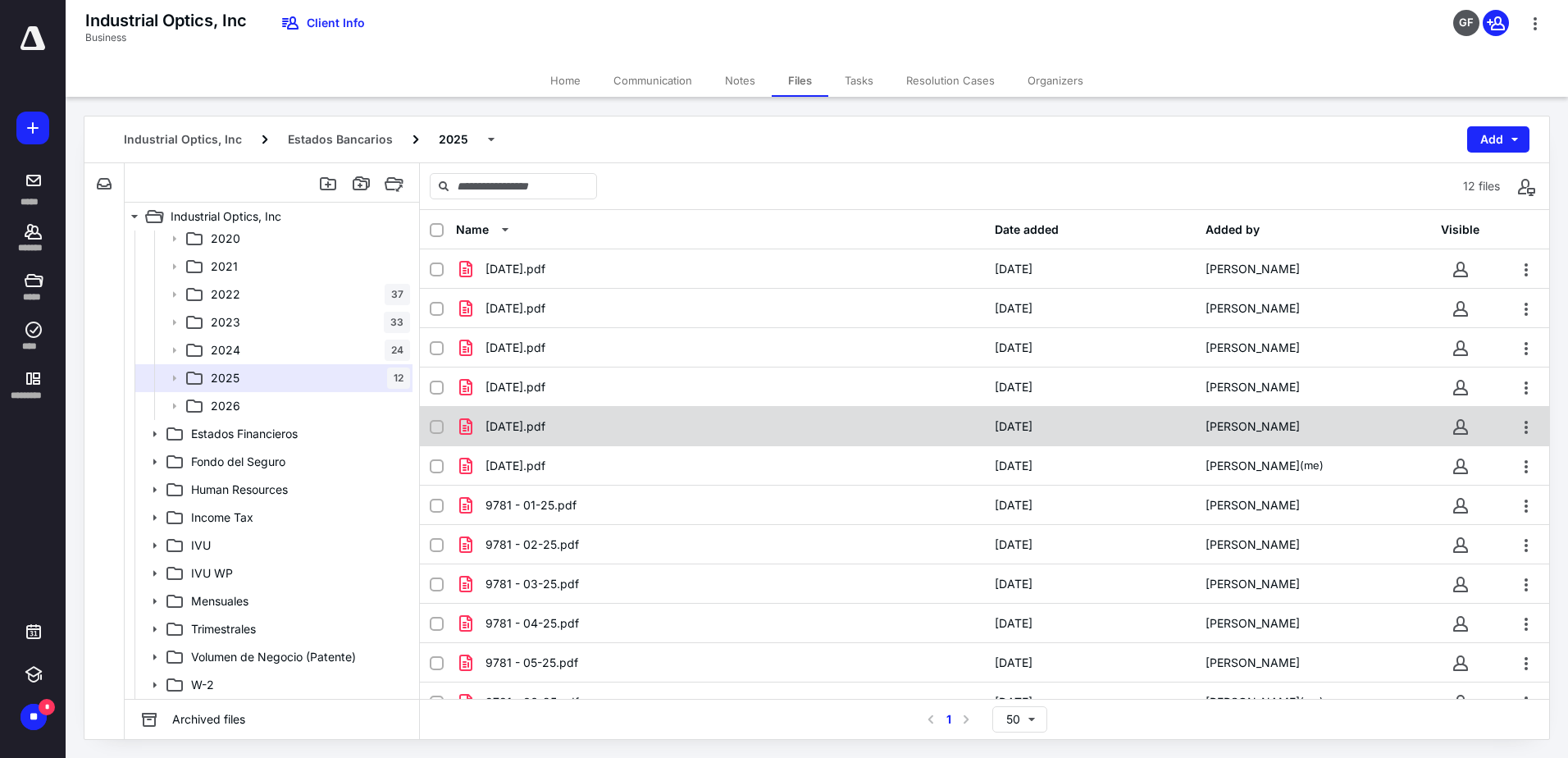 scroll, scrollTop: 23, scrollLeft: 0, axis: vertical 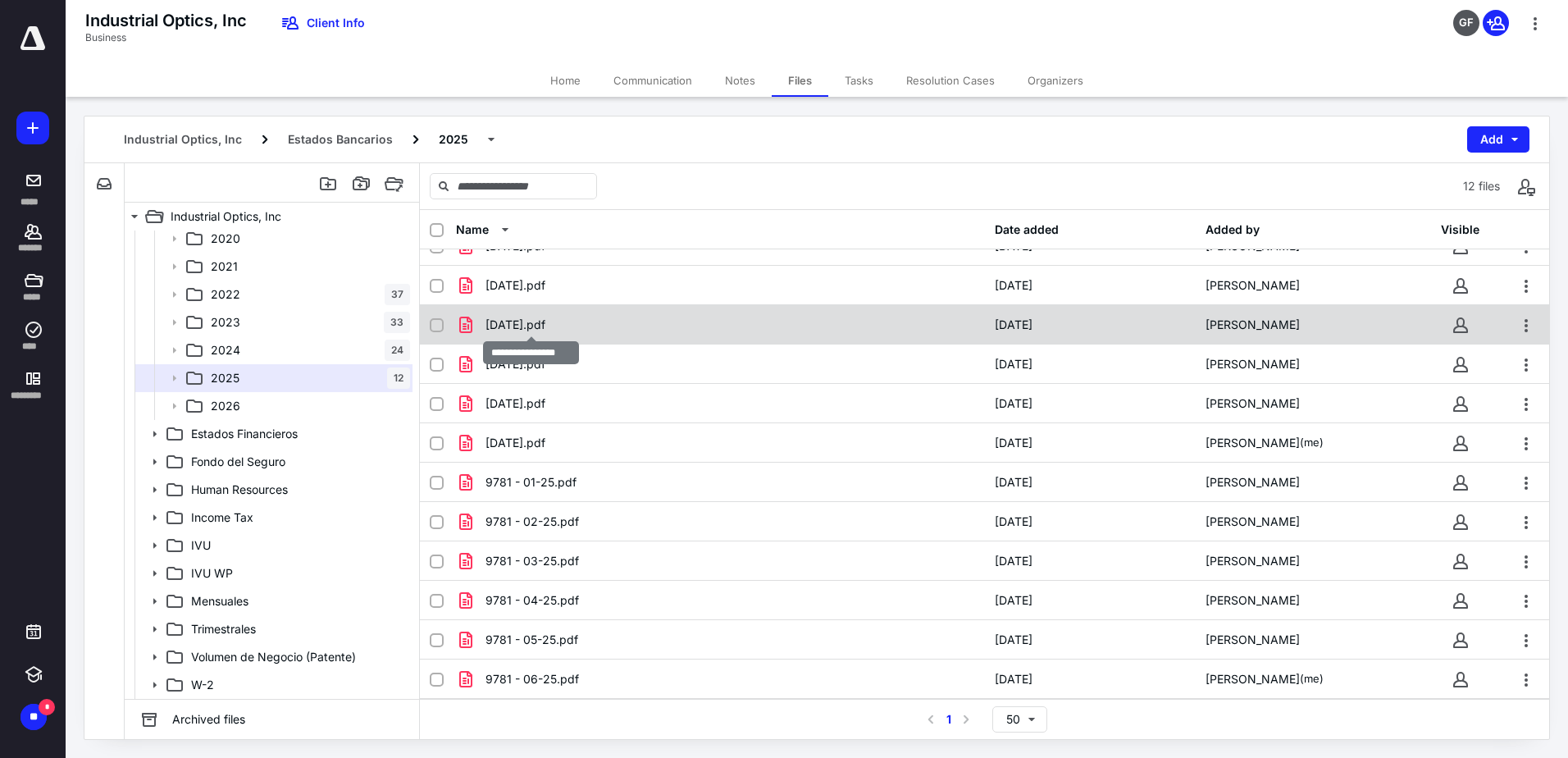 checkbox on "true" 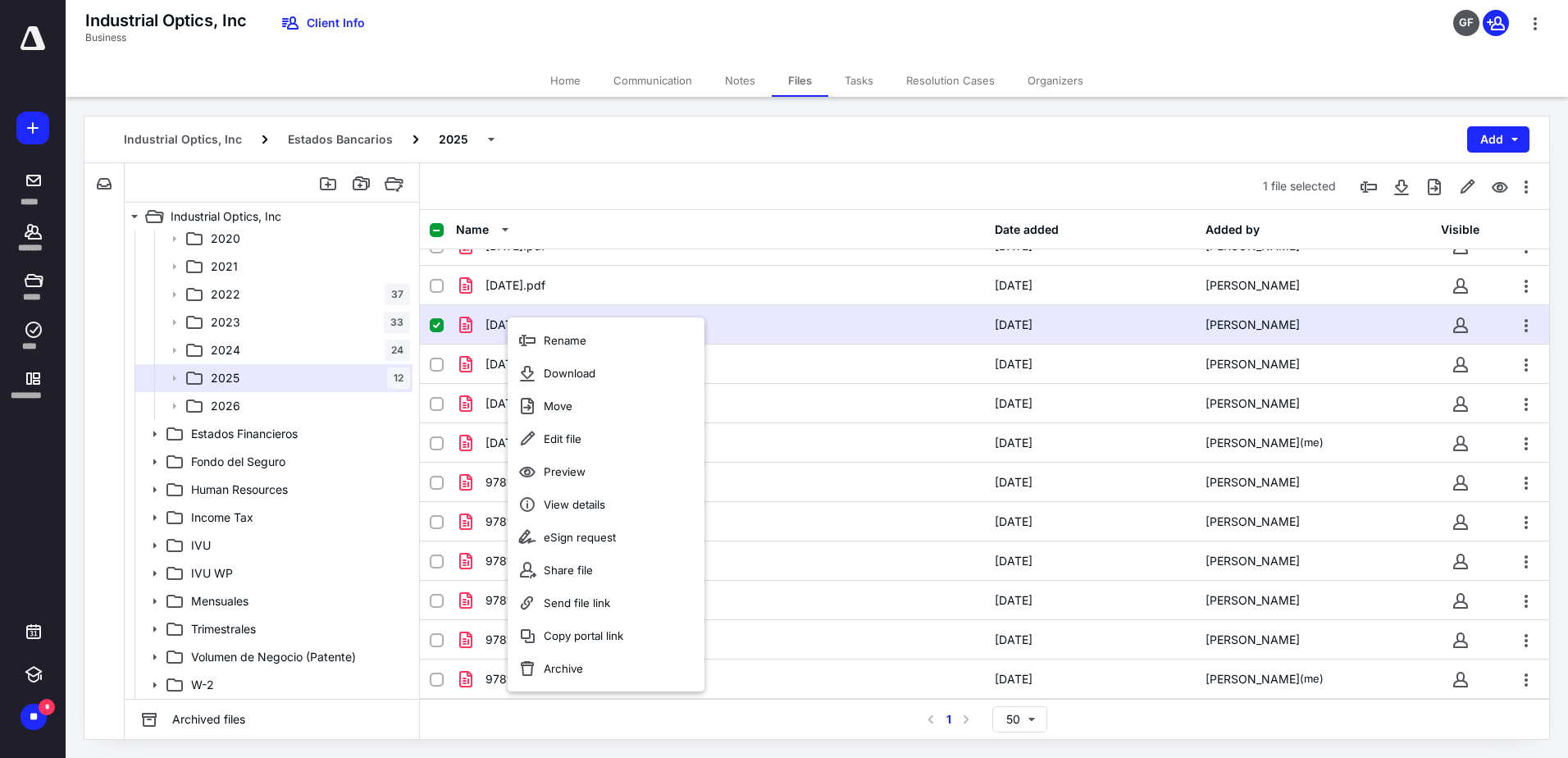 click on "**********" at bounding box center (784, 379) 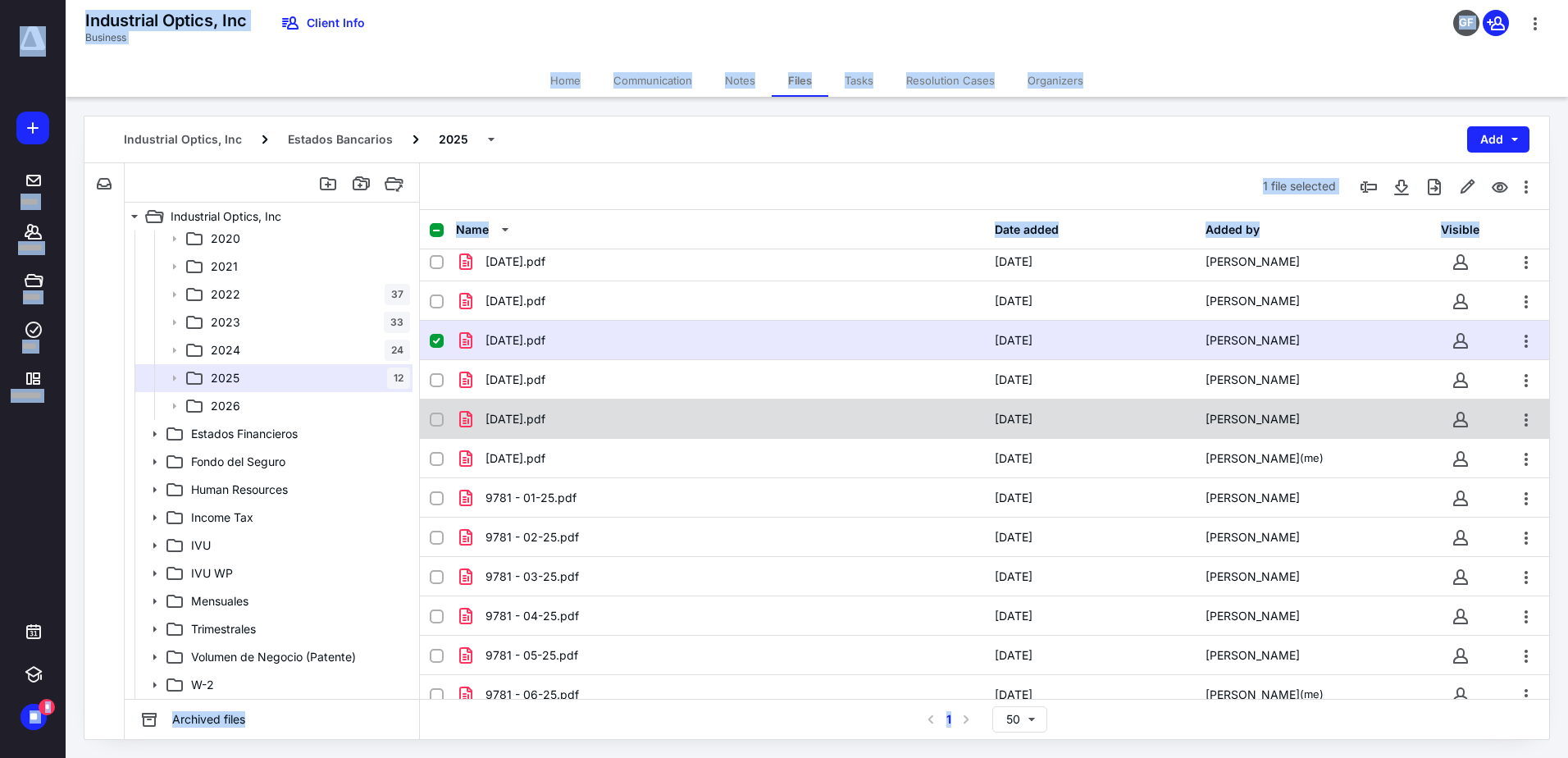 scroll, scrollTop: 0, scrollLeft: 0, axis: both 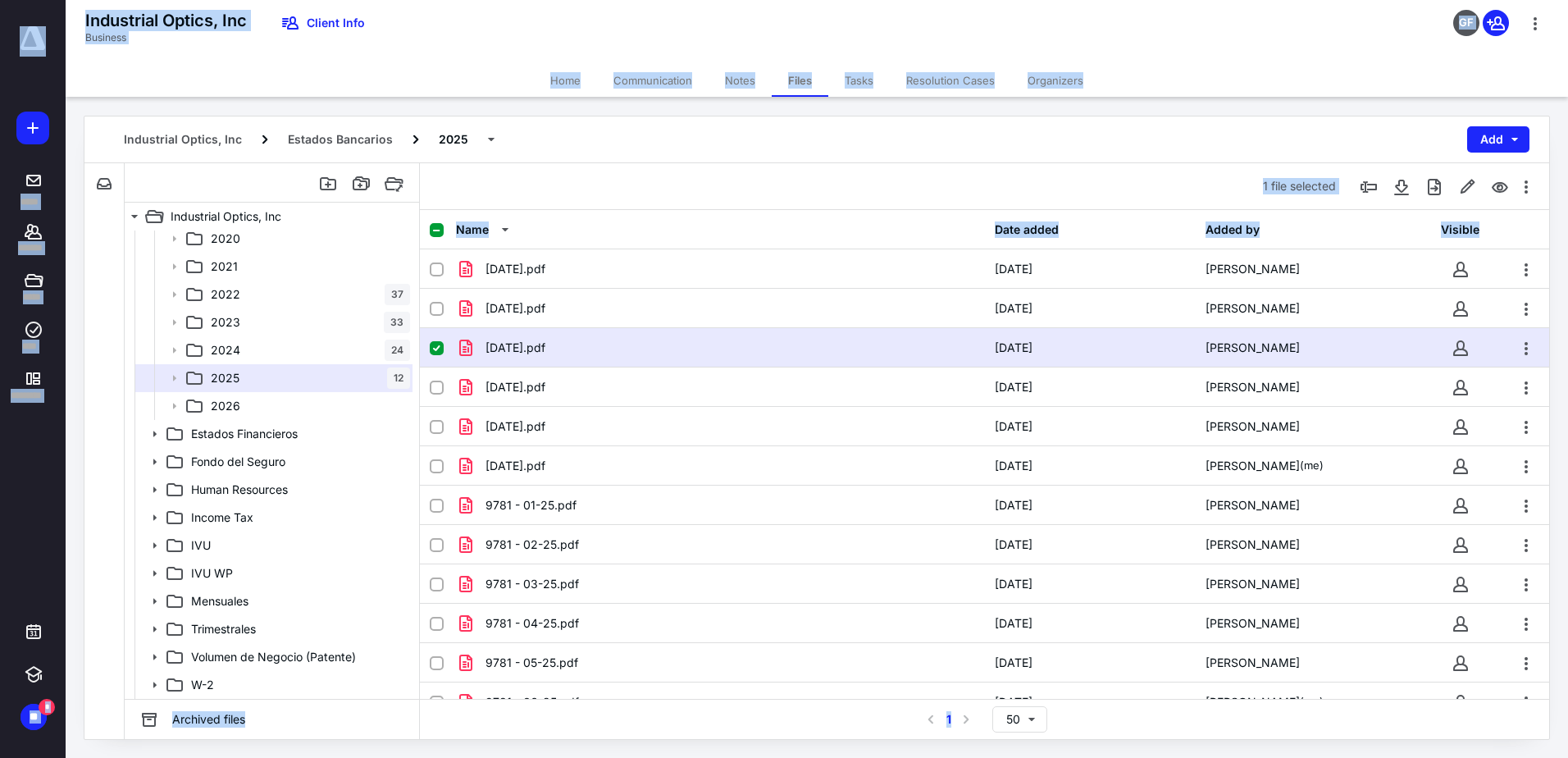 click on "Name" at bounding box center (720, 230) 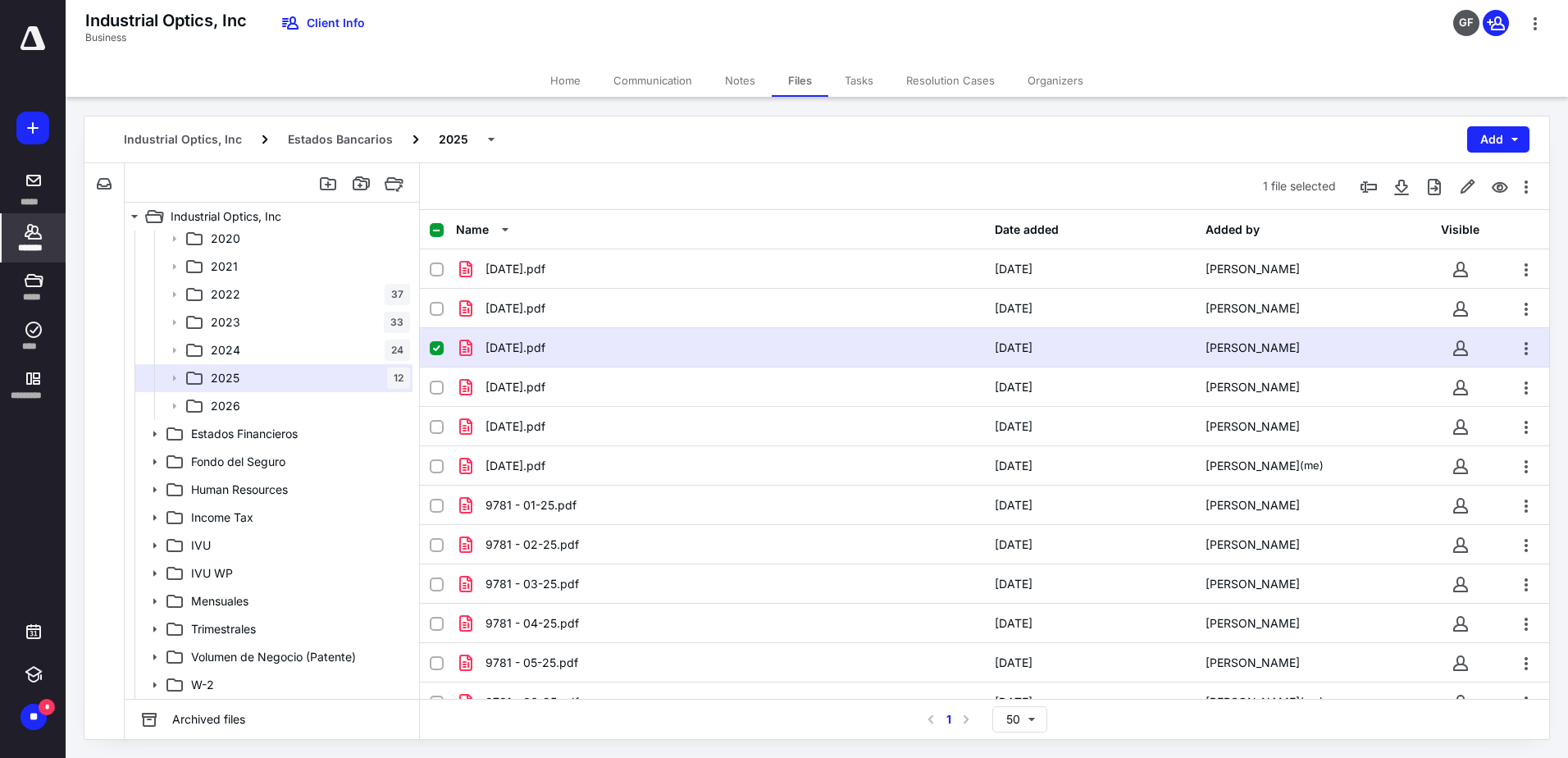 click 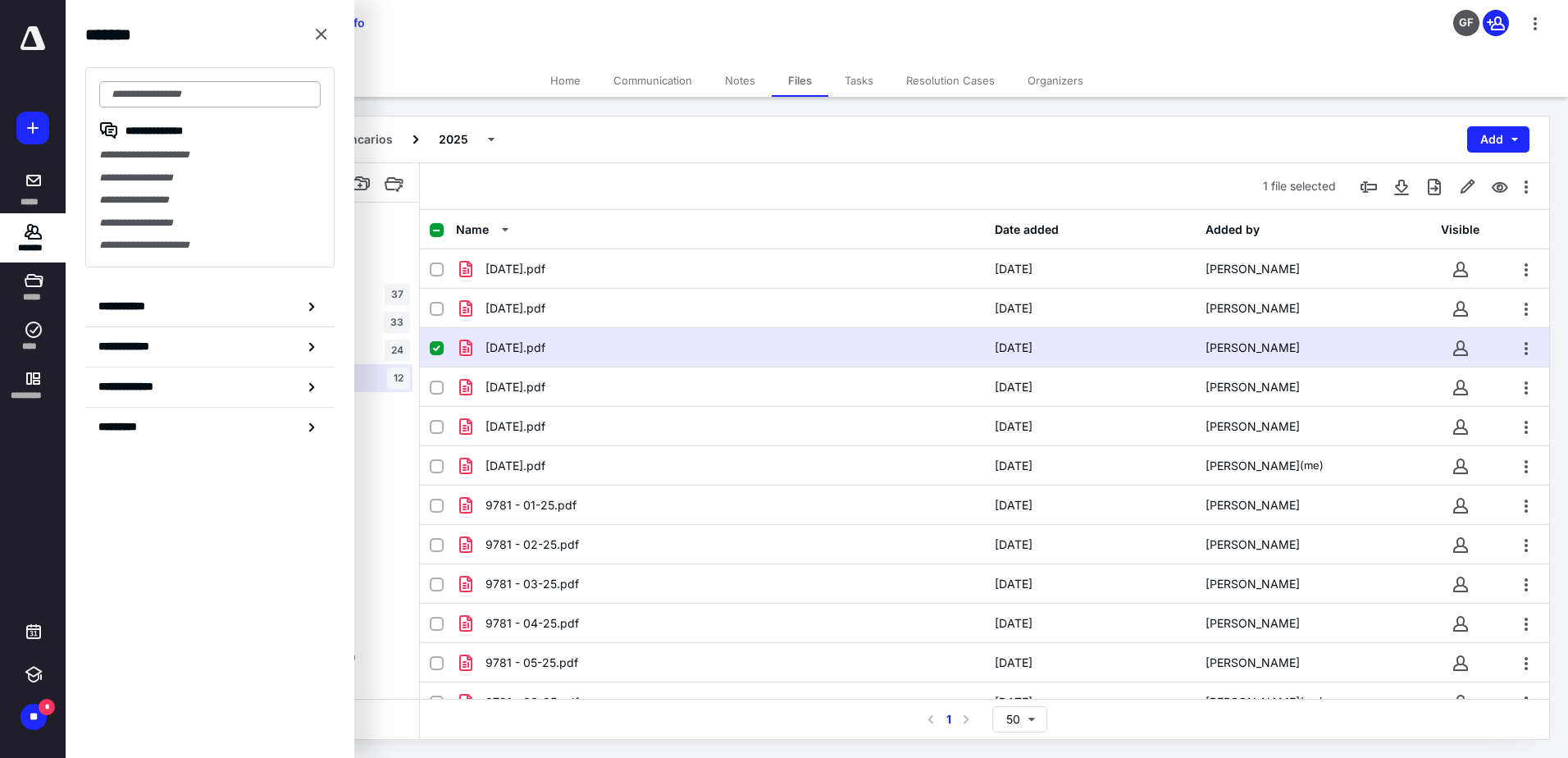 click at bounding box center (210, 94) 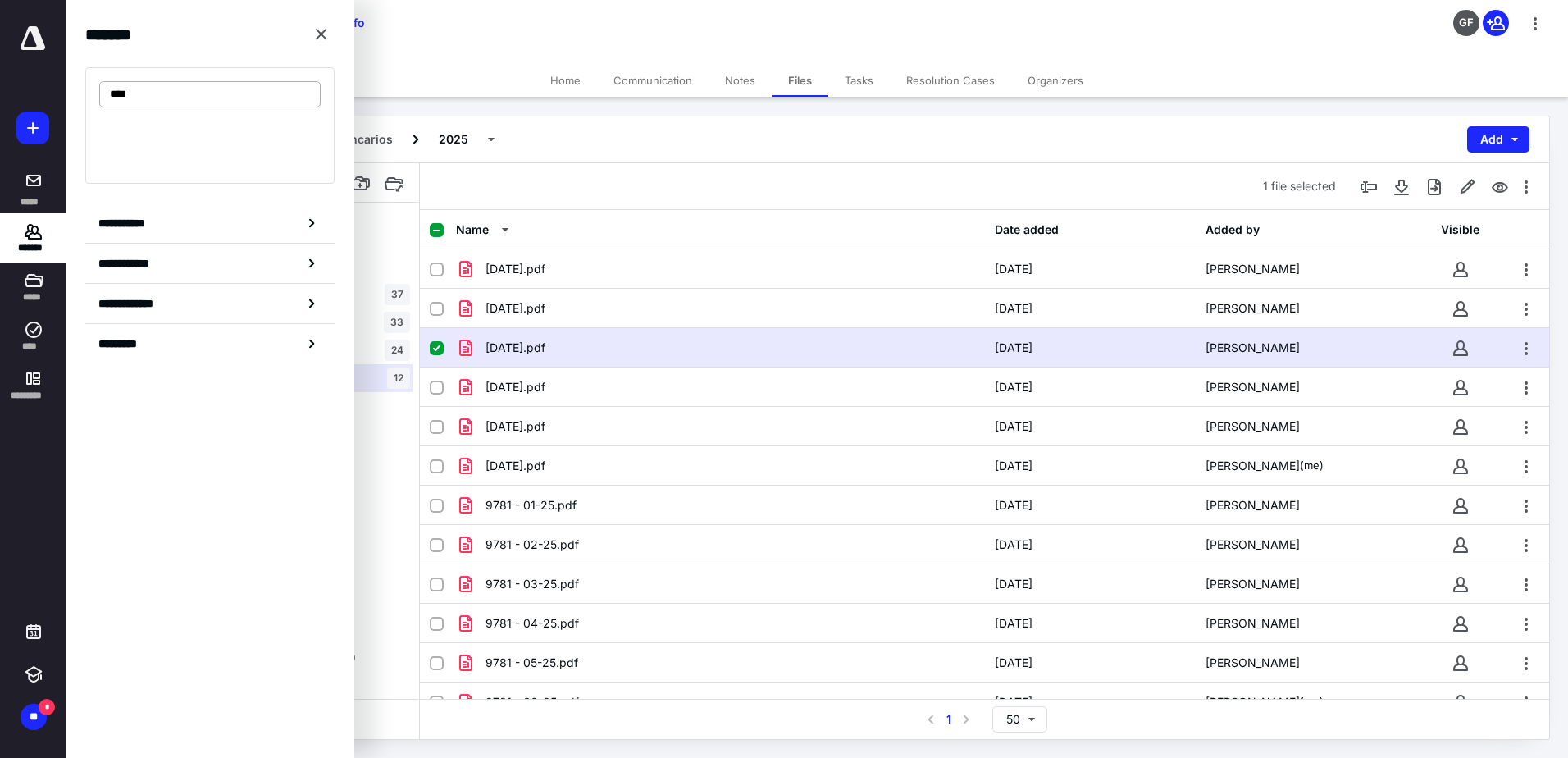 type on "****" 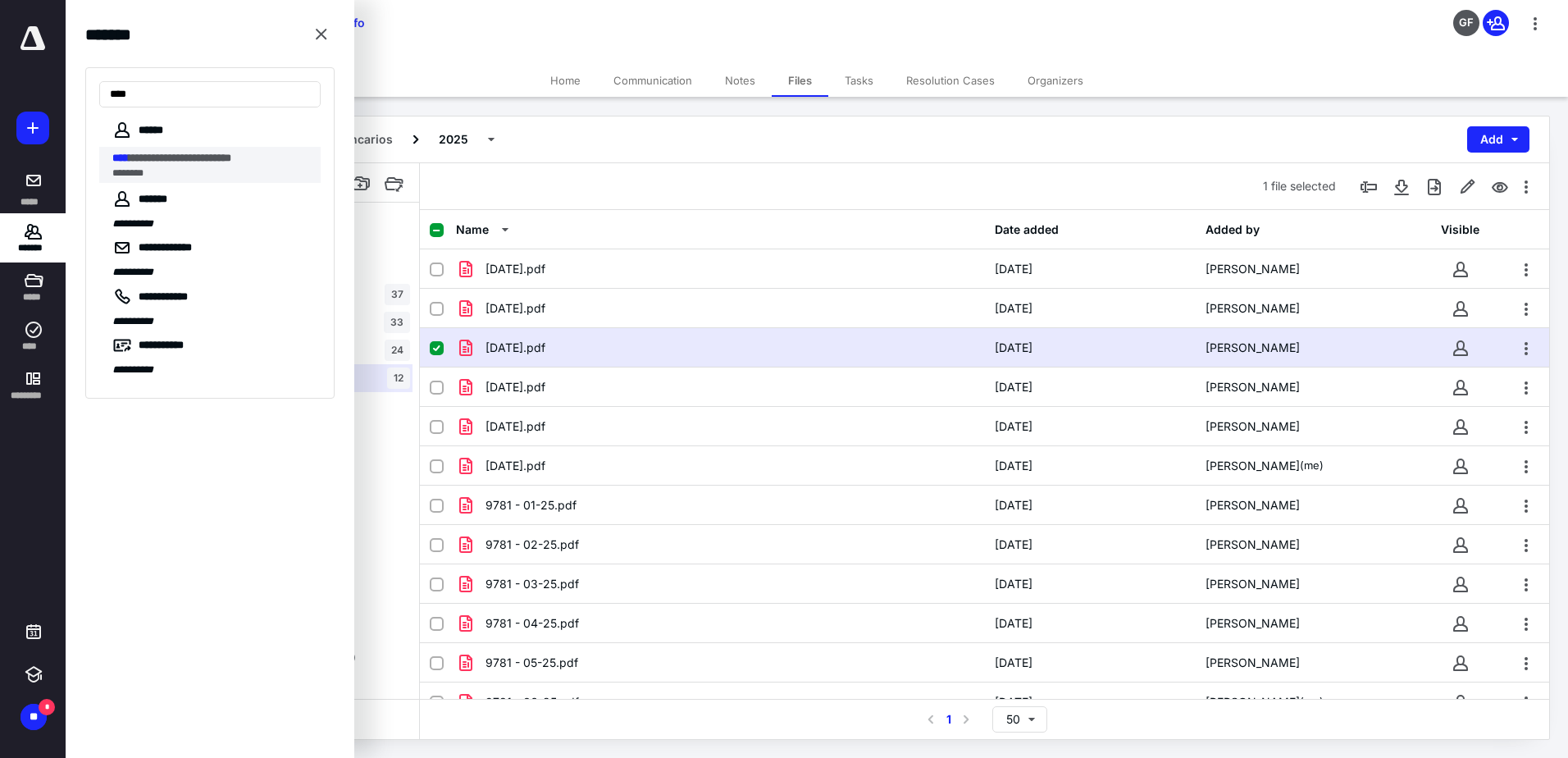 click on "**********" at bounding box center [180, 158] 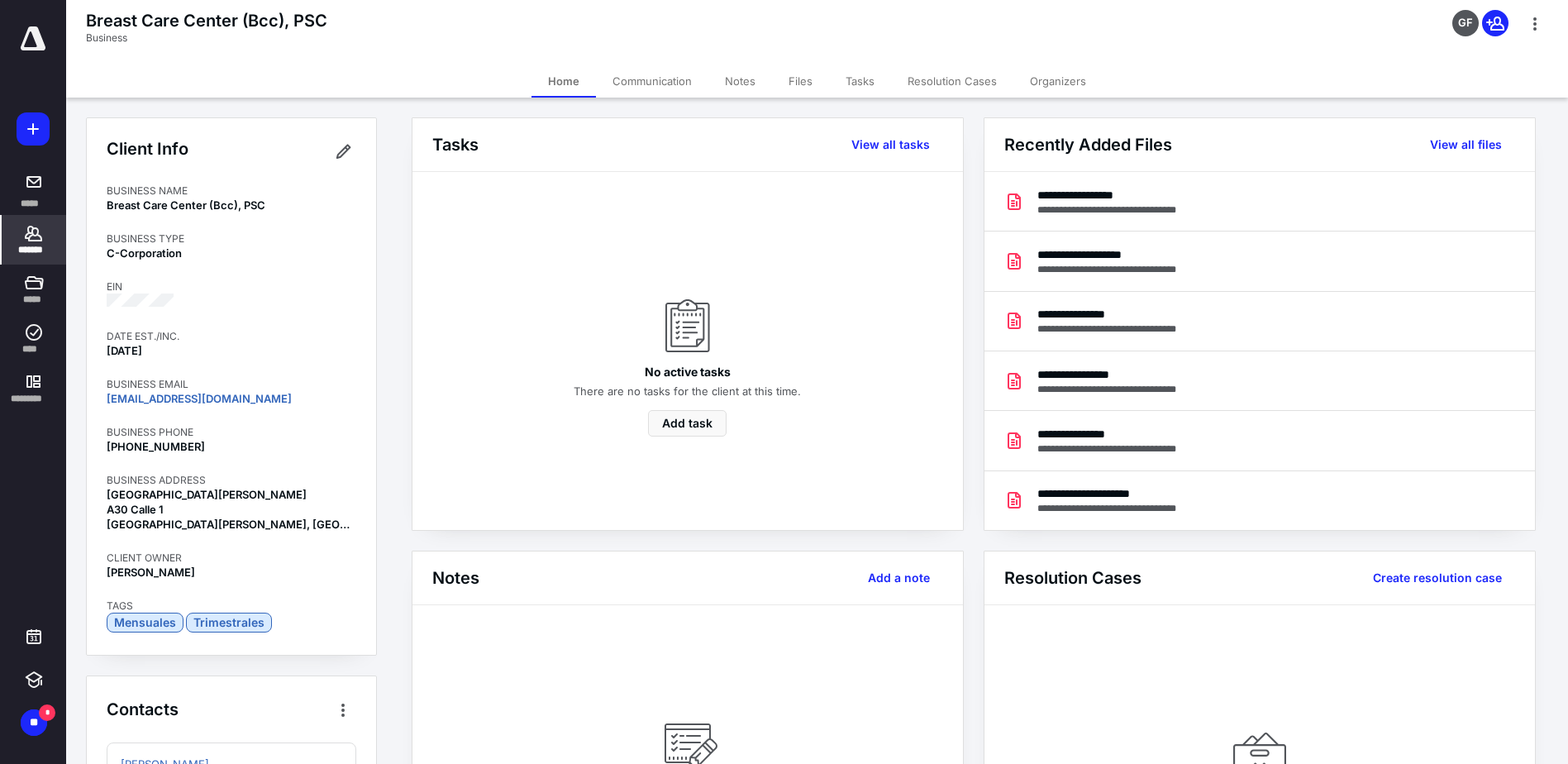 click on "Files" at bounding box center (800, 81) 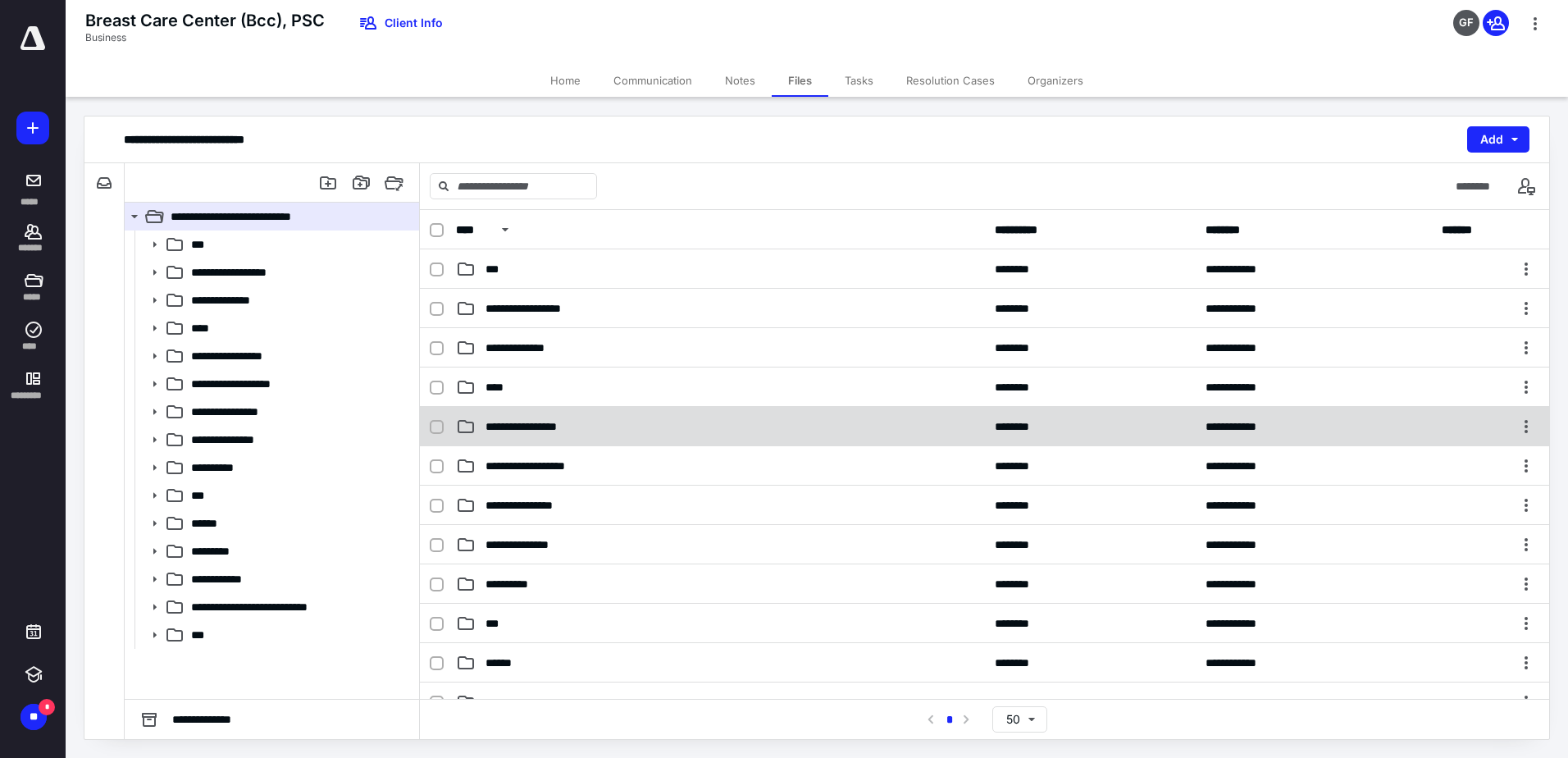 click on "**********" at bounding box center (536, 427) 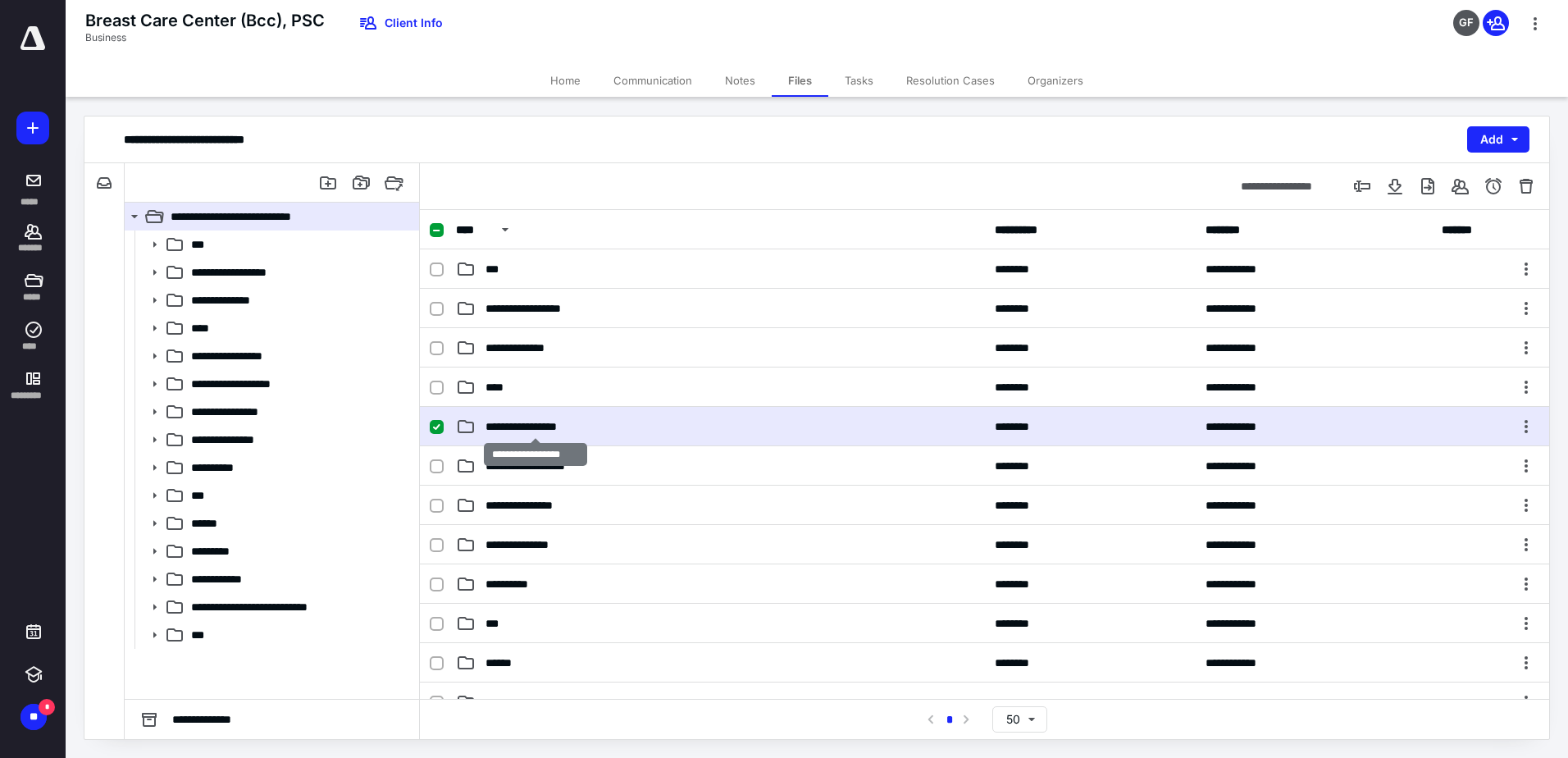 click on "**********" at bounding box center (536, 427) 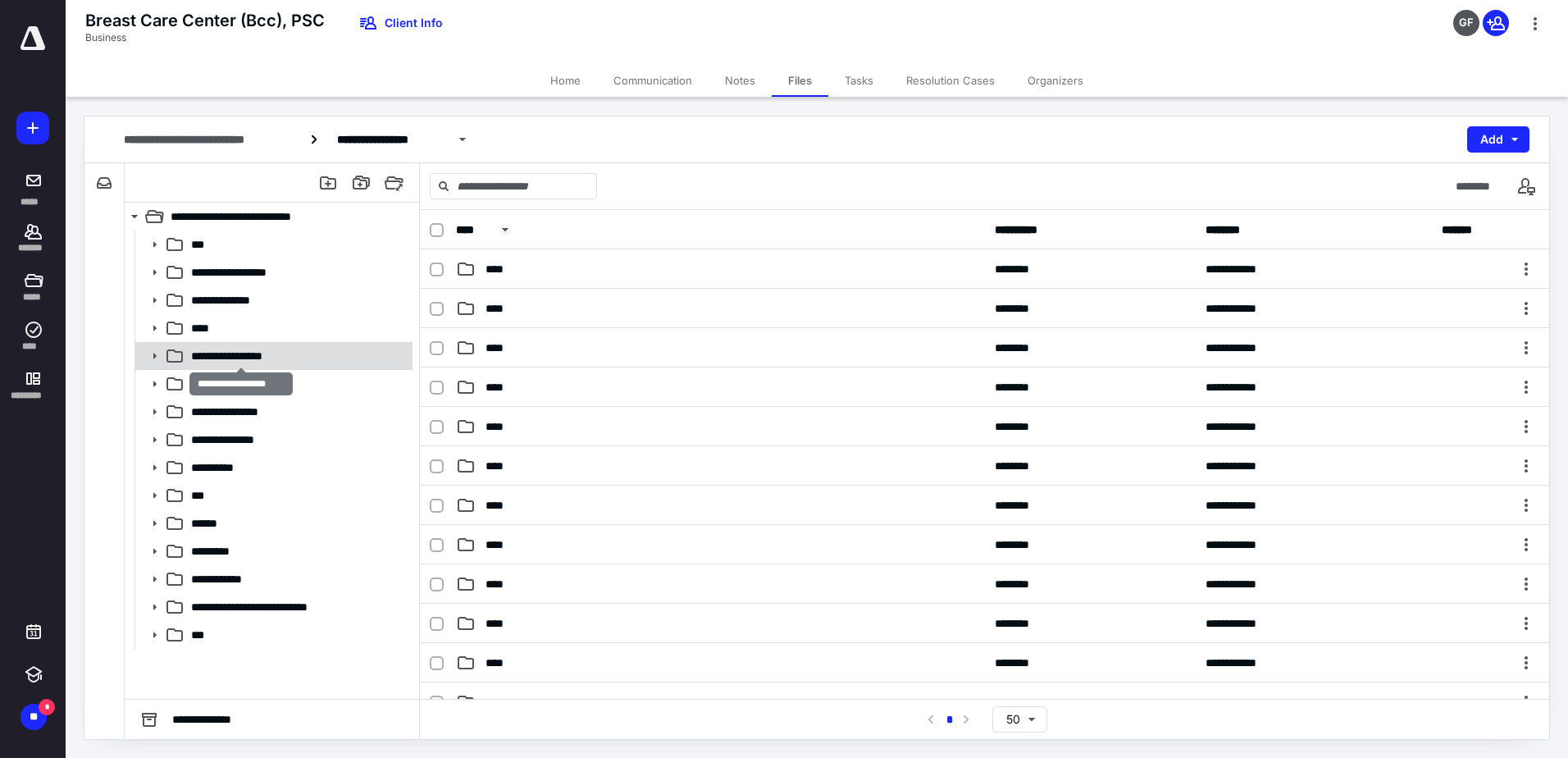 click on "**********" at bounding box center (241, 356) 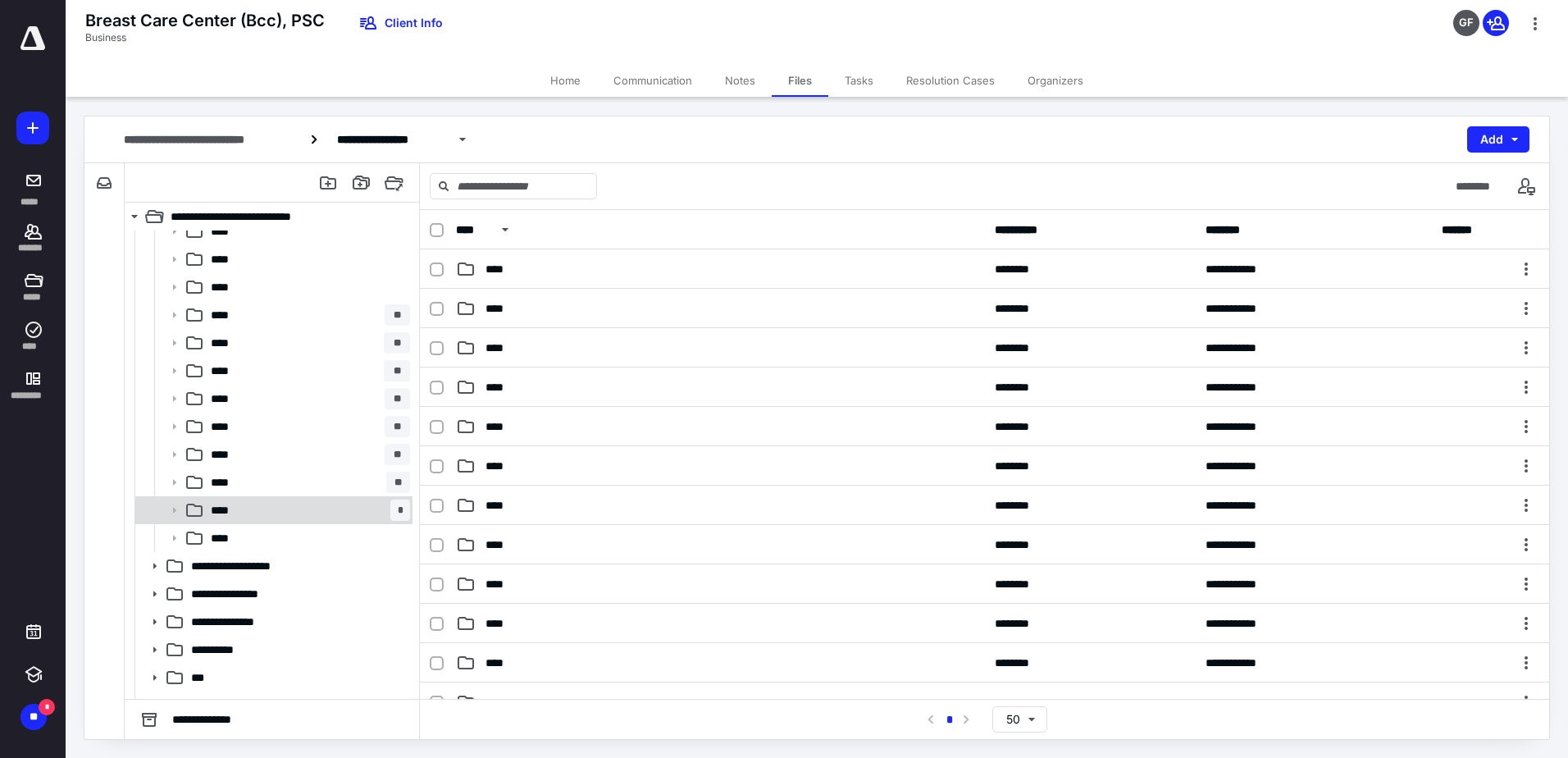 scroll, scrollTop: 285, scrollLeft: 0, axis: vertical 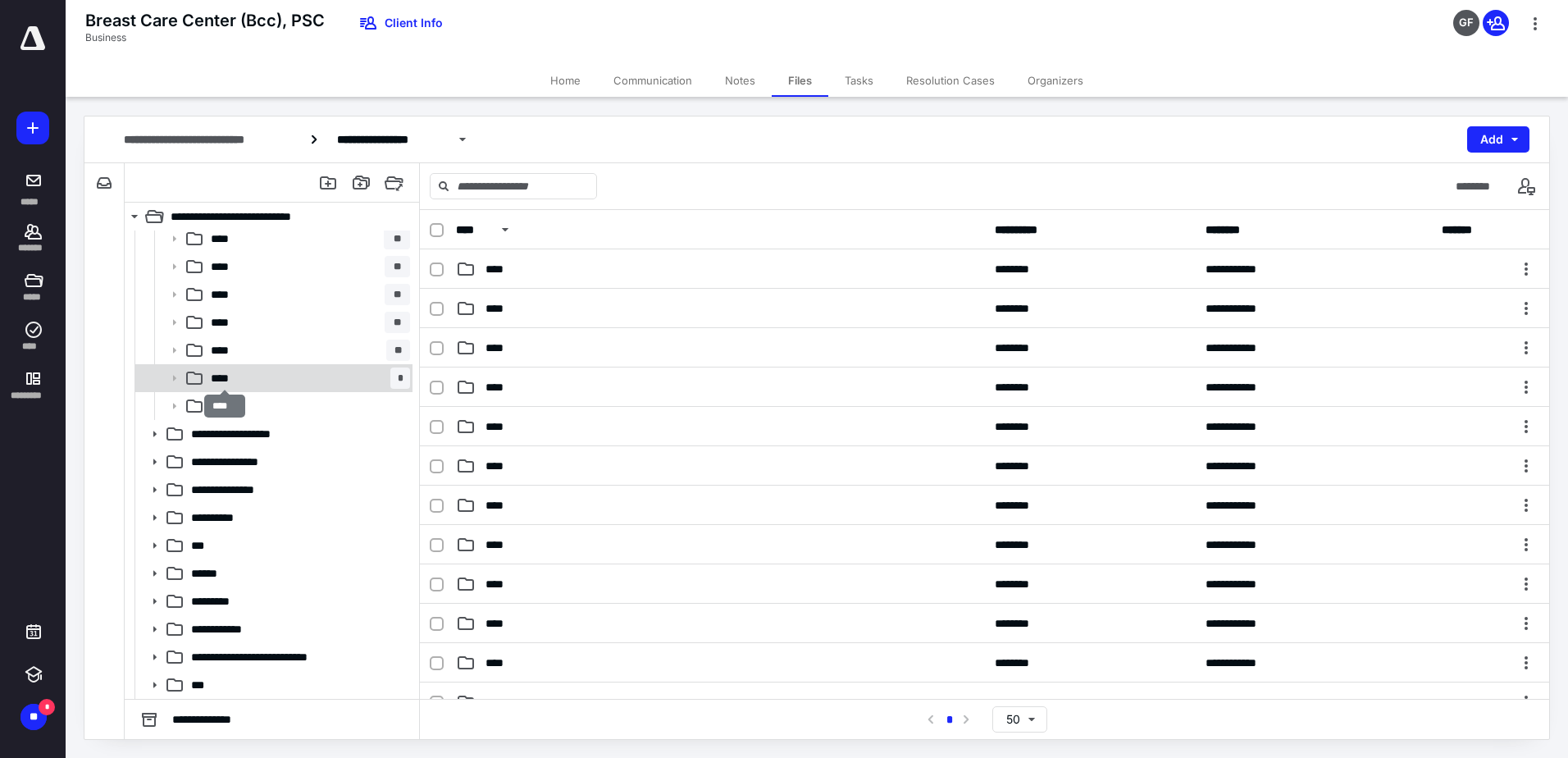 click on "****" at bounding box center (225, 378) 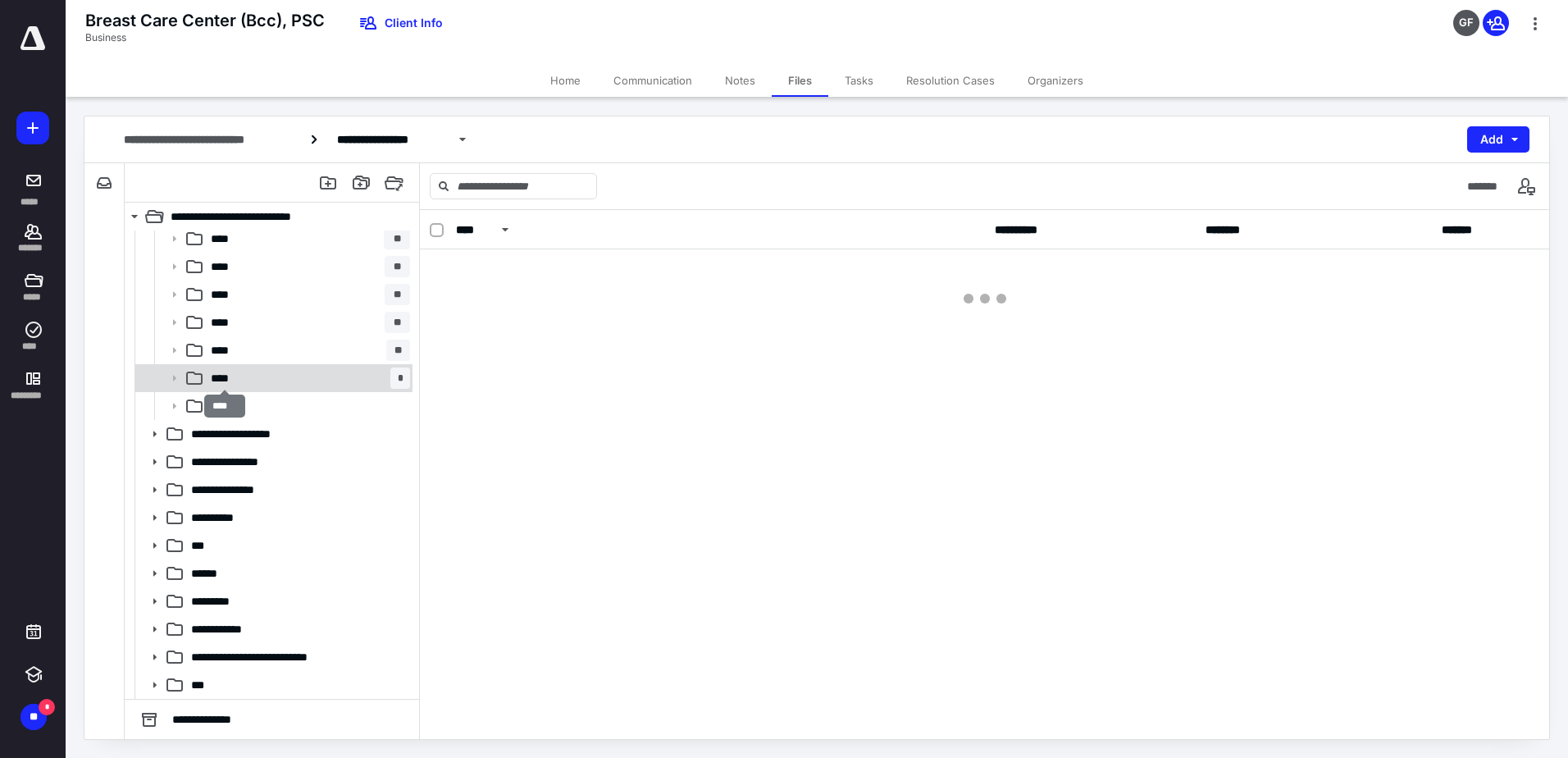 click on "****" at bounding box center [225, 378] 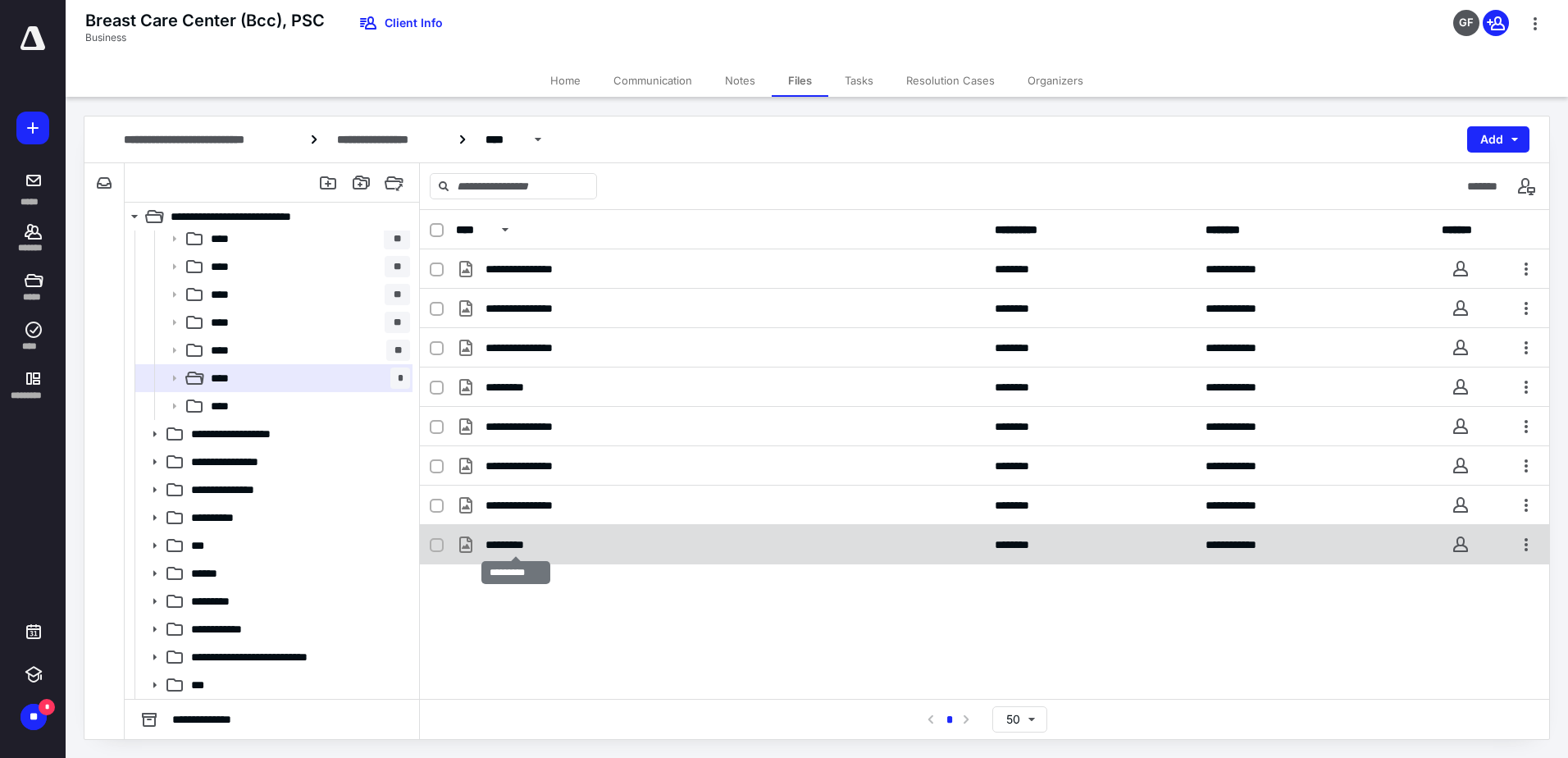 click on "*********" at bounding box center [516, 545] 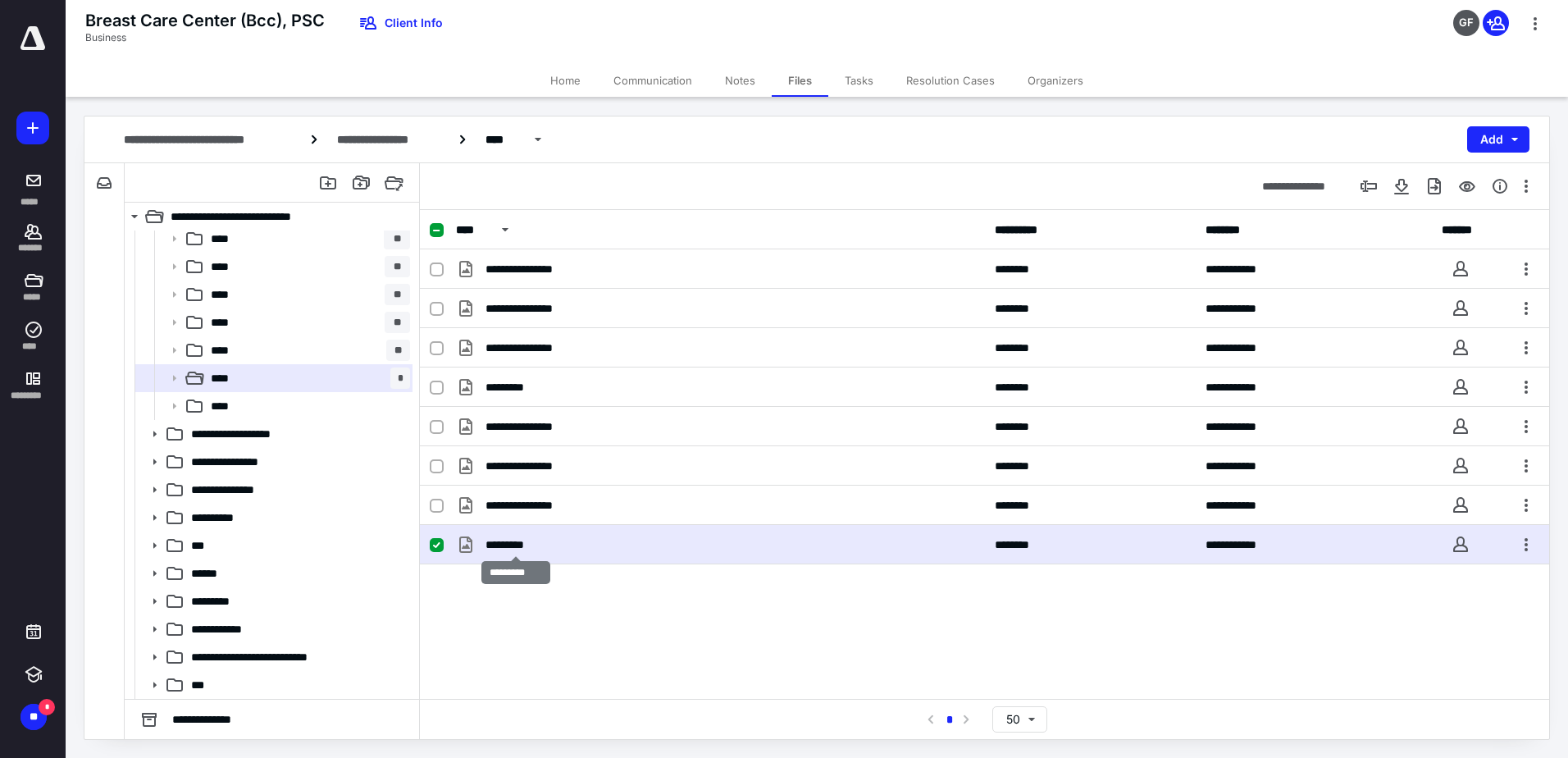 click on "*********" at bounding box center (516, 545) 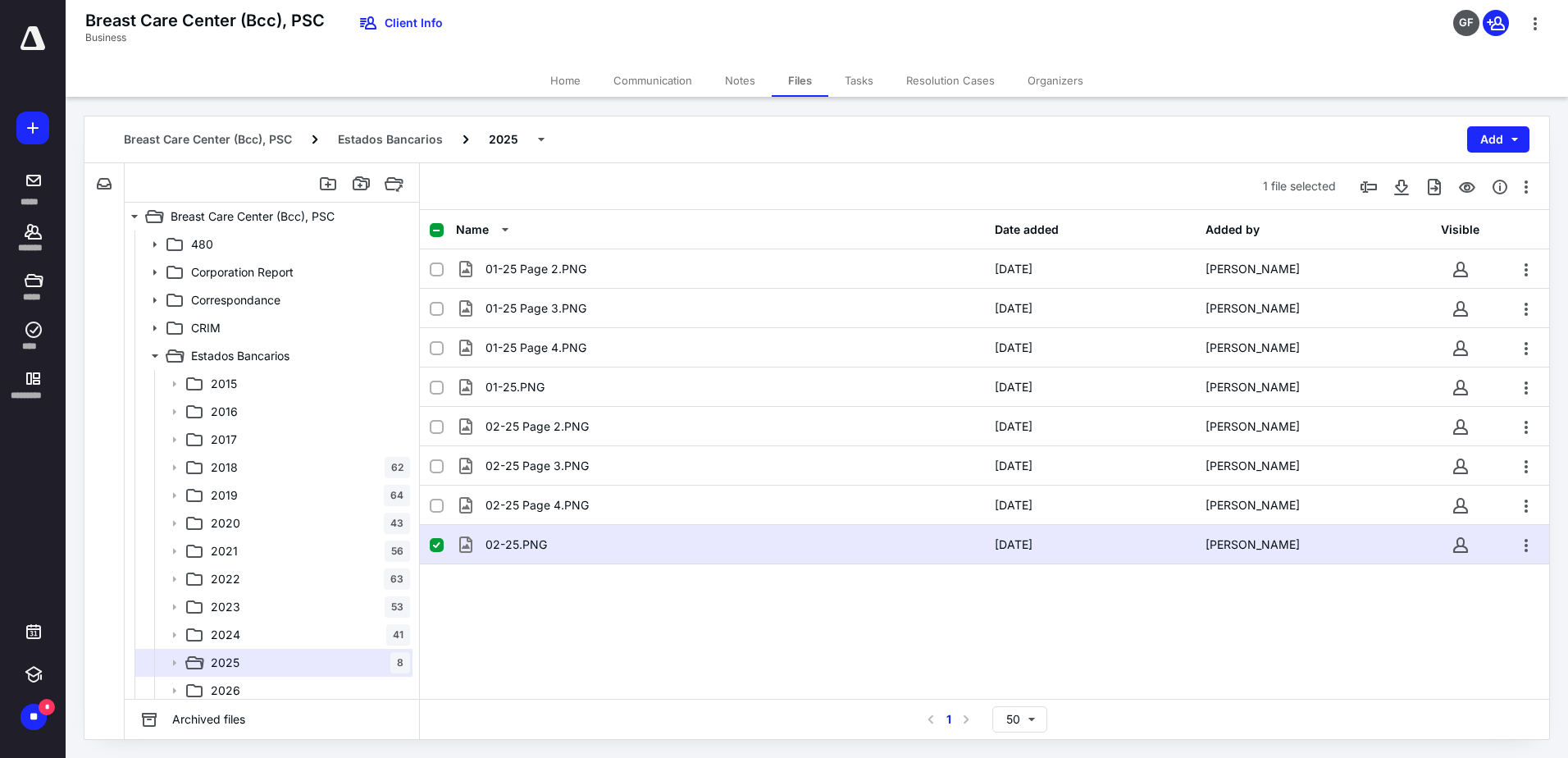 scroll, scrollTop: 285, scrollLeft: 0, axis: vertical 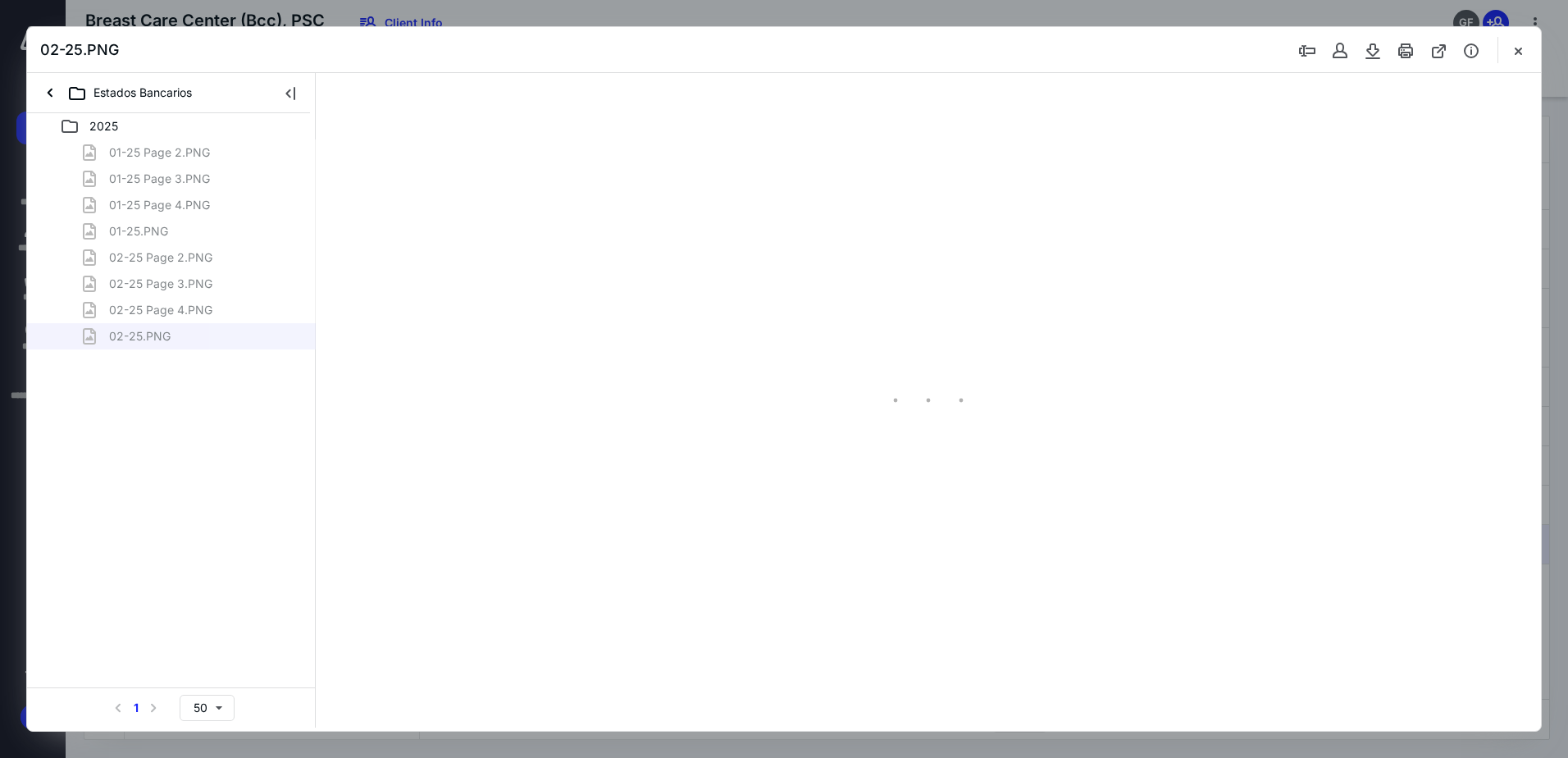 type on "91" 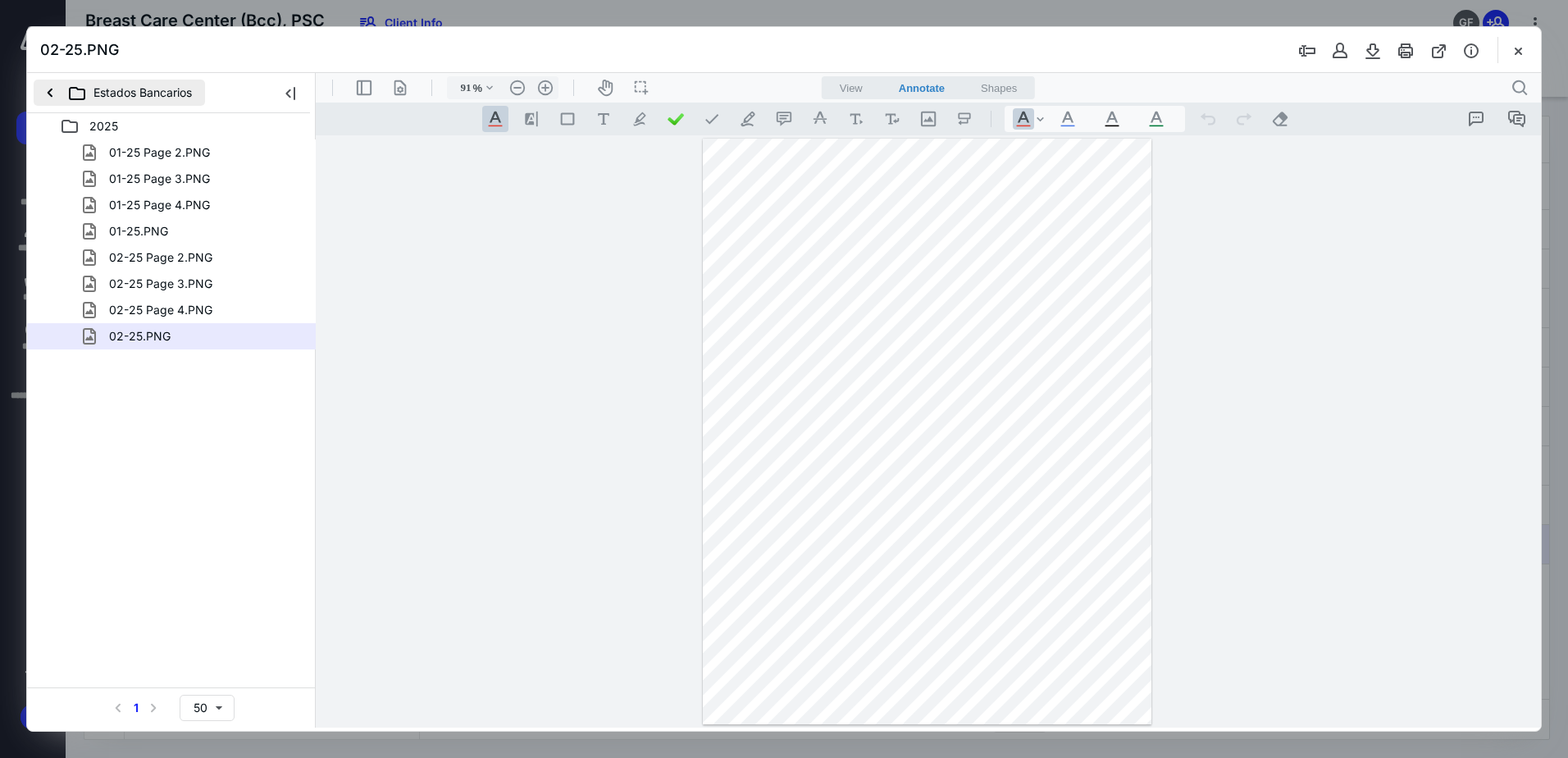 click on "Estados Bancarios" at bounding box center [119, 93] 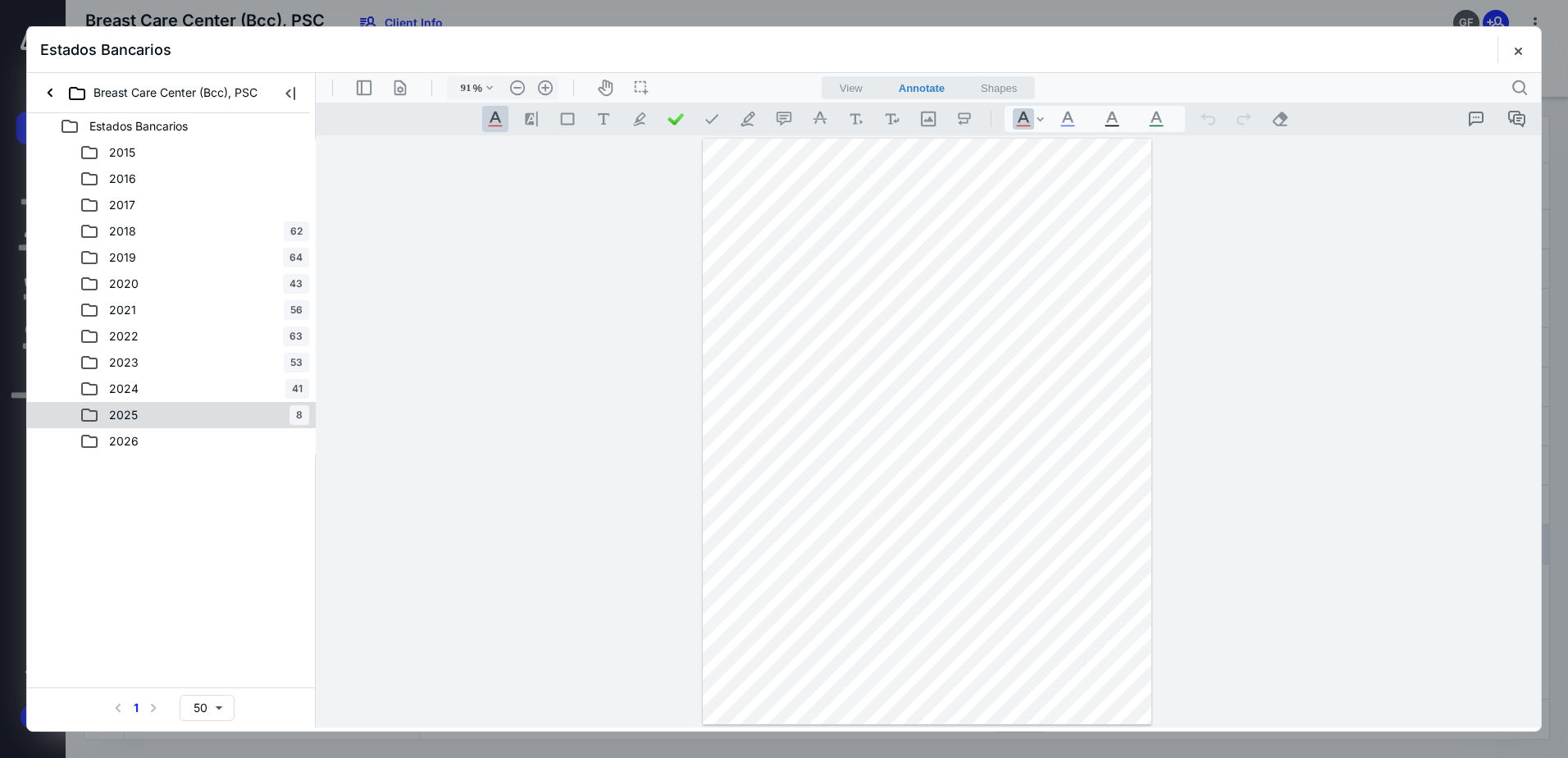 click on "2025" at bounding box center (123, 415) 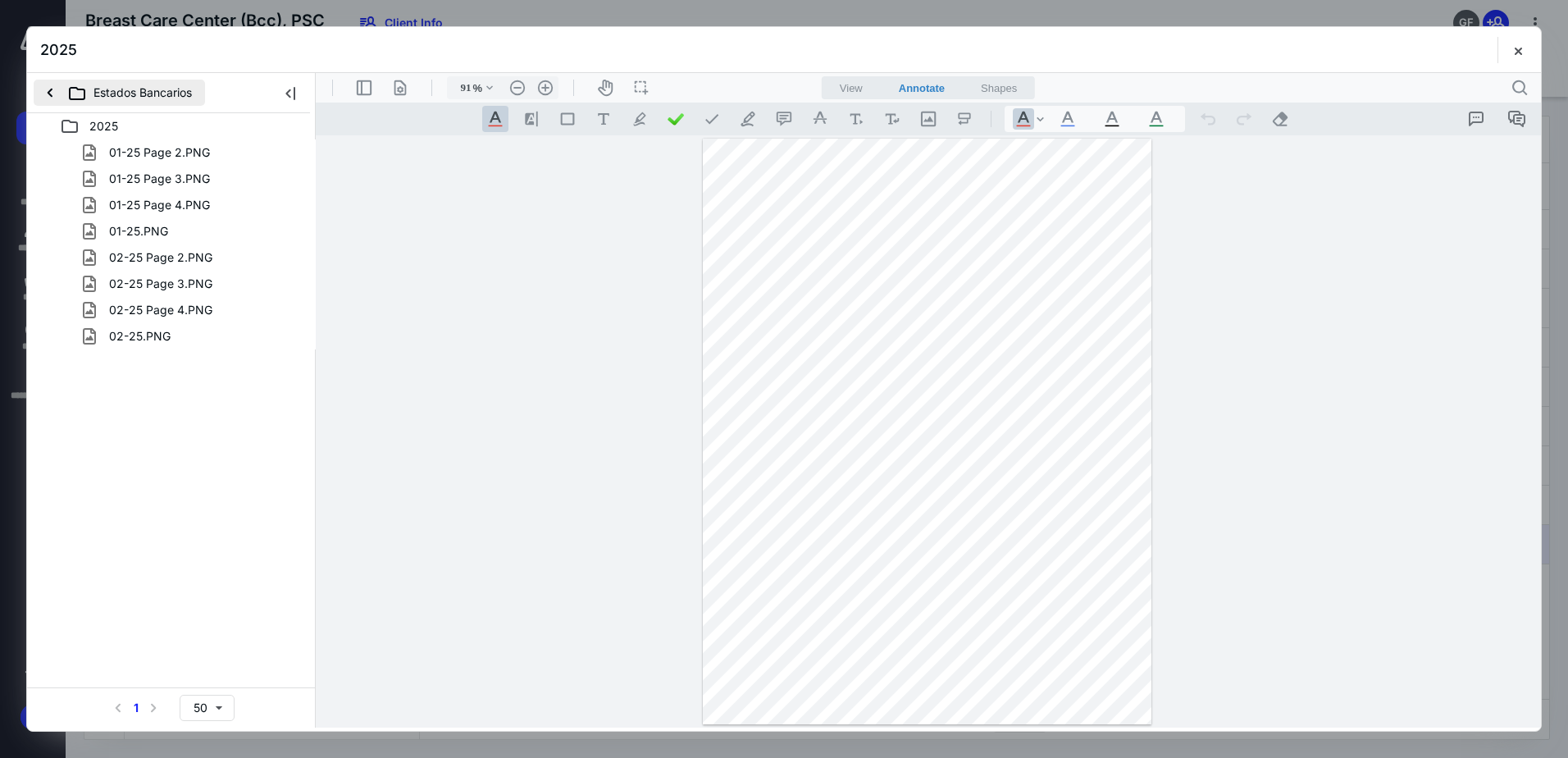 click on "Estados Bancarios" at bounding box center [119, 93] 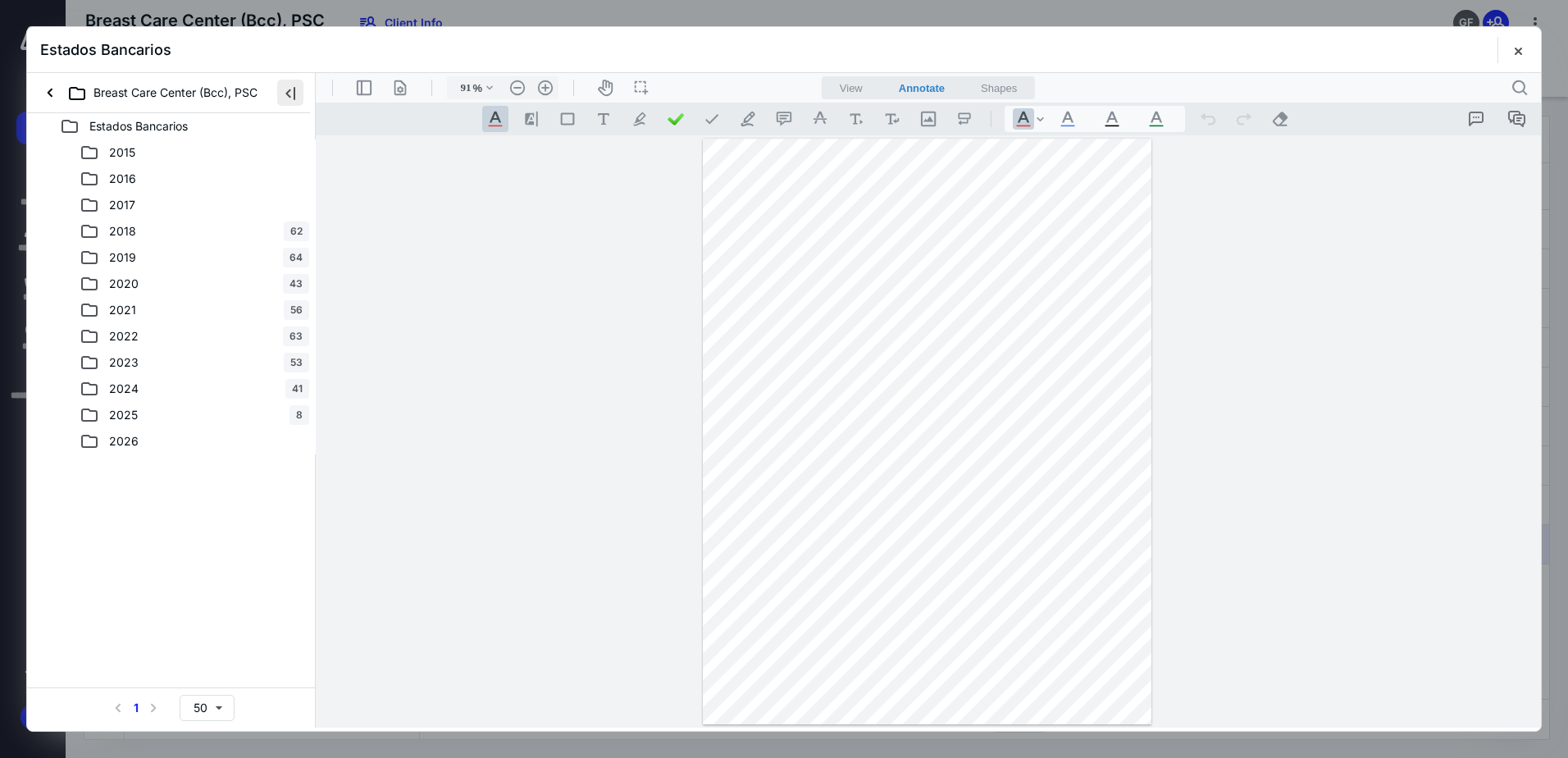 click at bounding box center [290, 93] 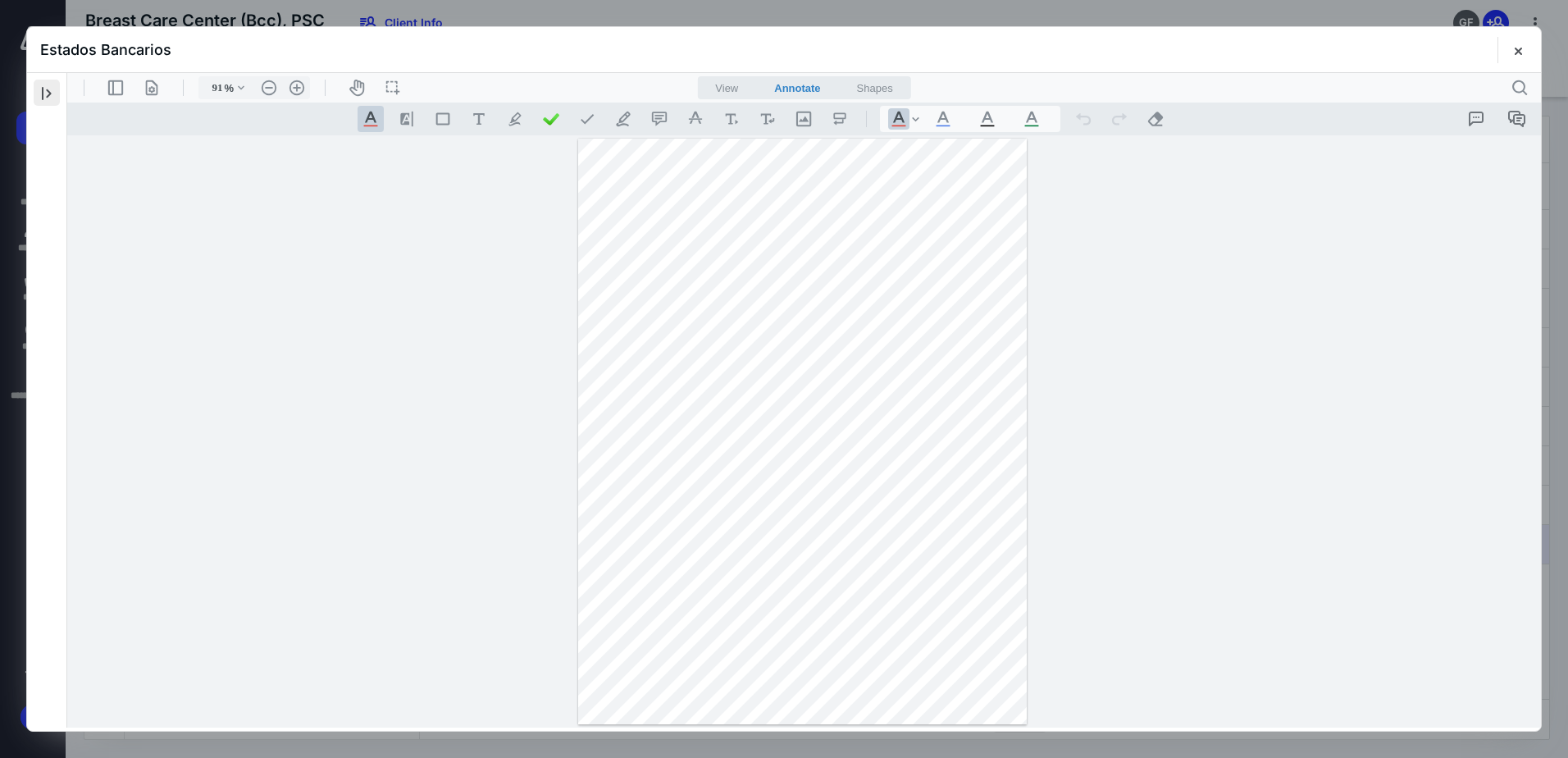 click at bounding box center [47, 93] 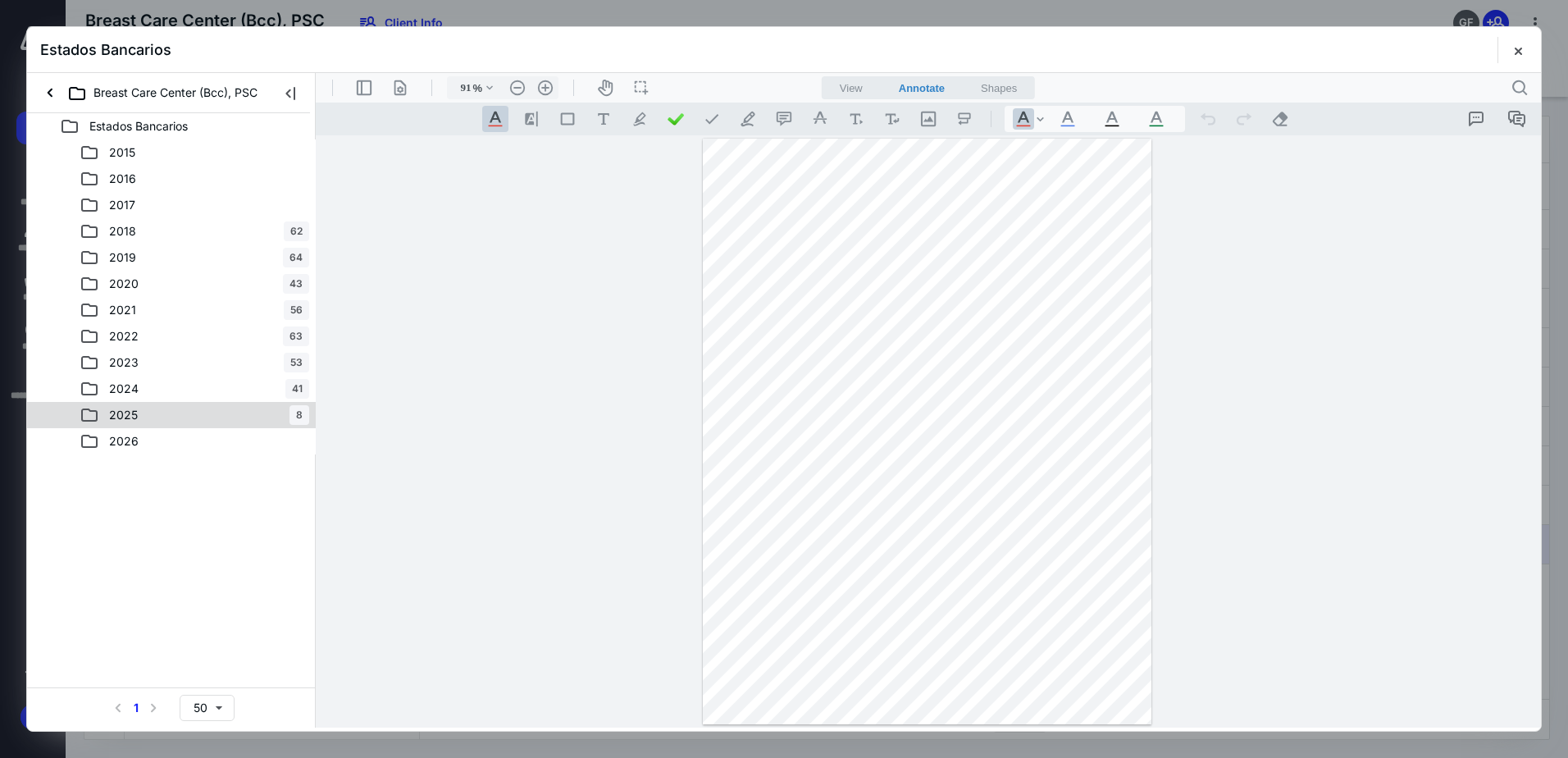 click on "2025" at bounding box center [123, 415] 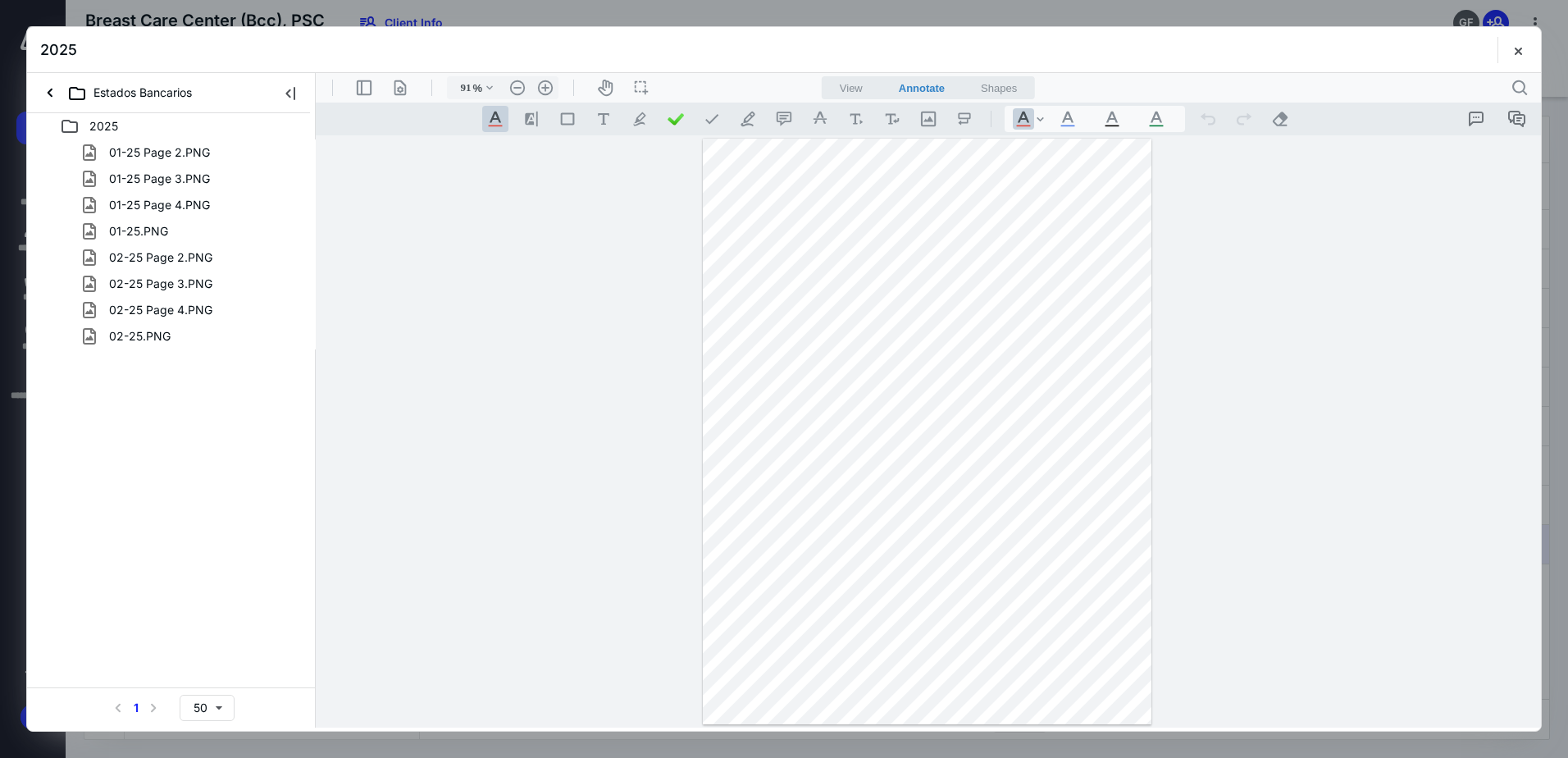click on "**********" at bounding box center (928, 432) 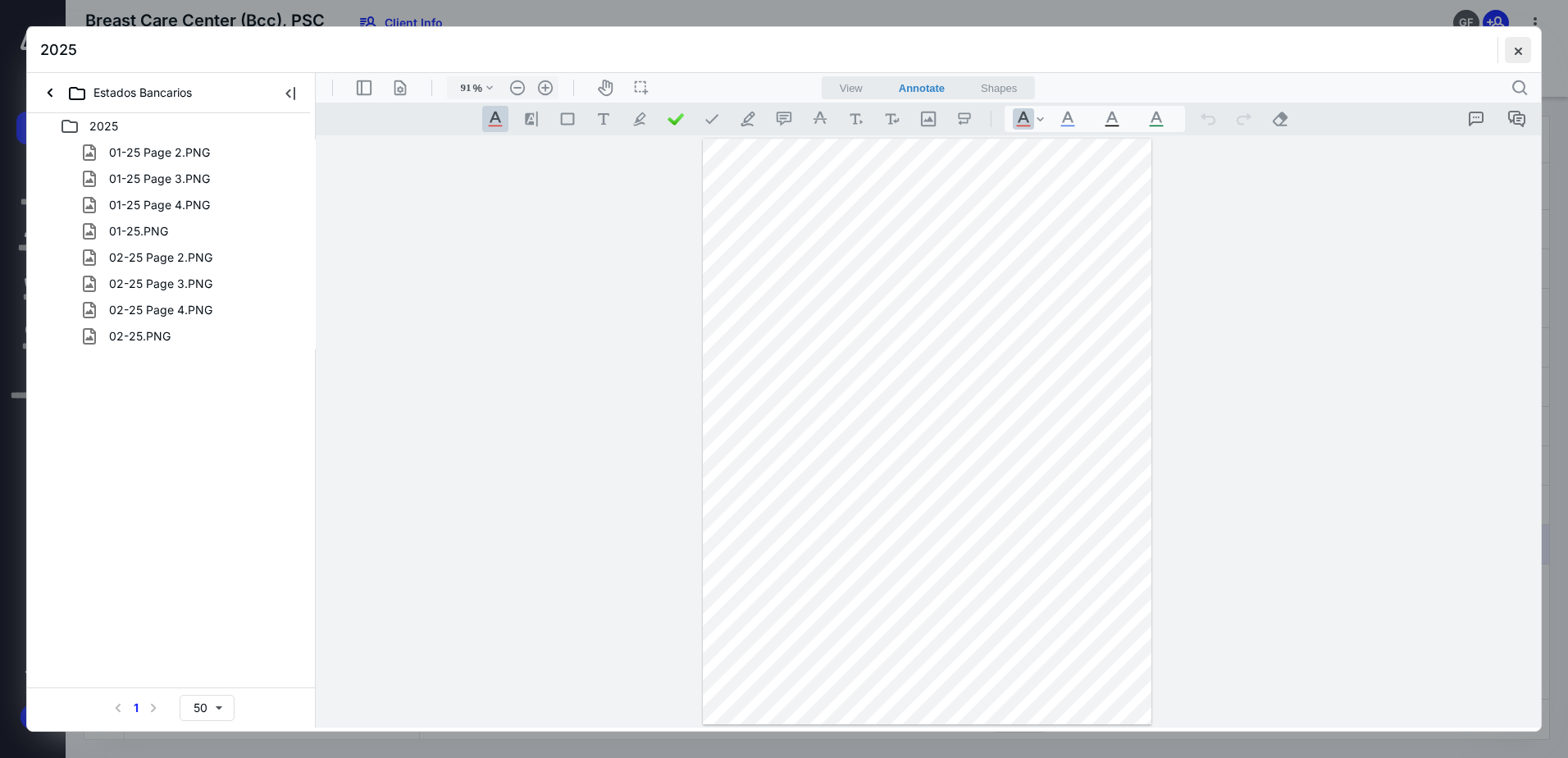 click at bounding box center [1518, 50] 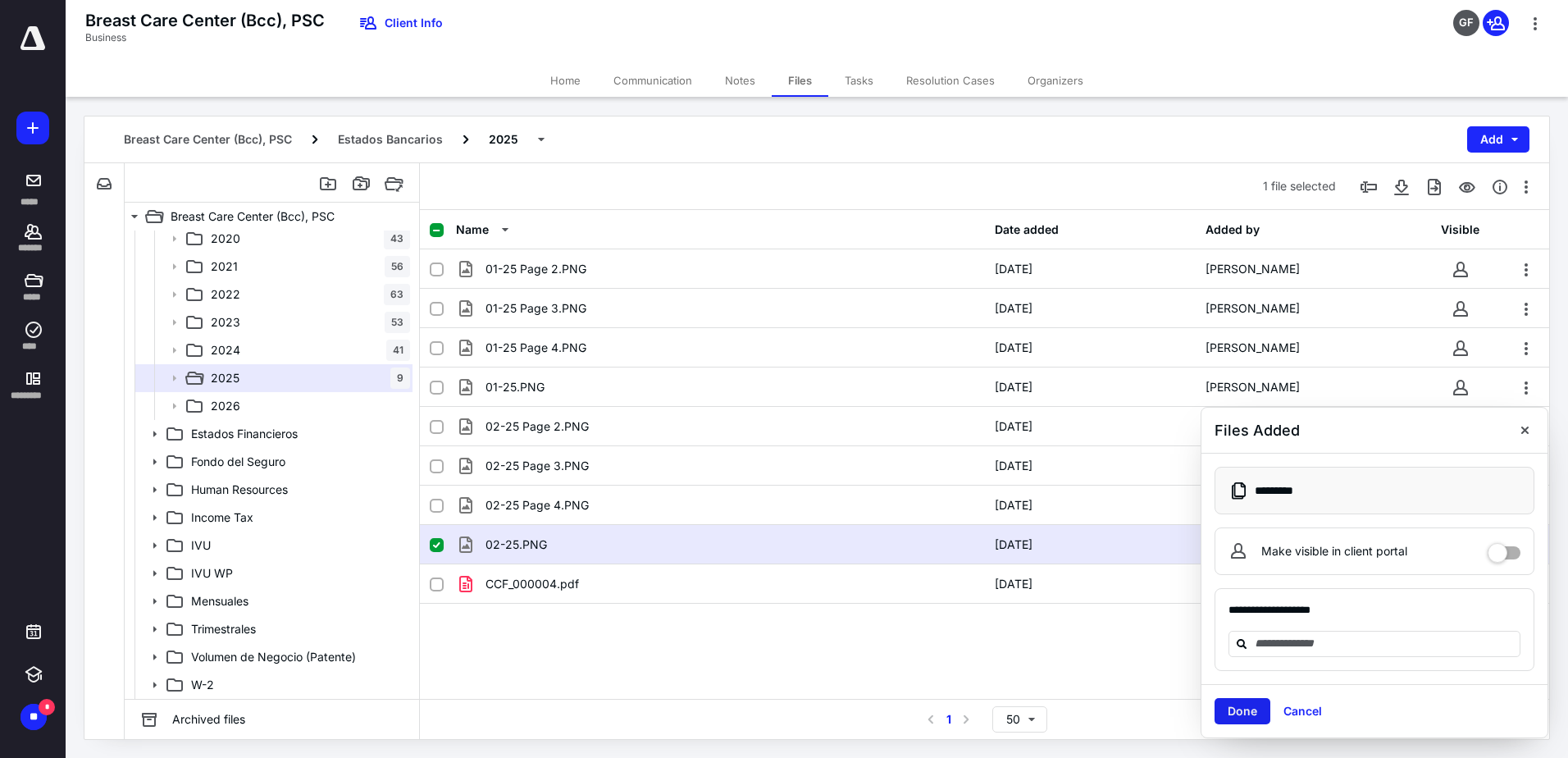 click on "Done" at bounding box center (1242, 711) 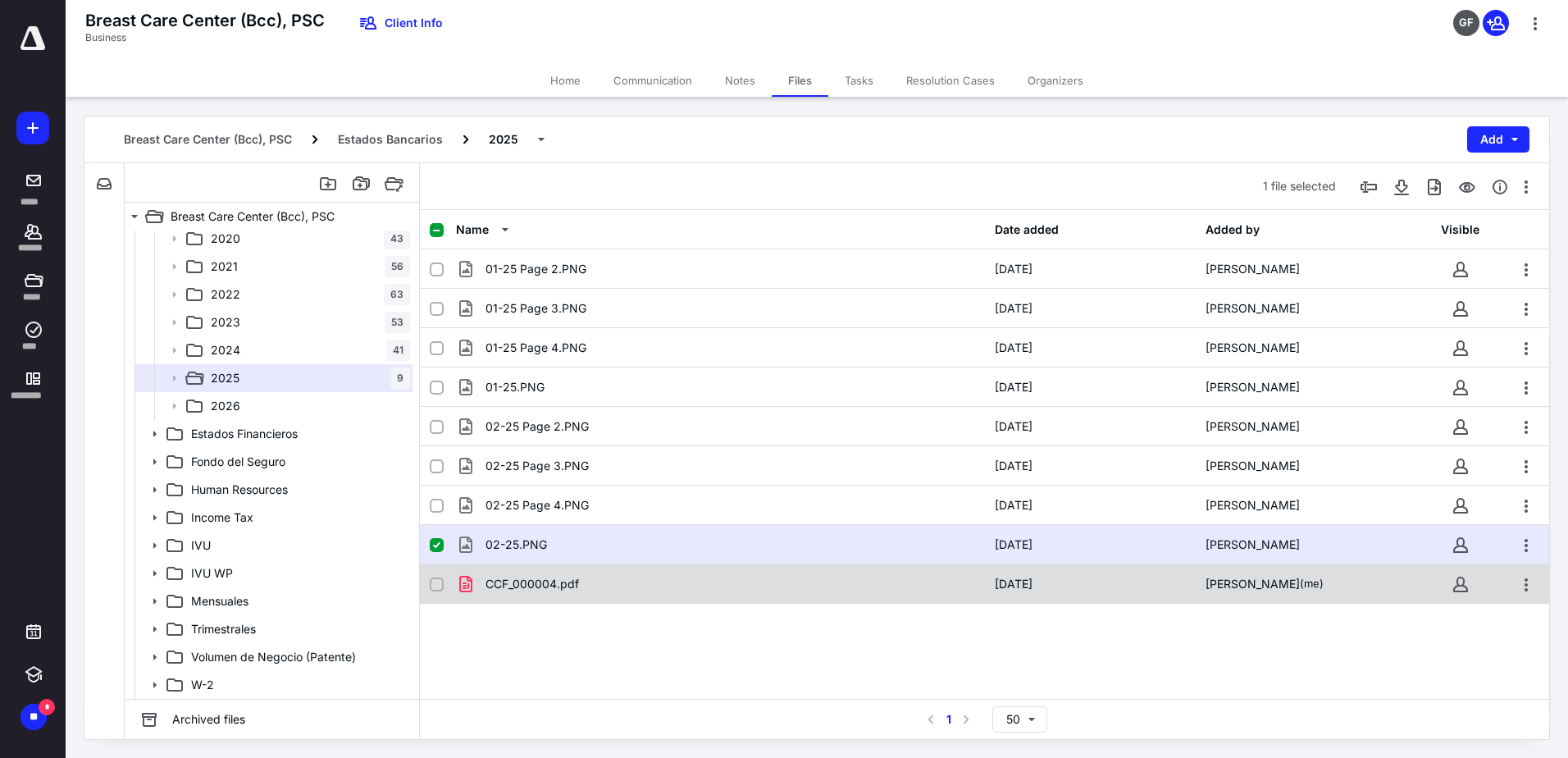 checkbox on "false" 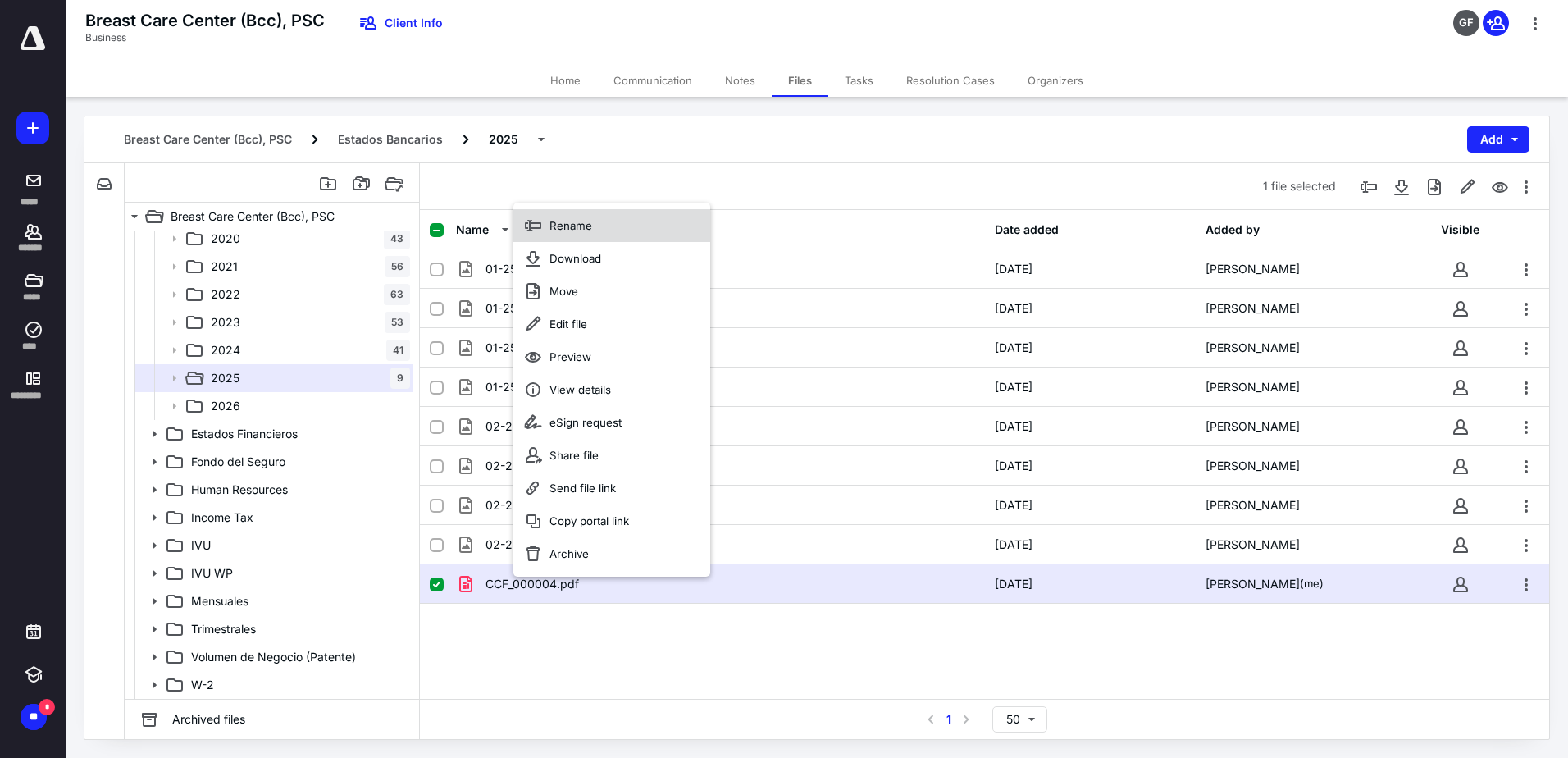 click on "Rename" at bounding box center (571, 226) 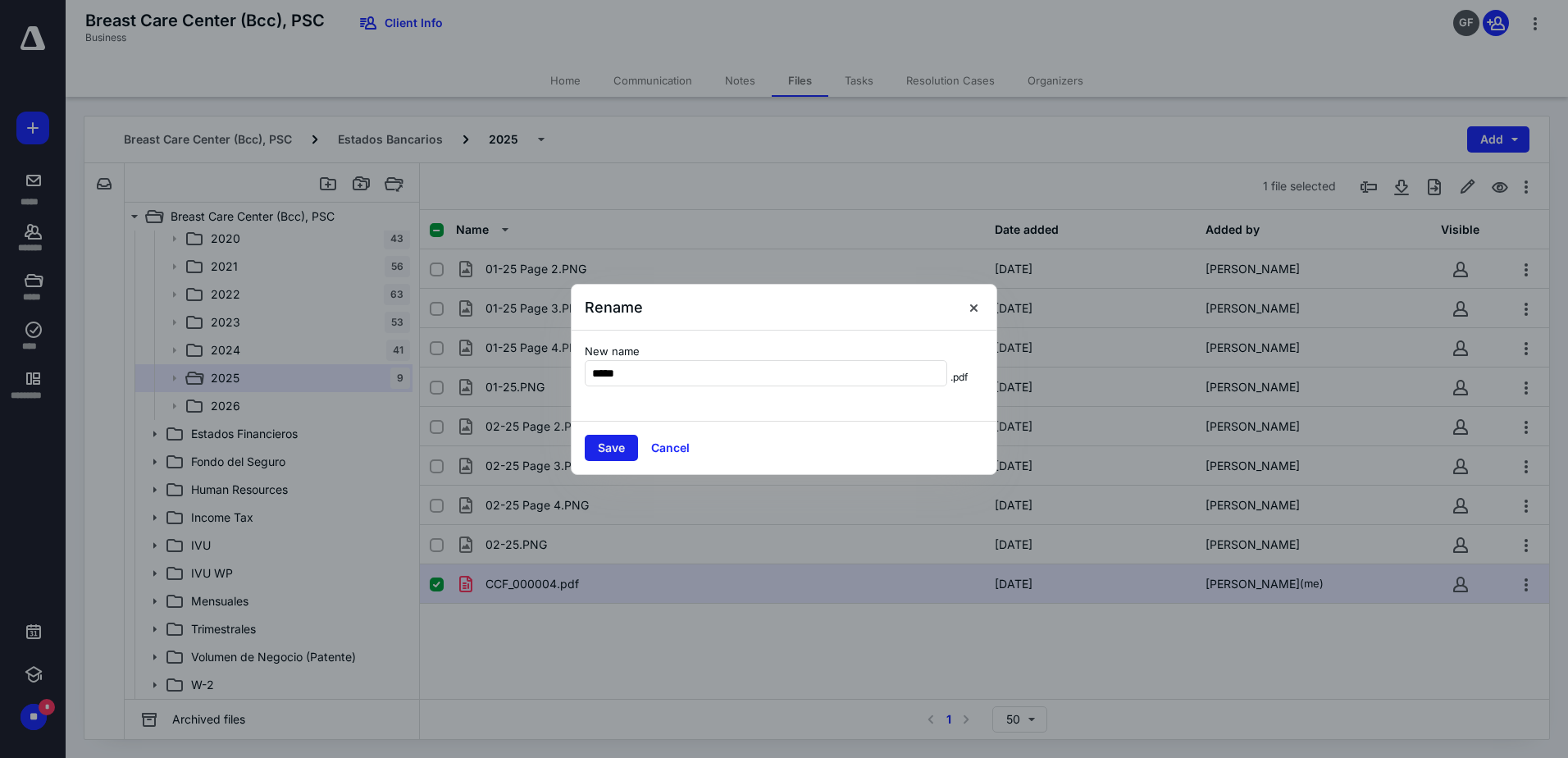 type on "*****" 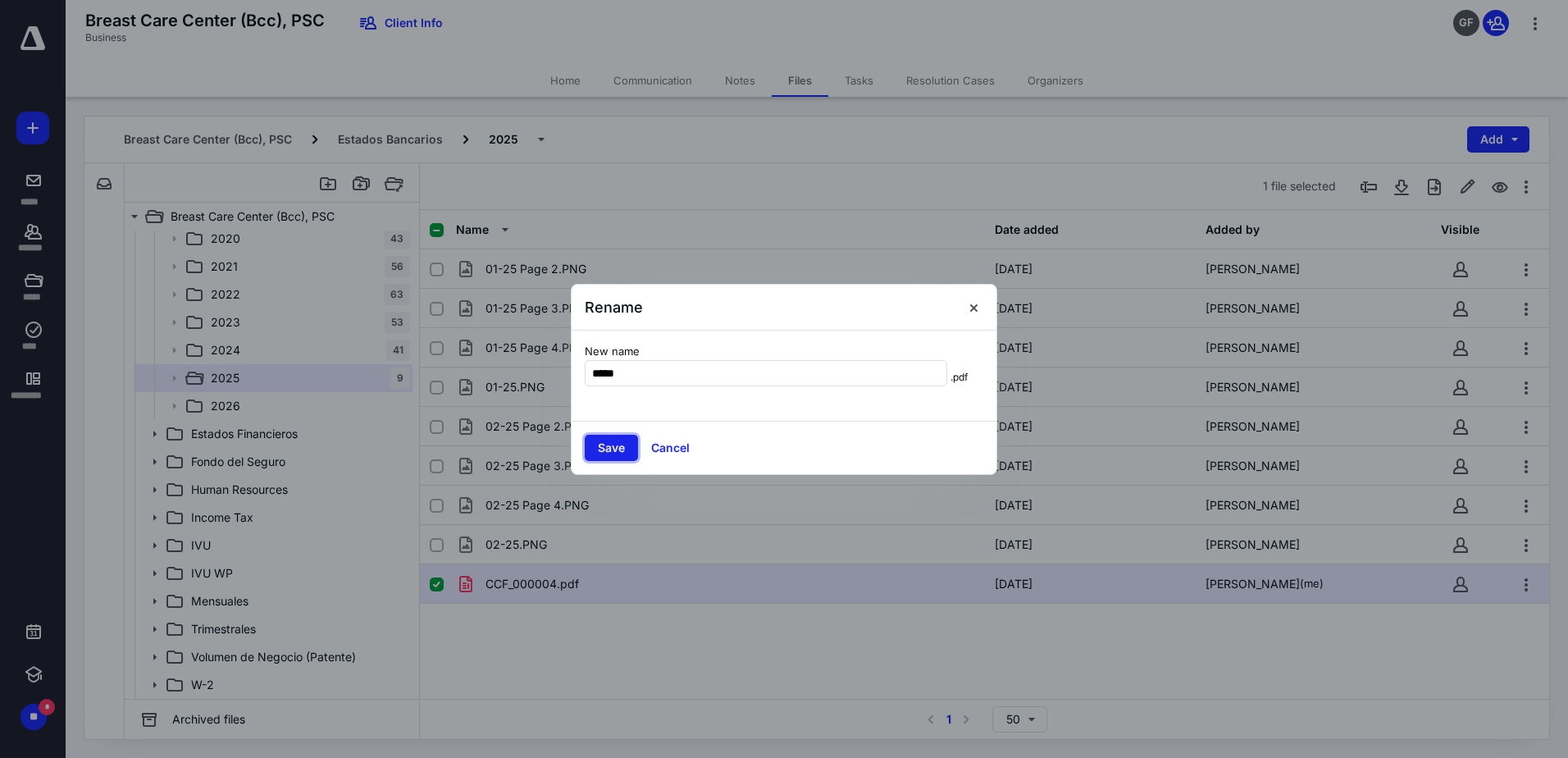 click on "Save" at bounding box center [611, 448] 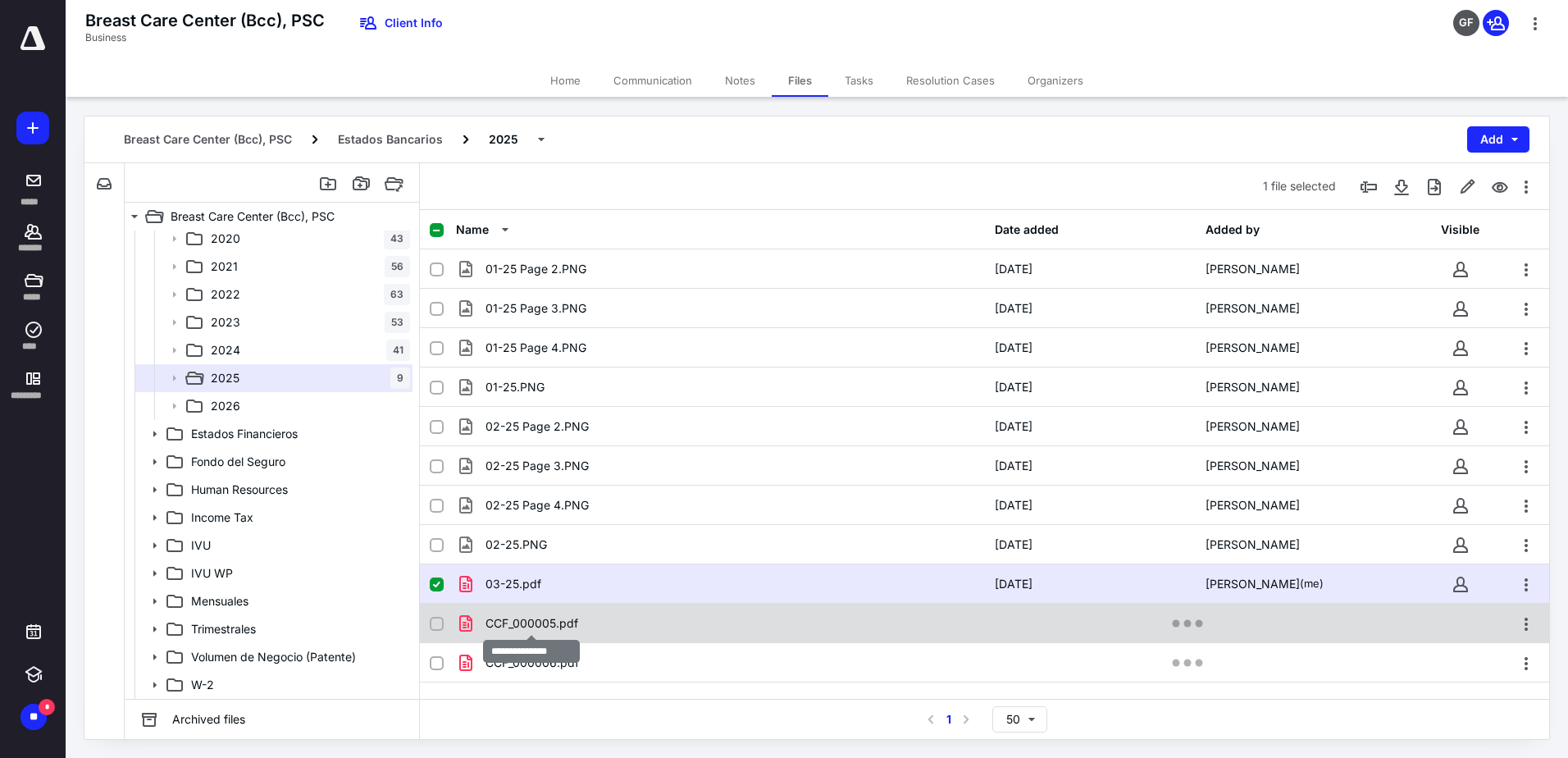 click on "CCF_000005.pdf" at bounding box center (531, 623) 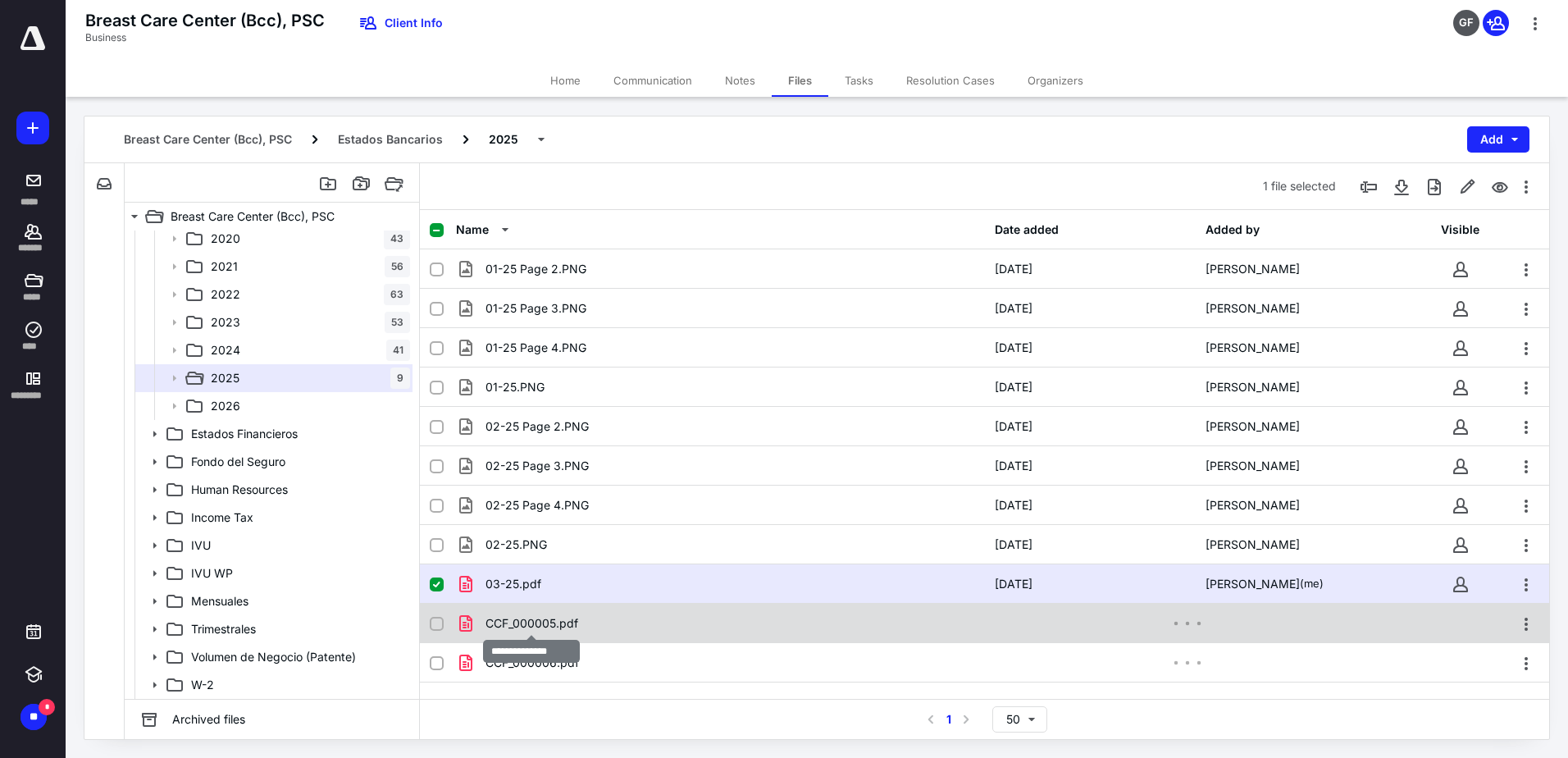 checkbox on "false" 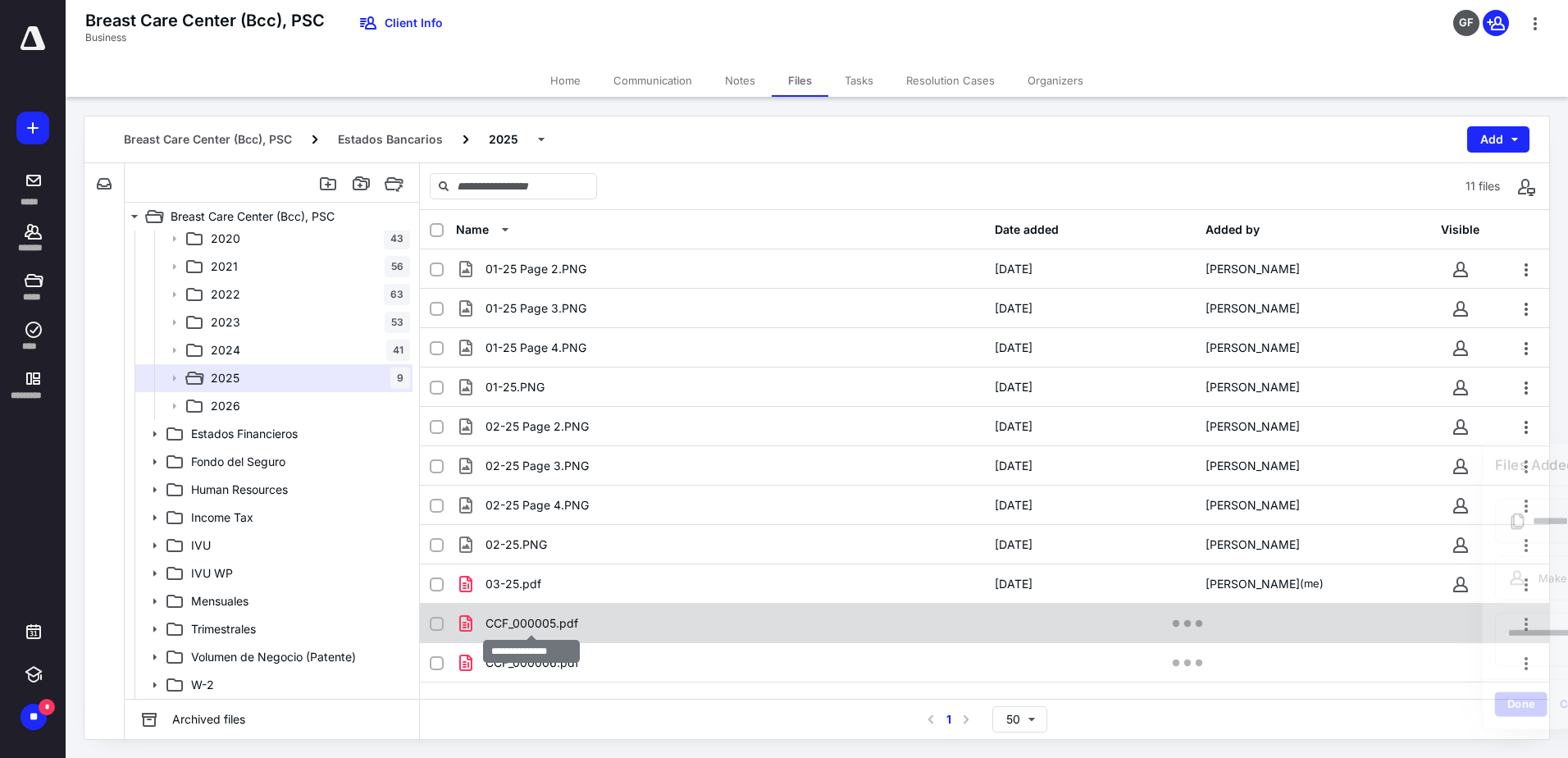 click on "CCF_000005.pdf" at bounding box center (531, 623) 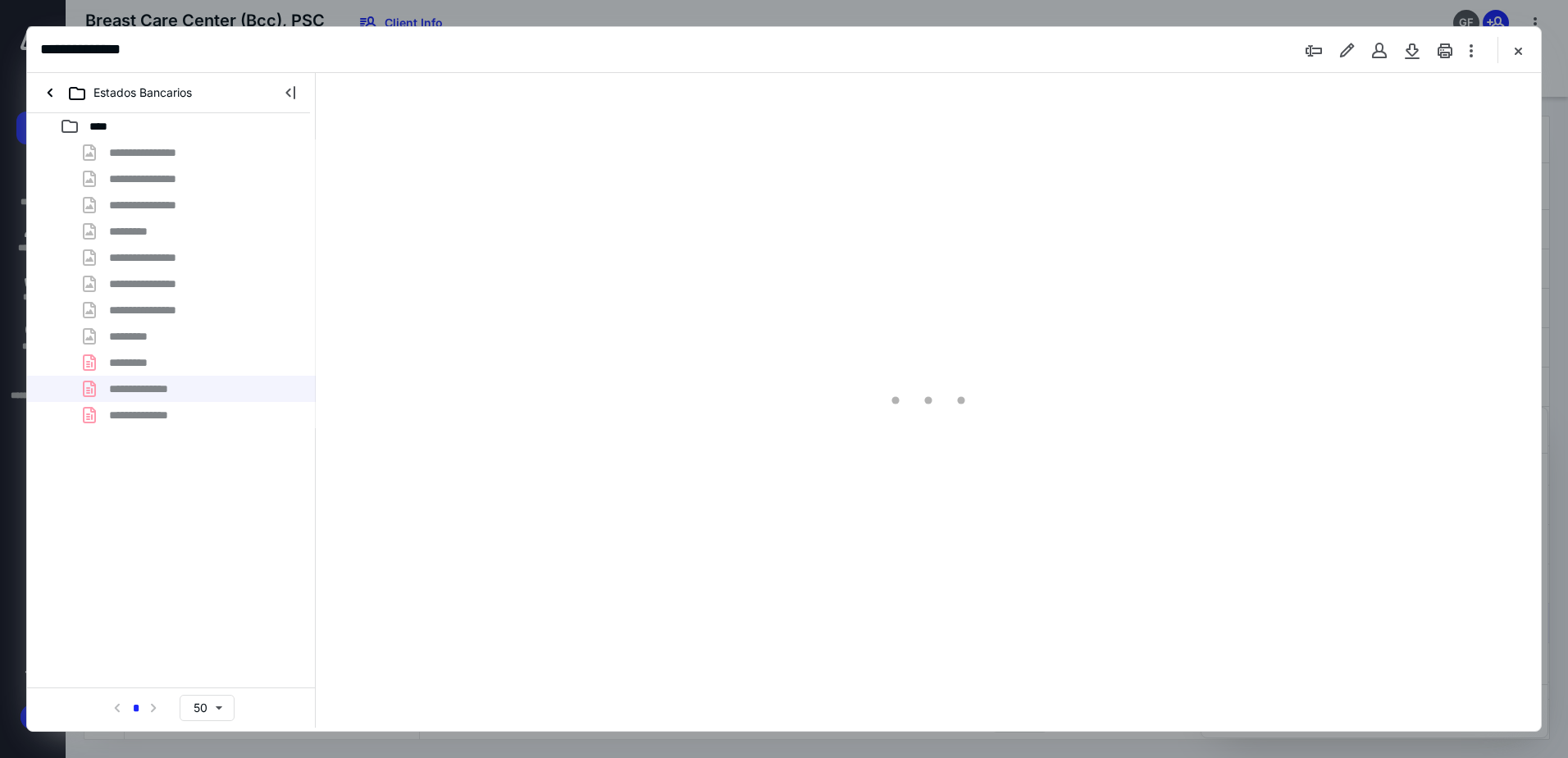 scroll, scrollTop: 0, scrollLeft: 0, axis: both 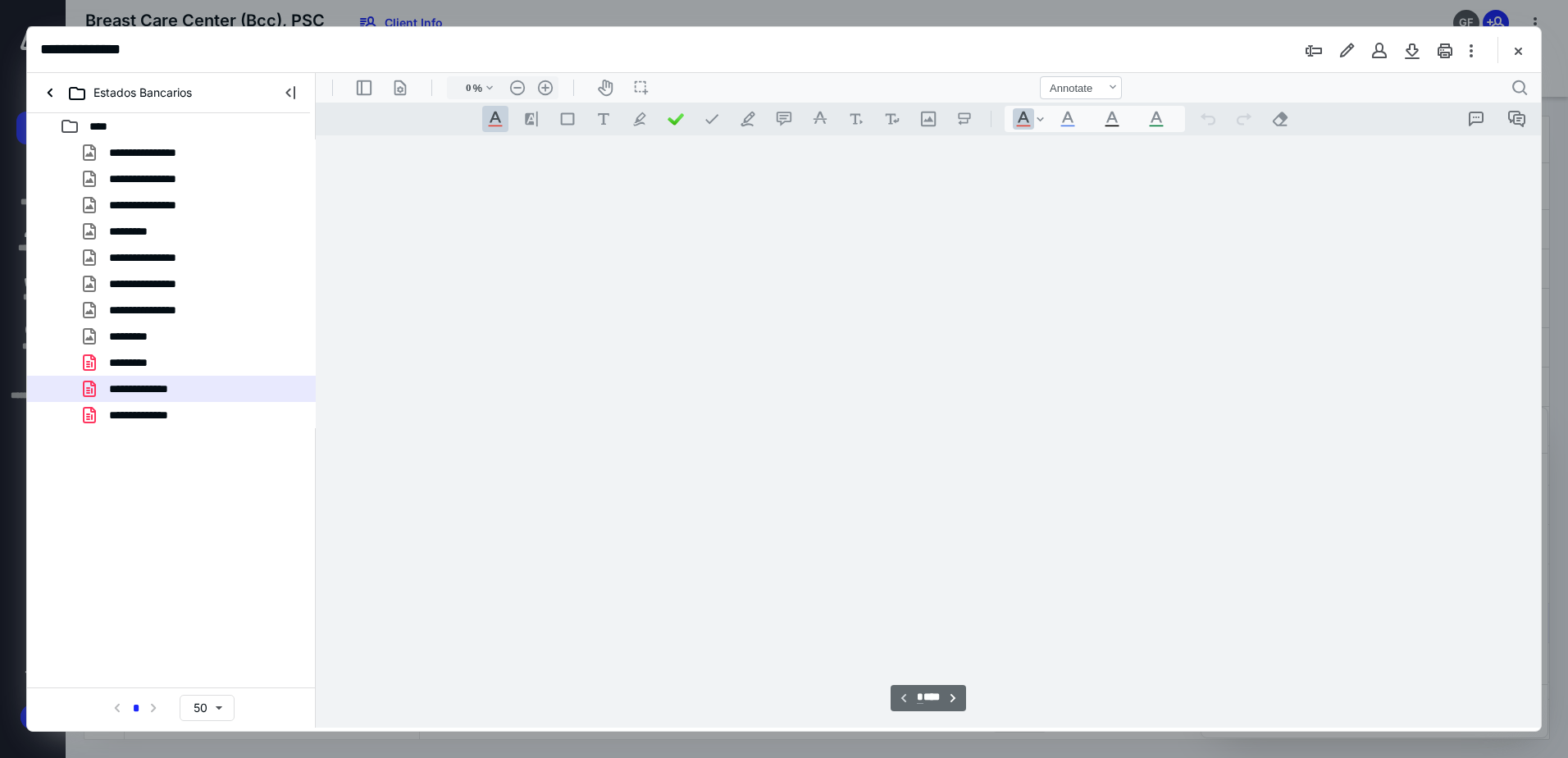 type on "93" 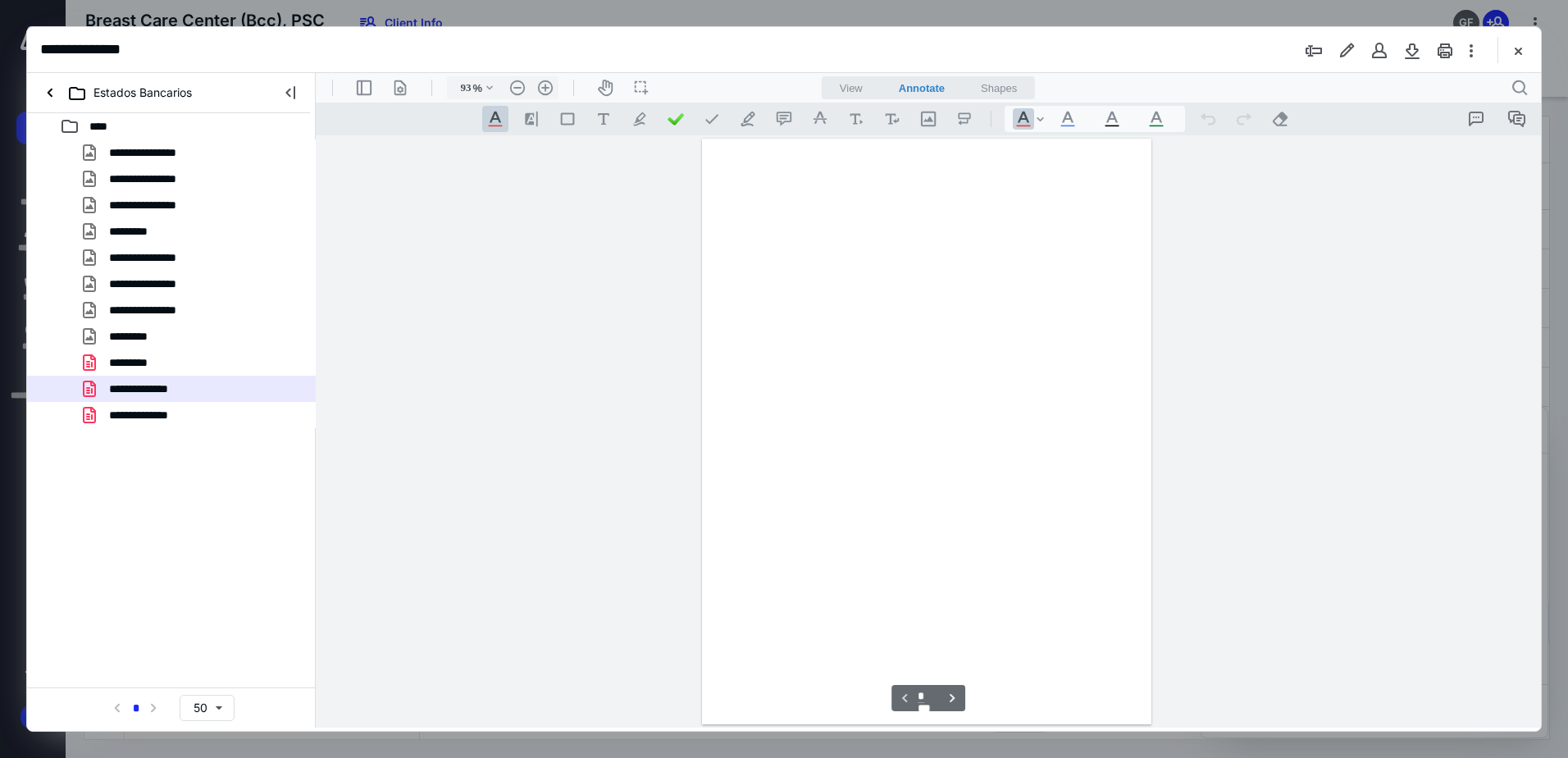 scroll, scrollTop: 66, scrollLeft: 0, axis: vertical 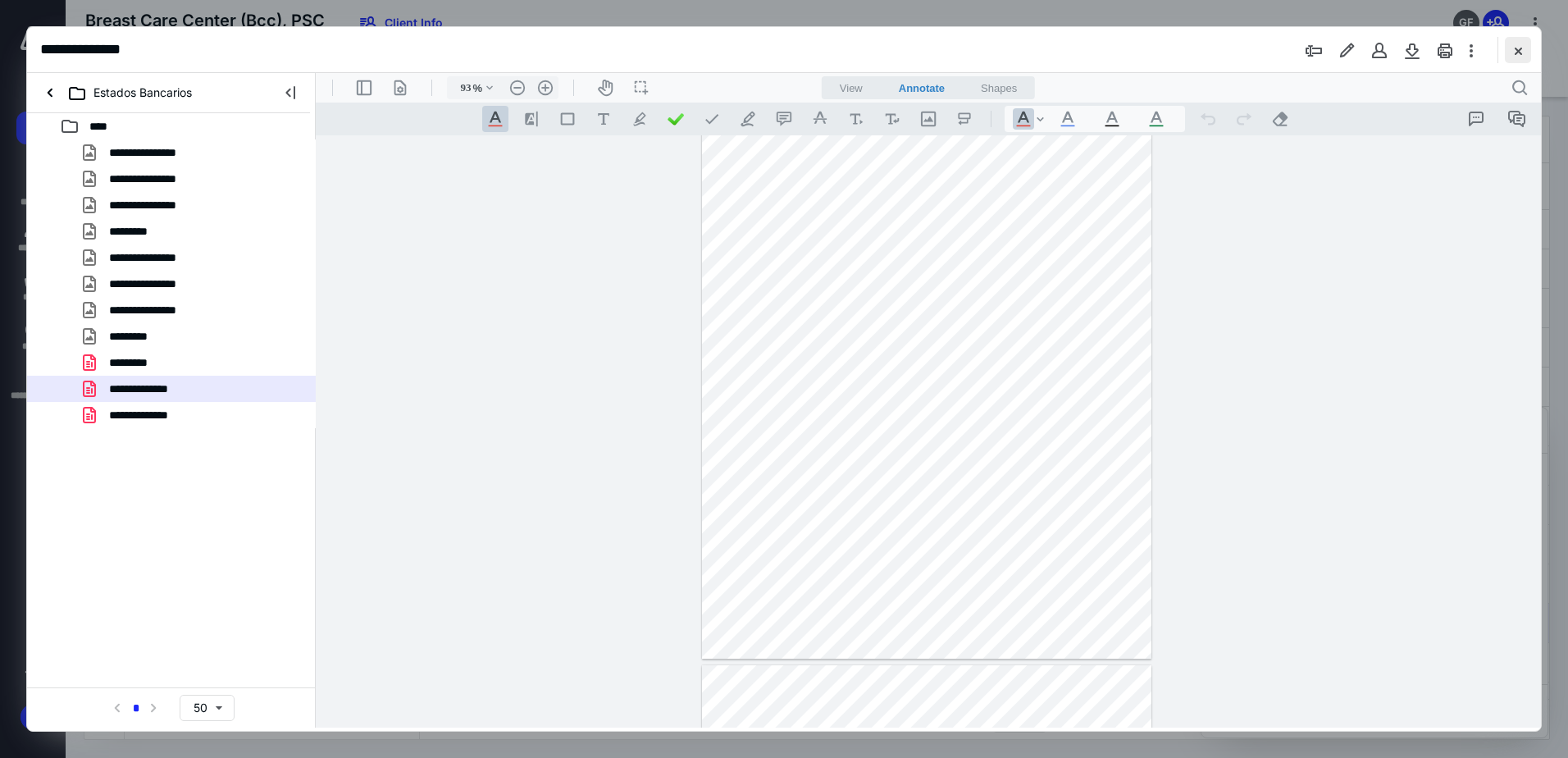 click at bounding box center [1518, 50] 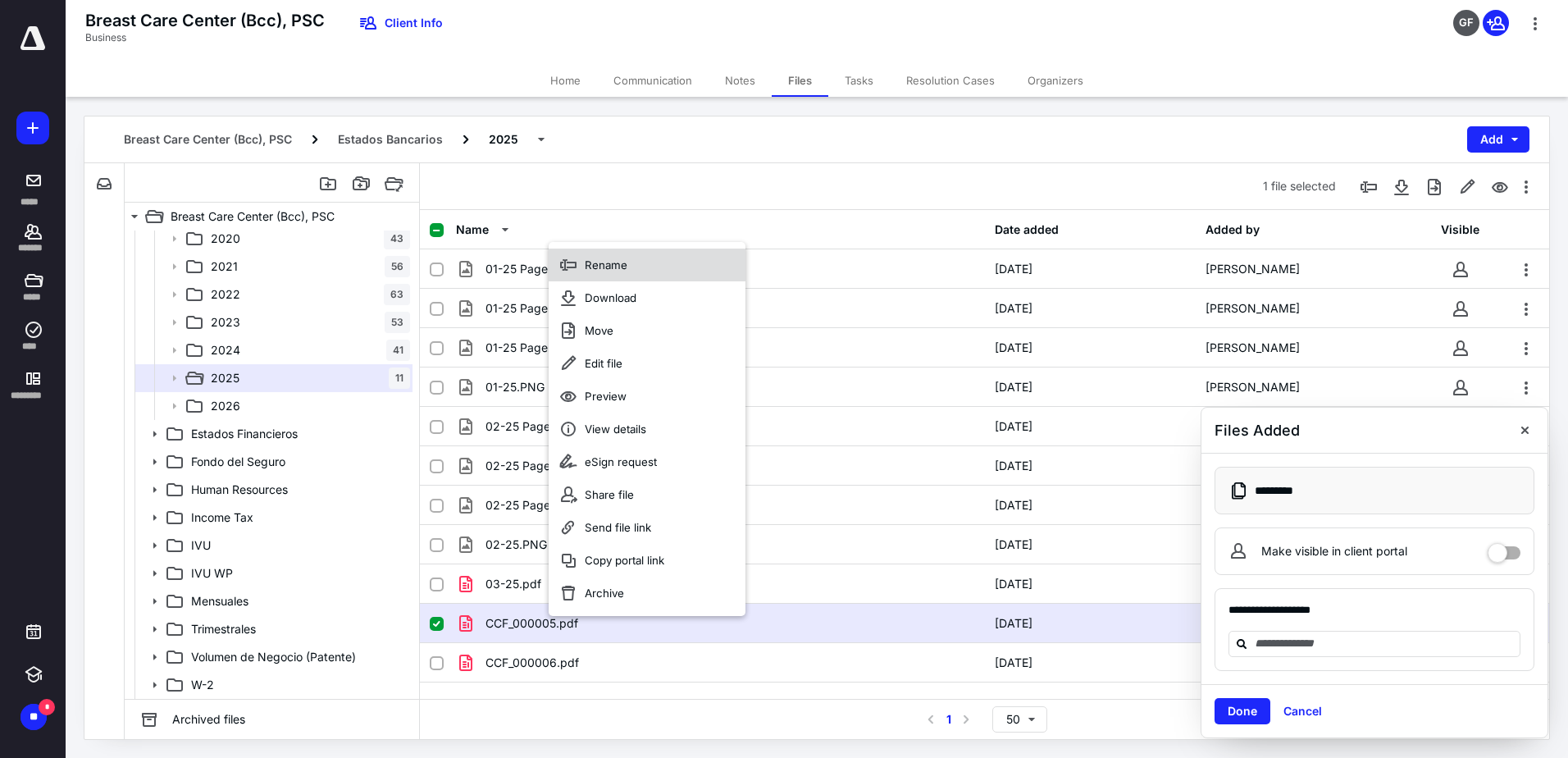click on "Rename" at bounding box center (647, 265) 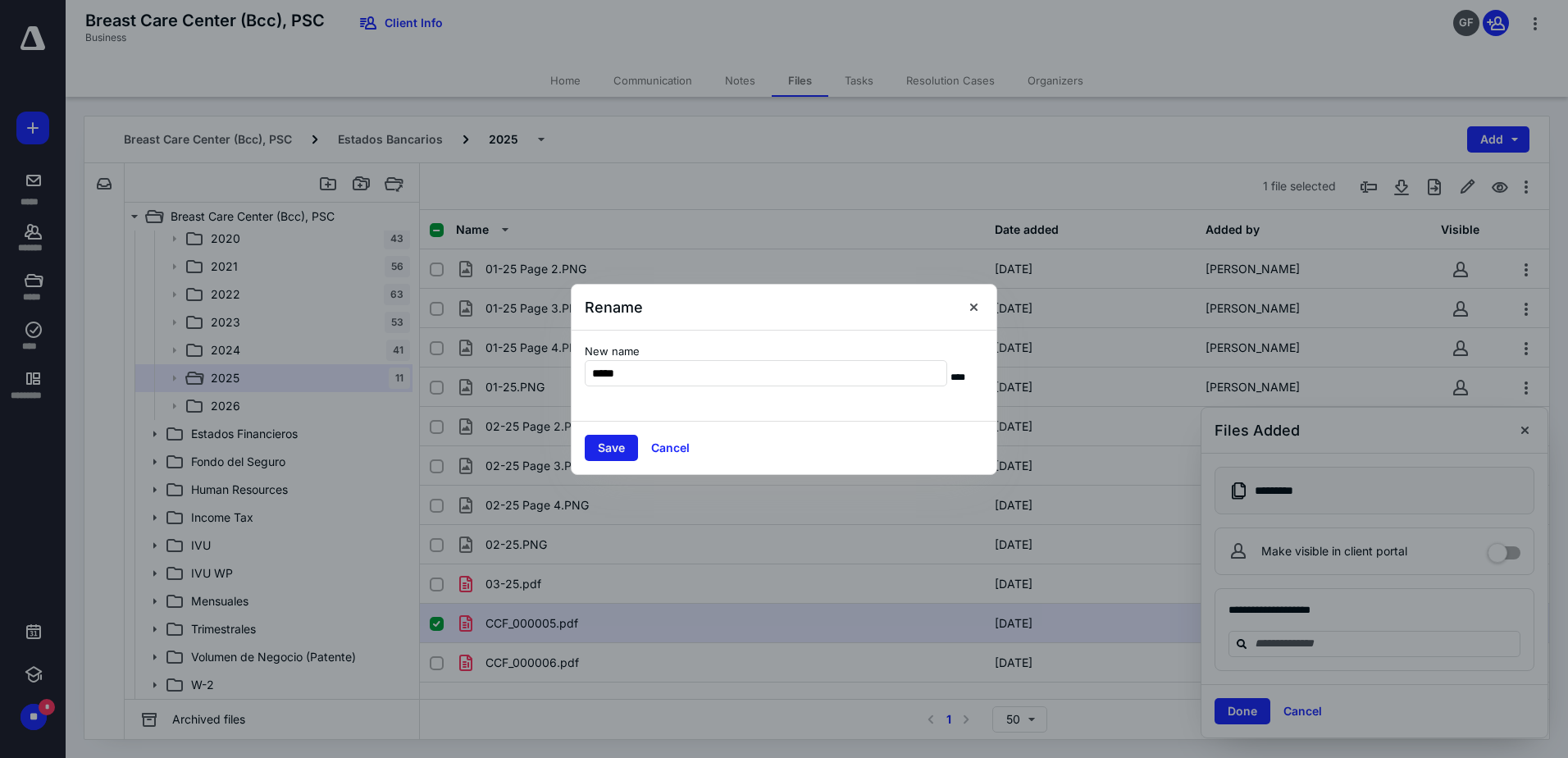 type on "*****" 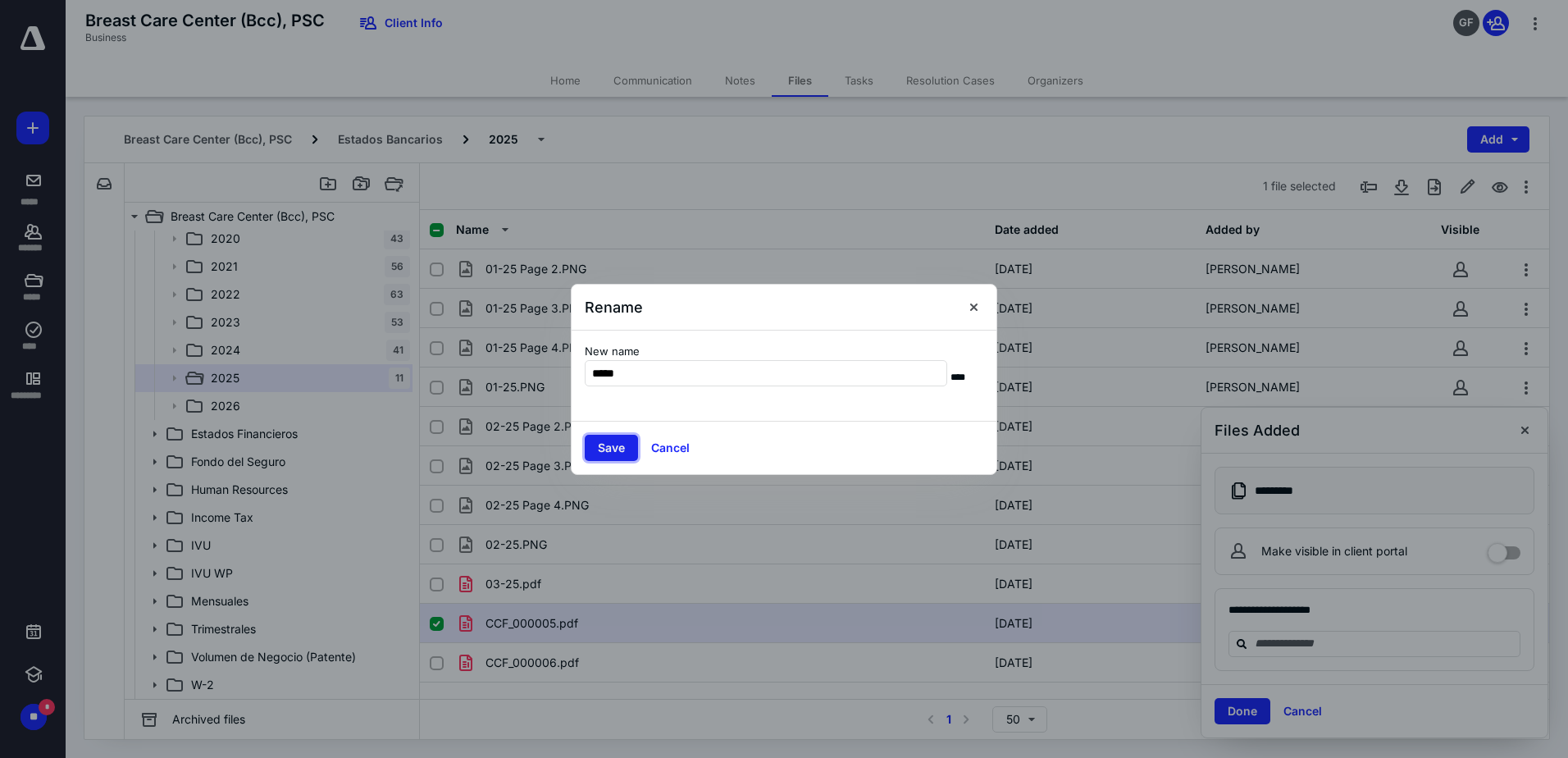click on "Save" at bounding box center (611, 448) 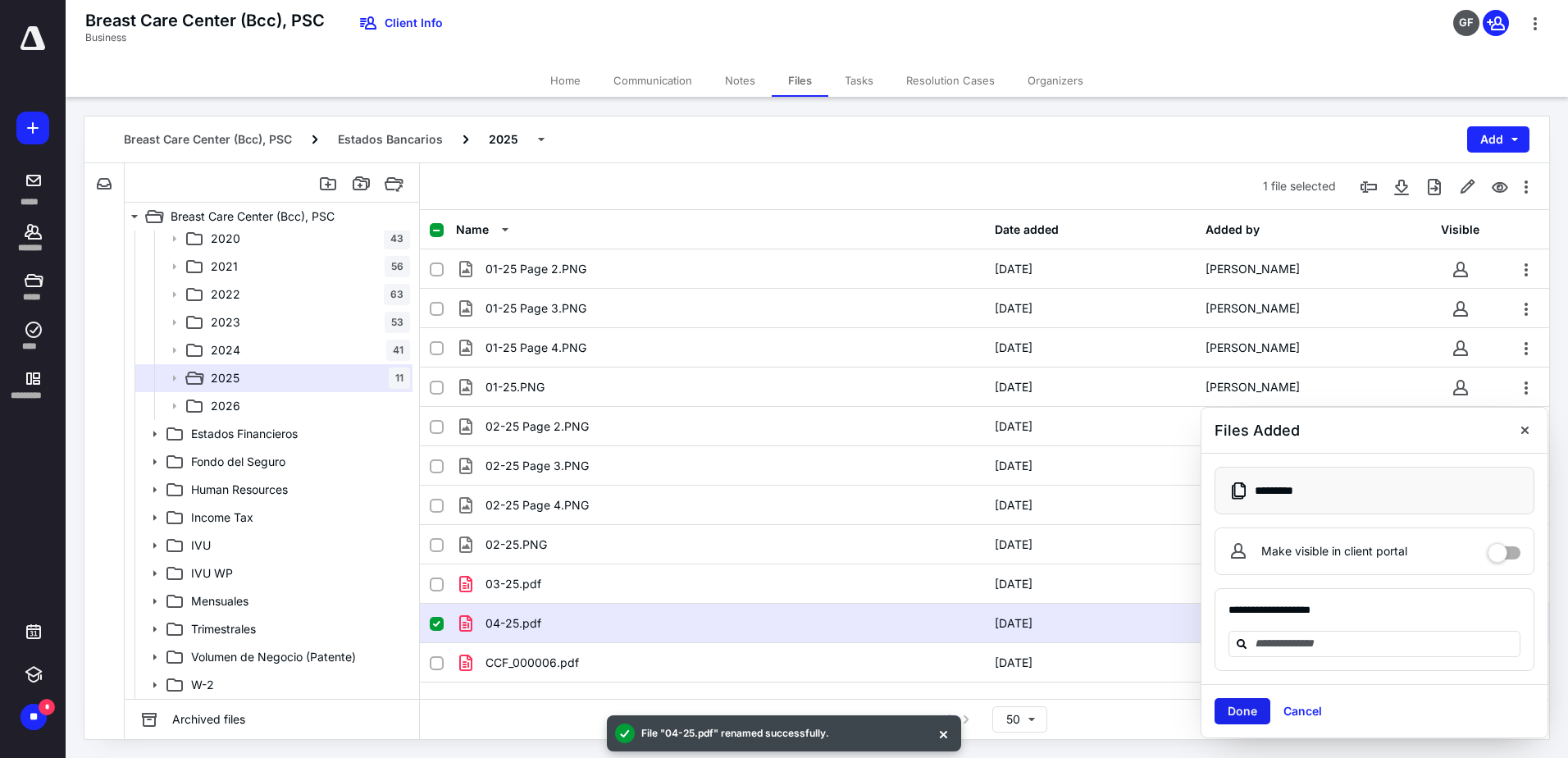 click on "Done" at bounding box center [1242, 711] 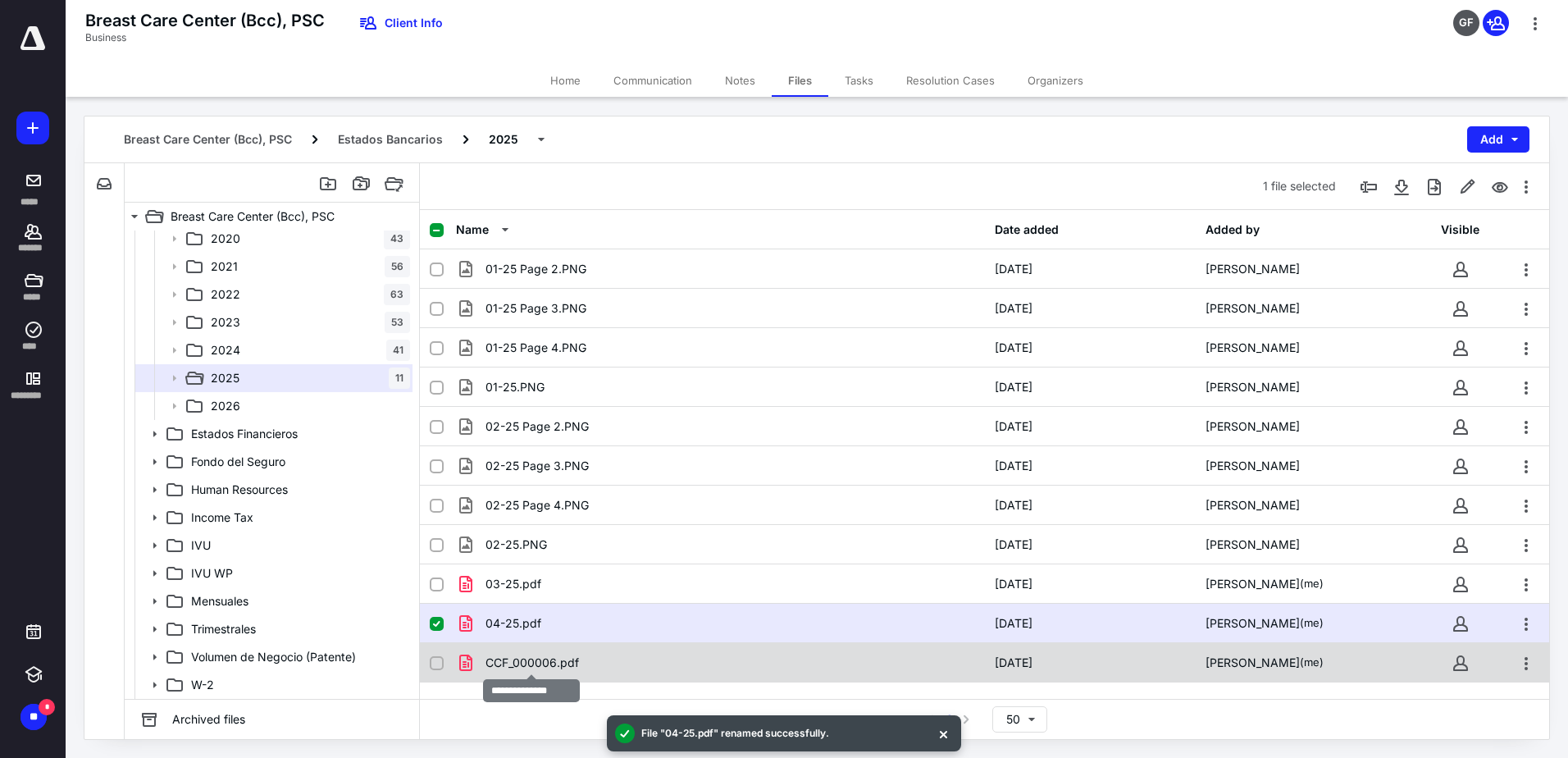 click on "CCF_000006.pdf" at bounding box center [532, 663] 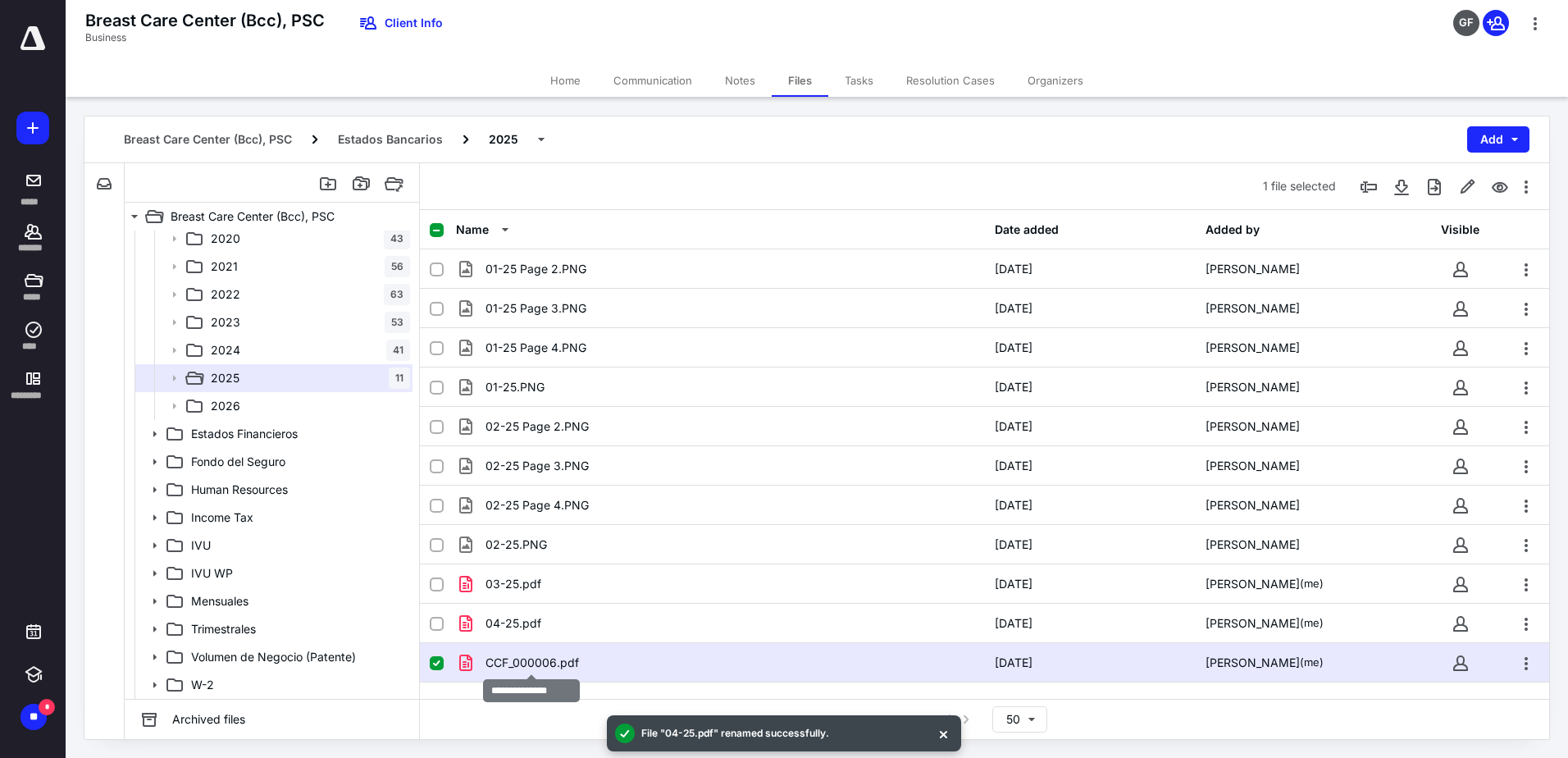 click on "CCF_000006.pdf" at bounding box center (532, 663) 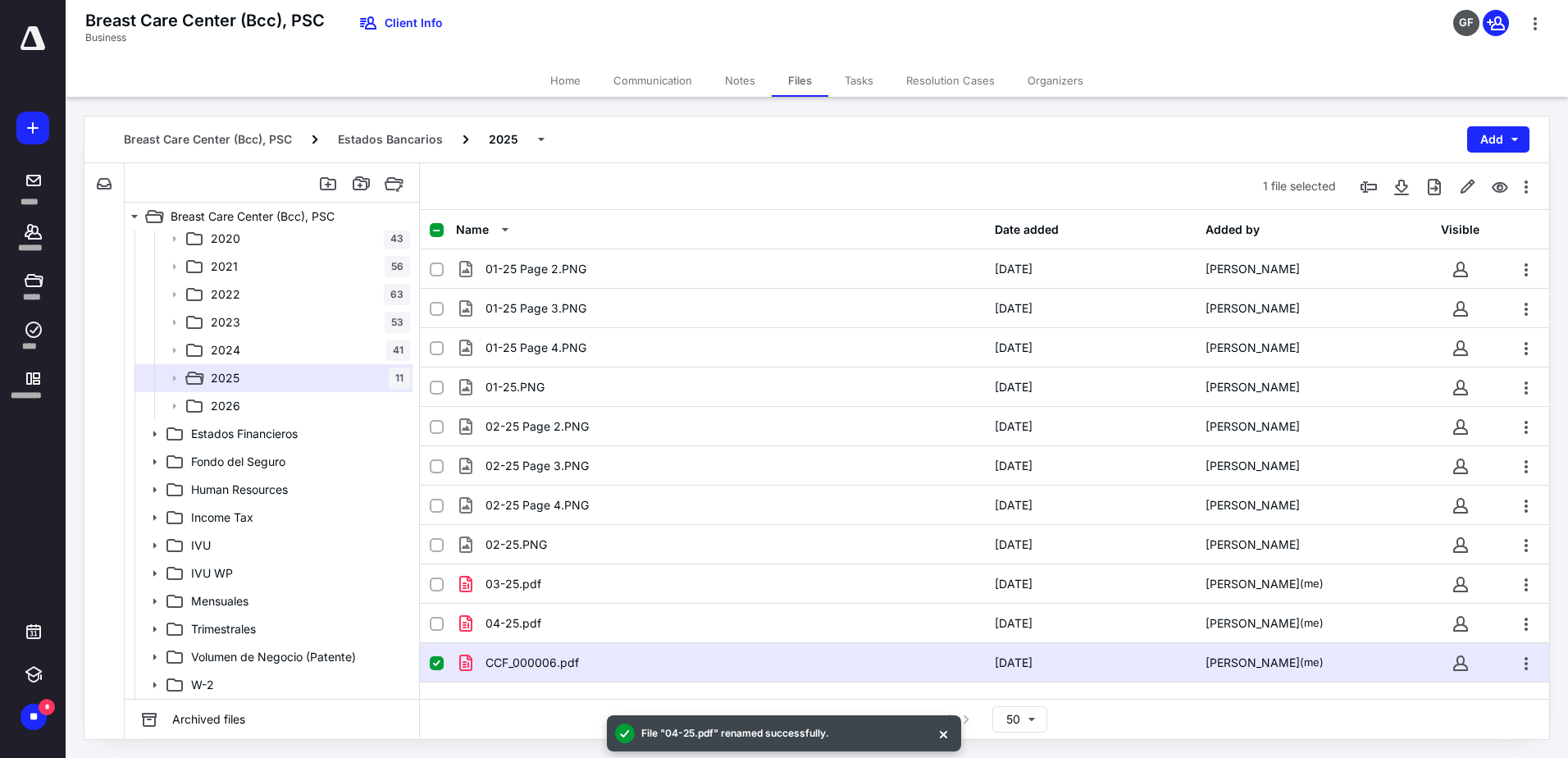 click at bounding box center [921, 388] 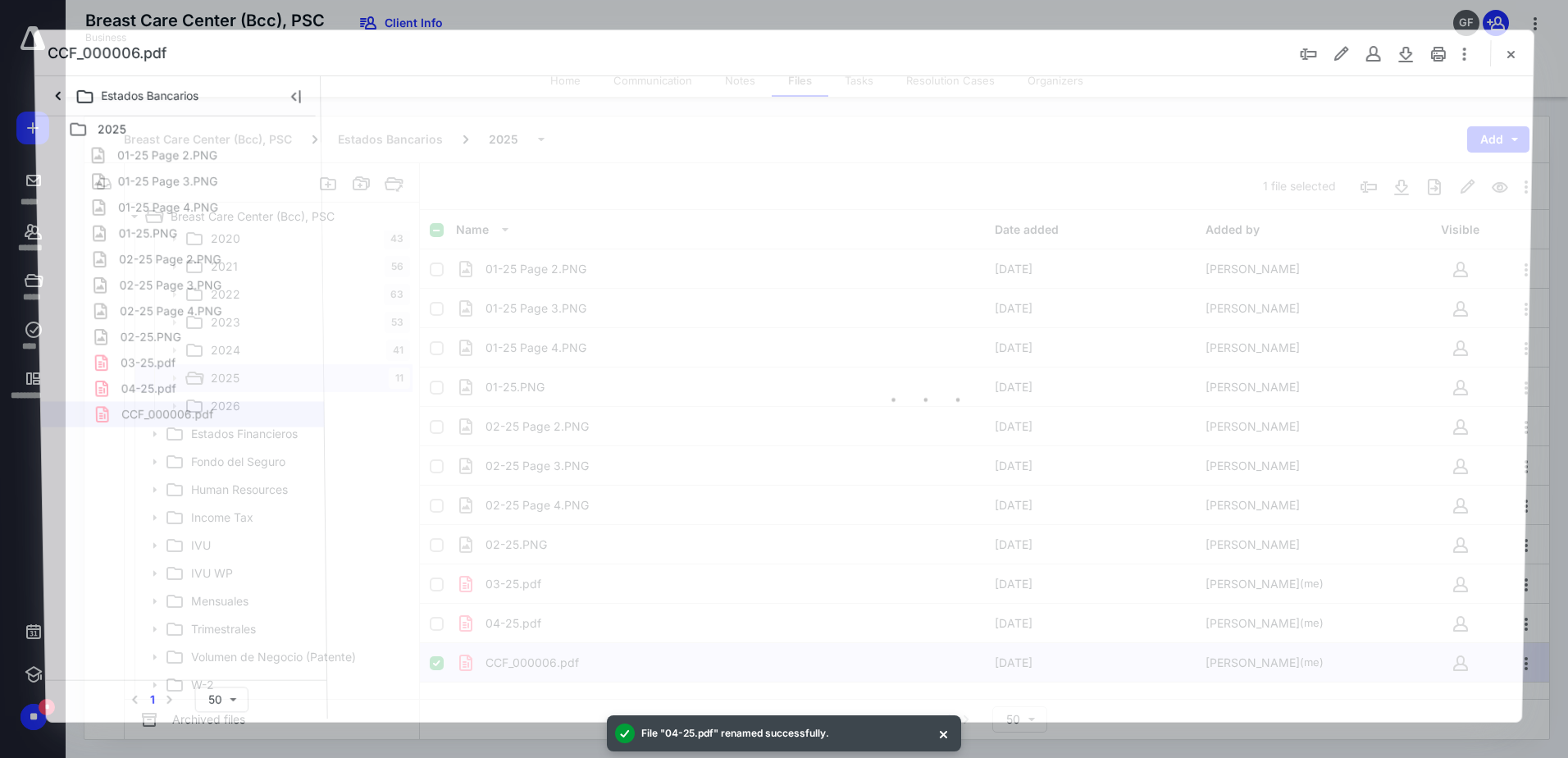 scroll, scrollTop: 0, scrollLeft: 0, axis: both 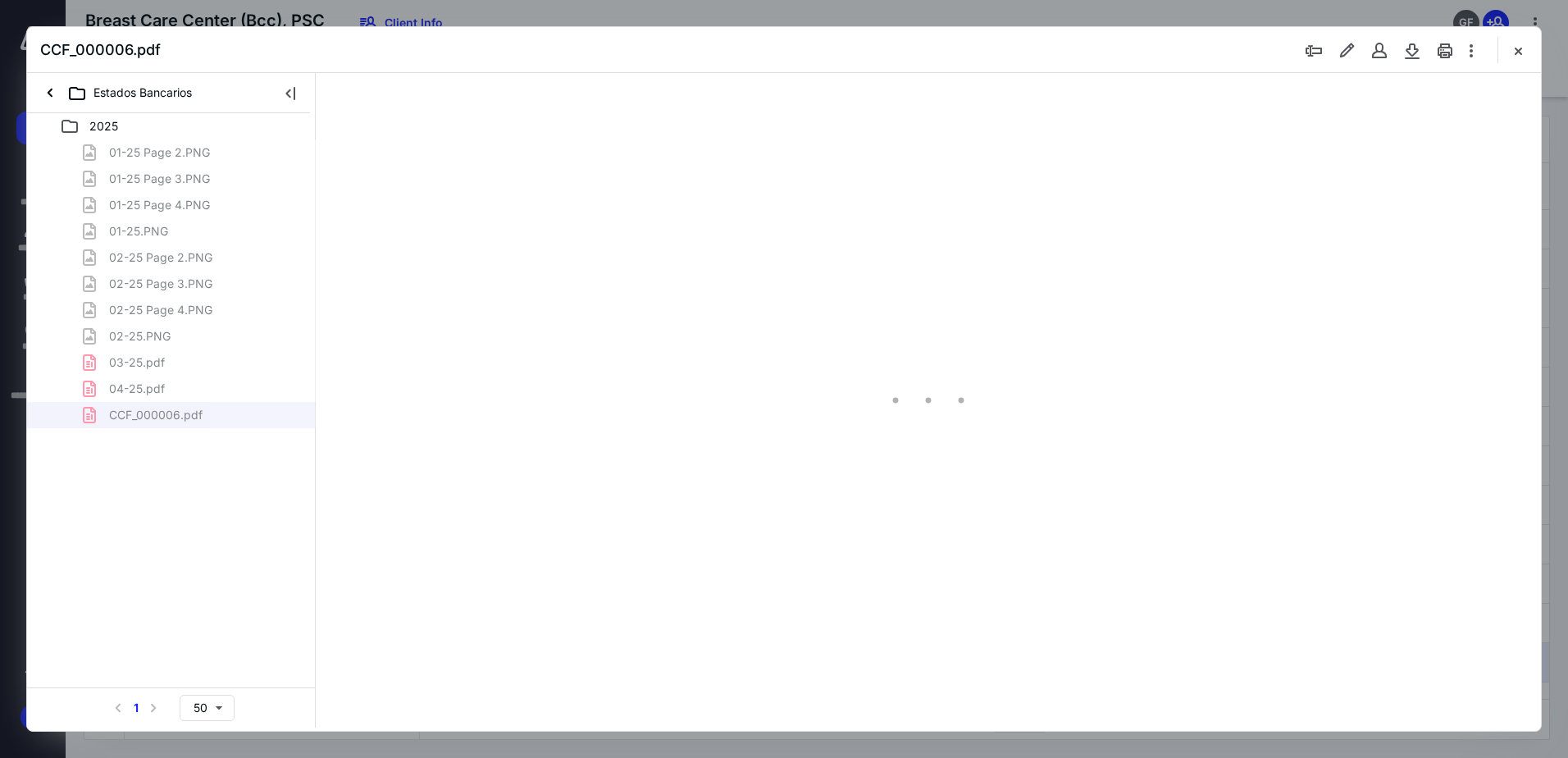 type on "93" 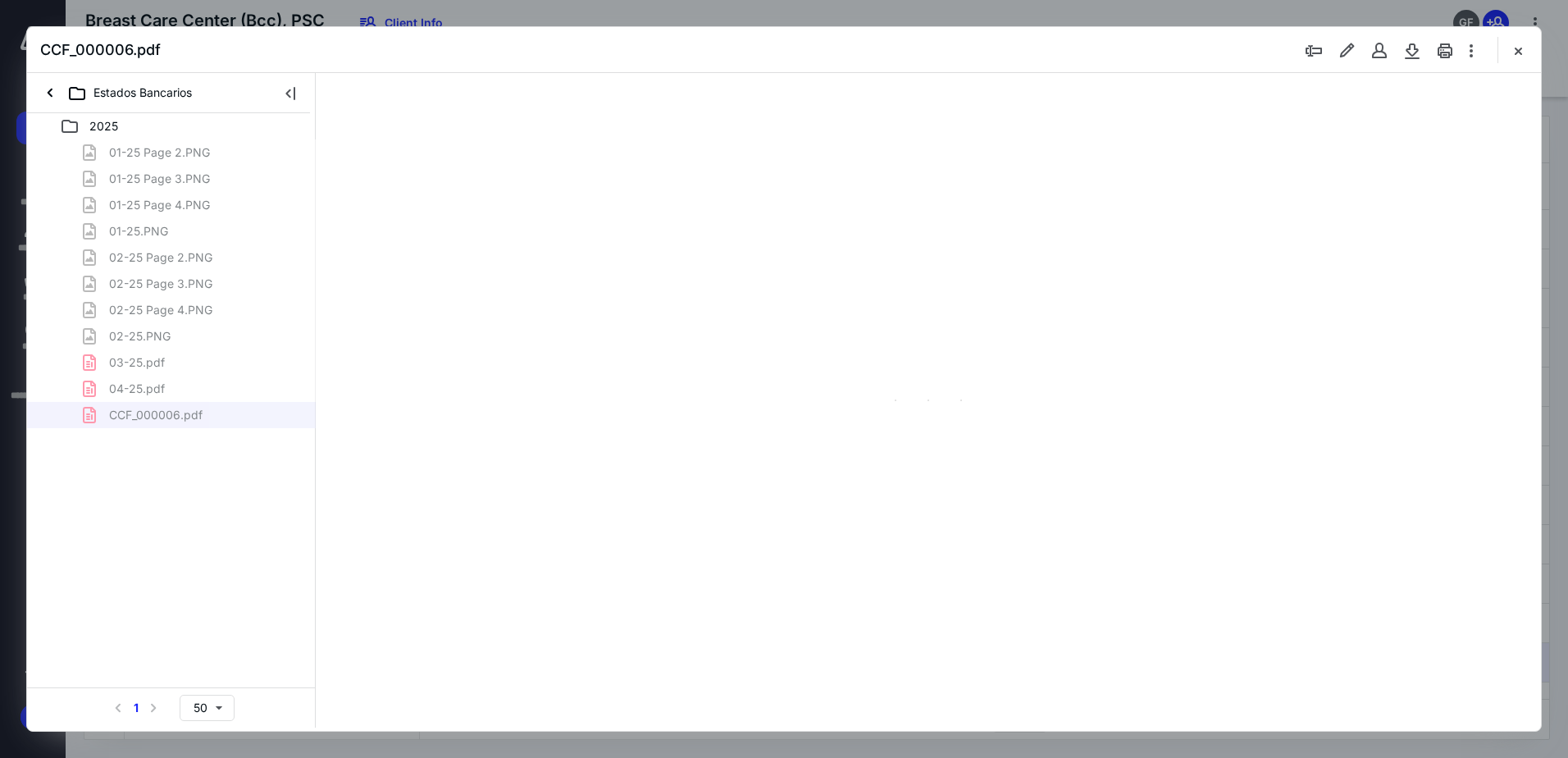 scroll, scrollTop: 66, scrollLeft: 0, axis: vertical 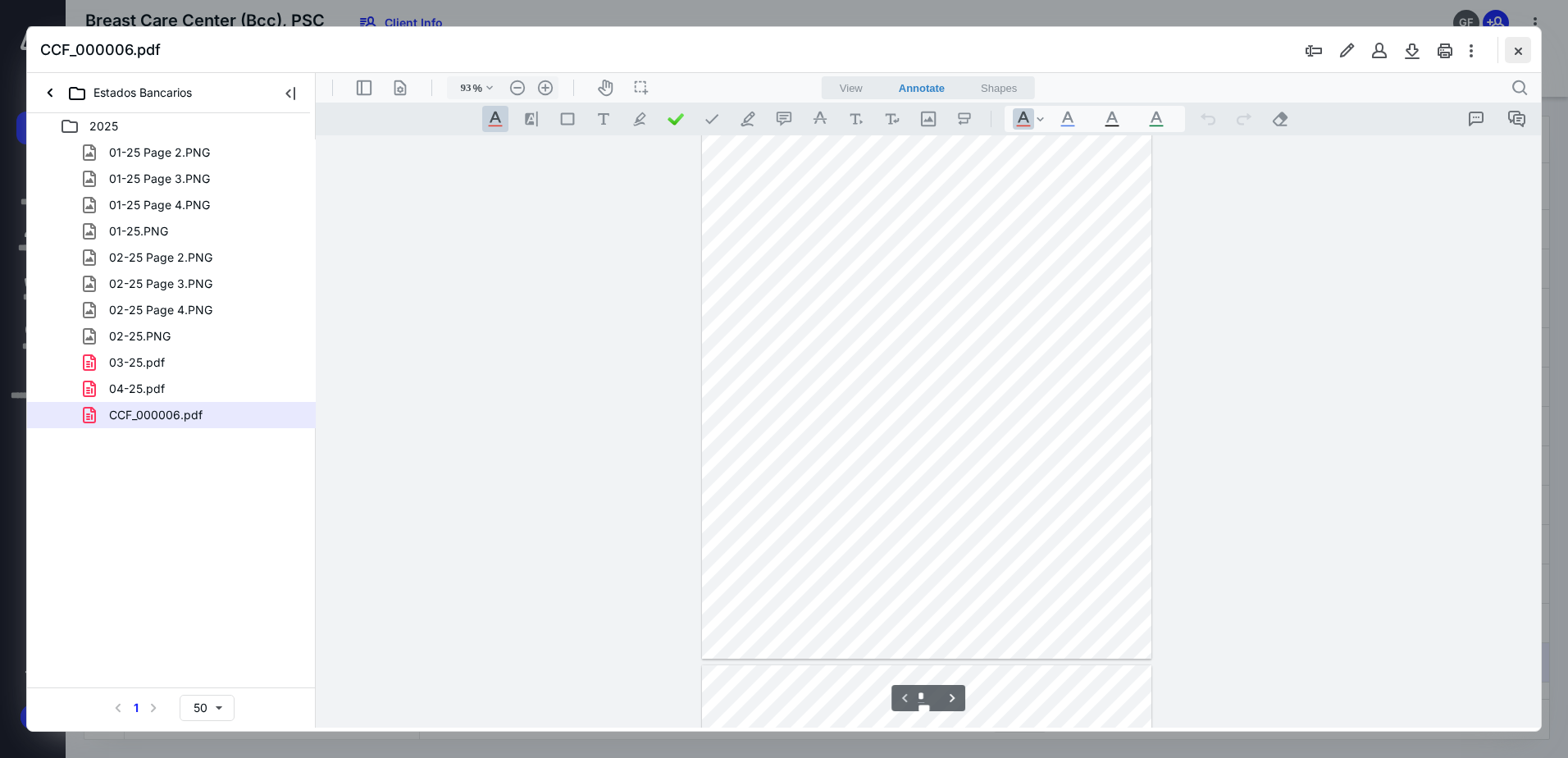 click at bounding box center [1518, 50] 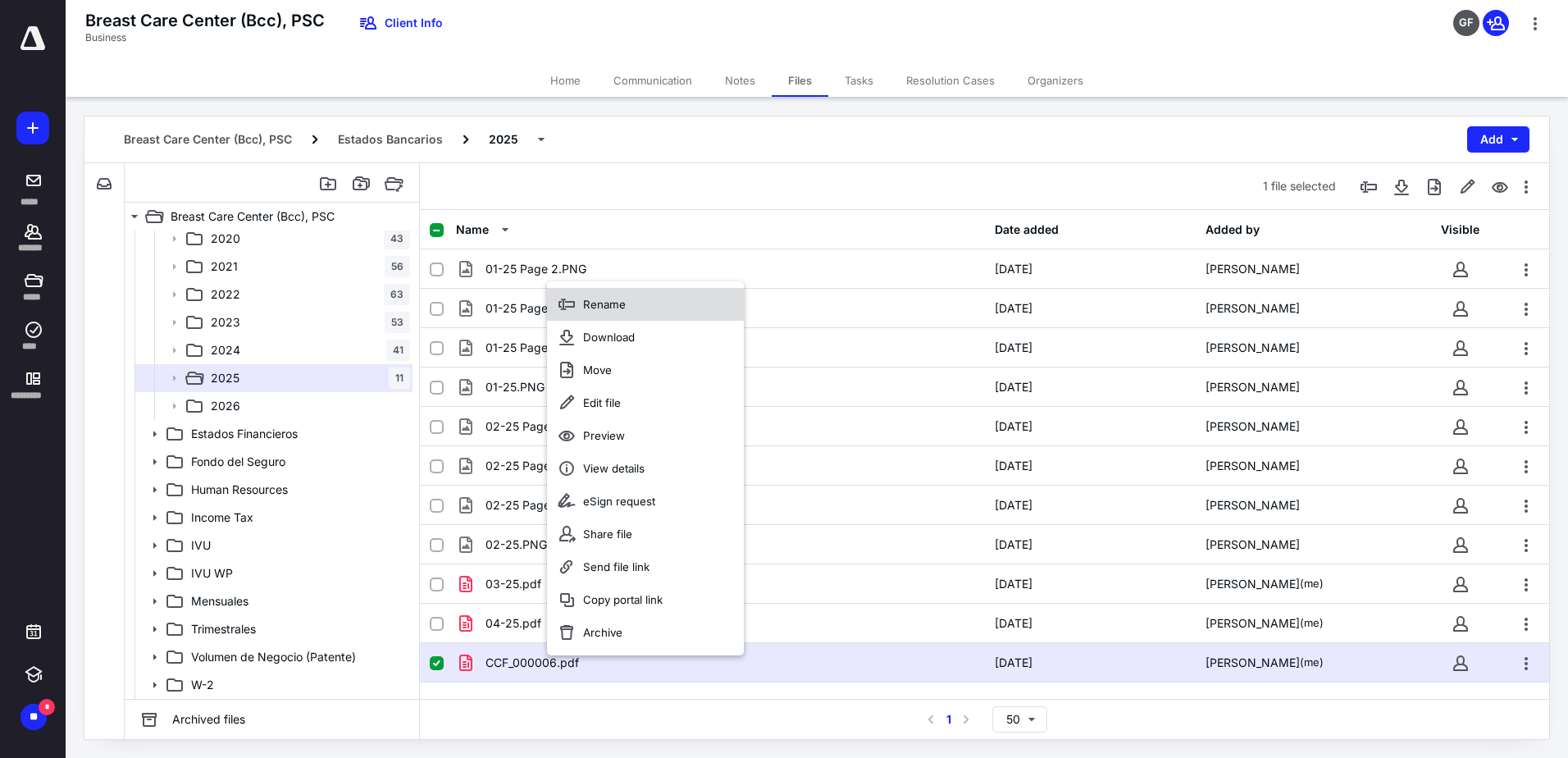 click on "Rename" at bounding box center (645, 304) 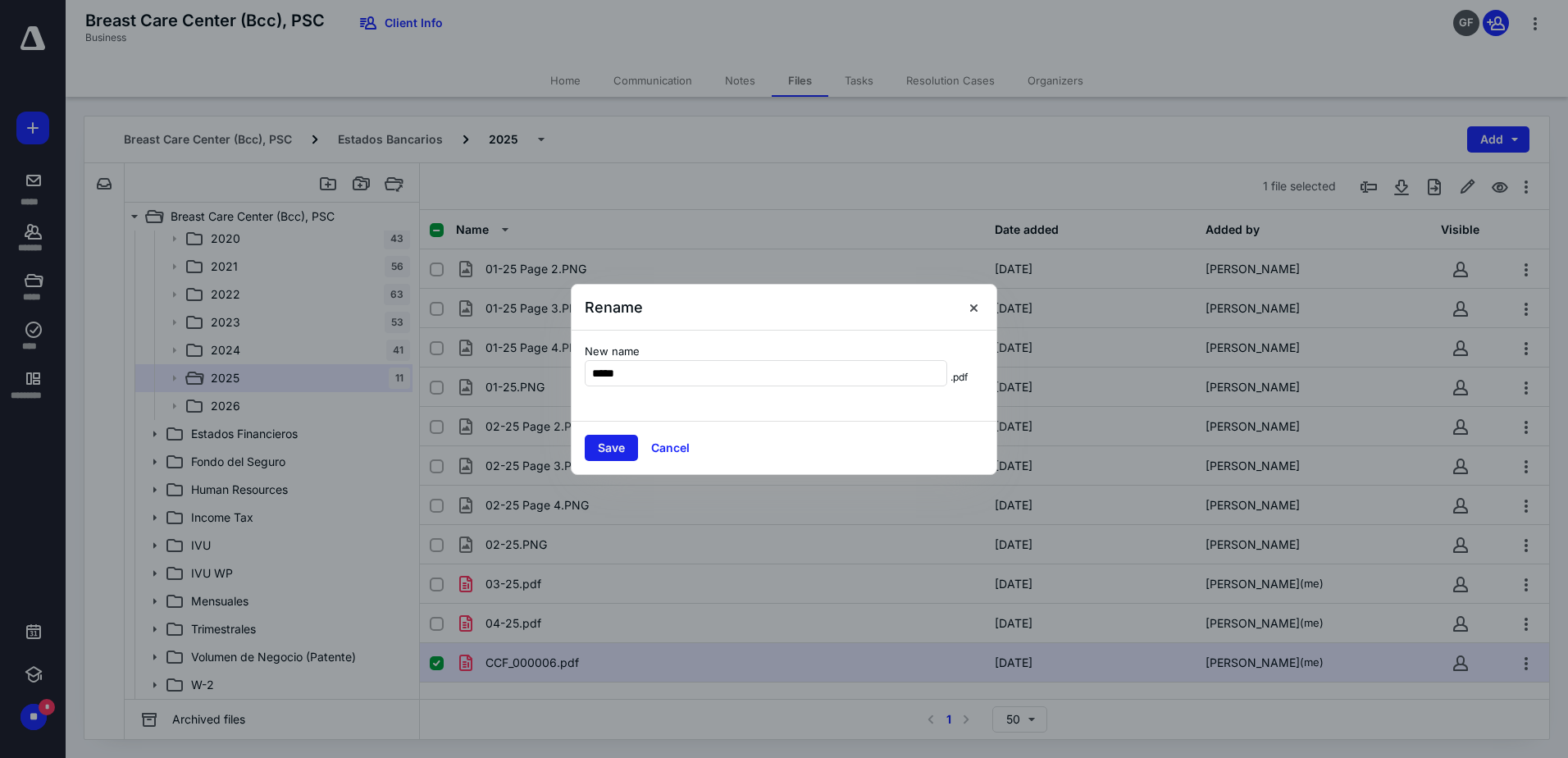 type on "*****" 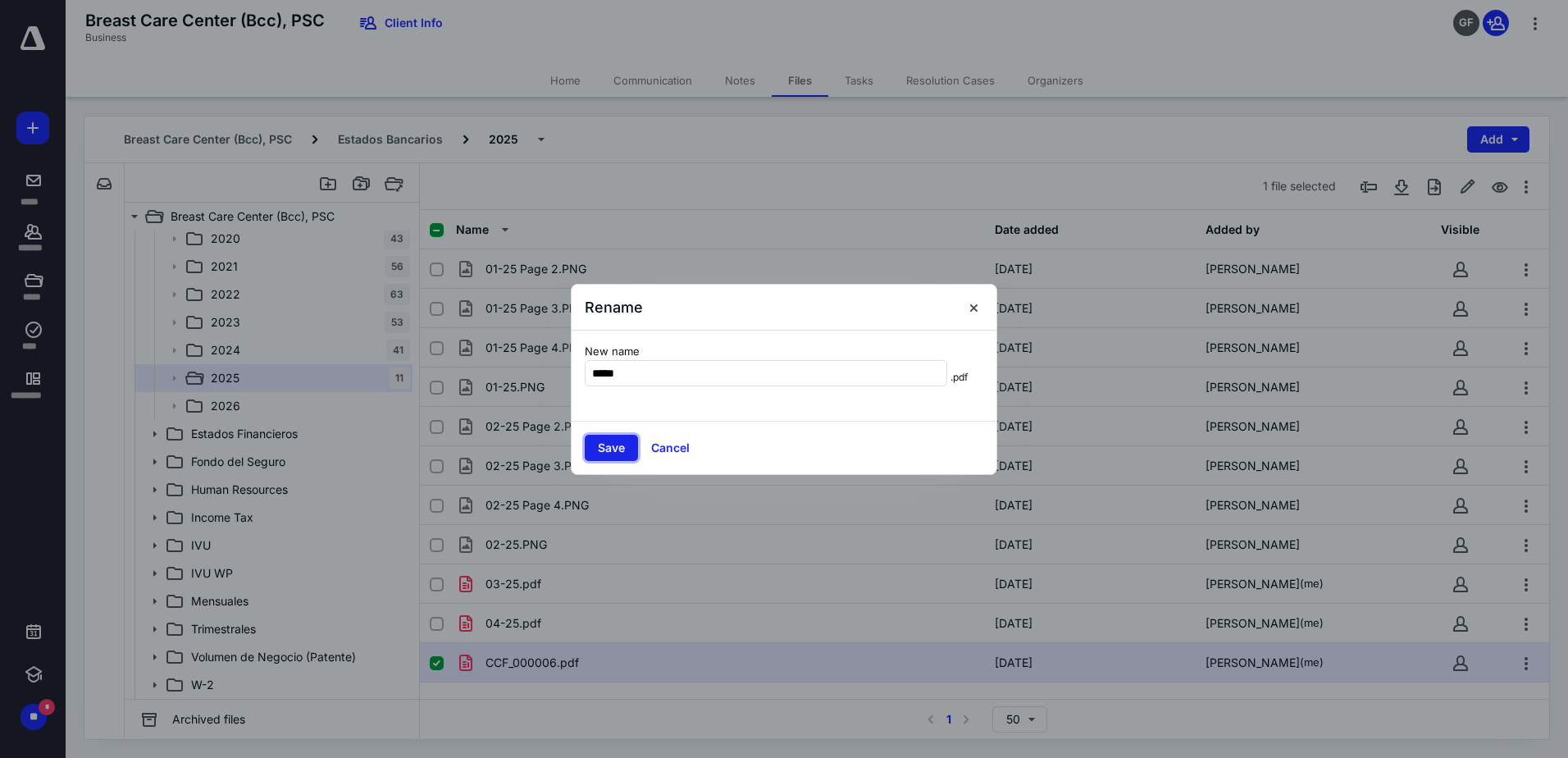 click on "Save" at bounding box center (611, 448) 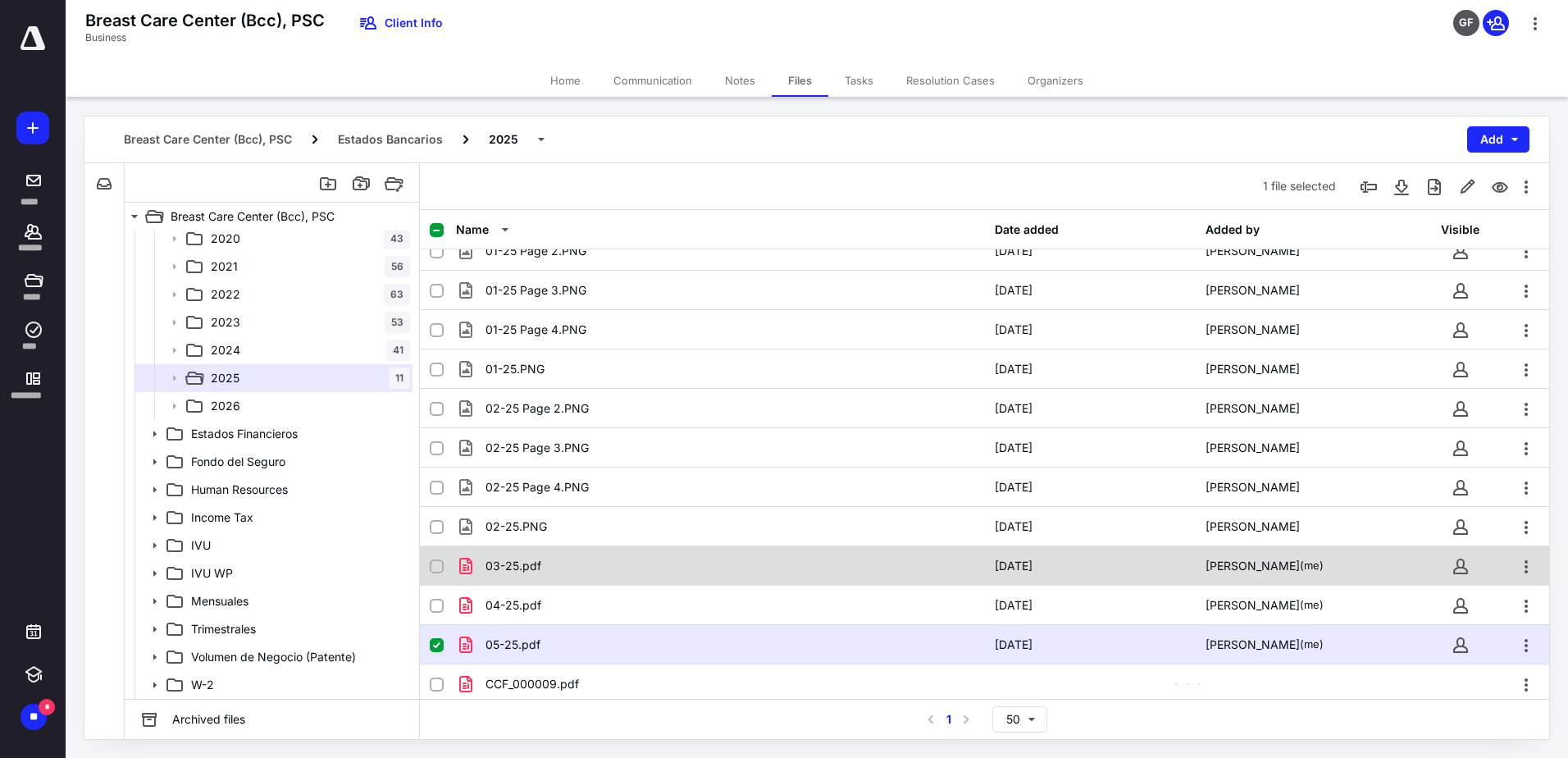 scroll, scrollTop: 23, scrollLeft: 0, axis: vertical 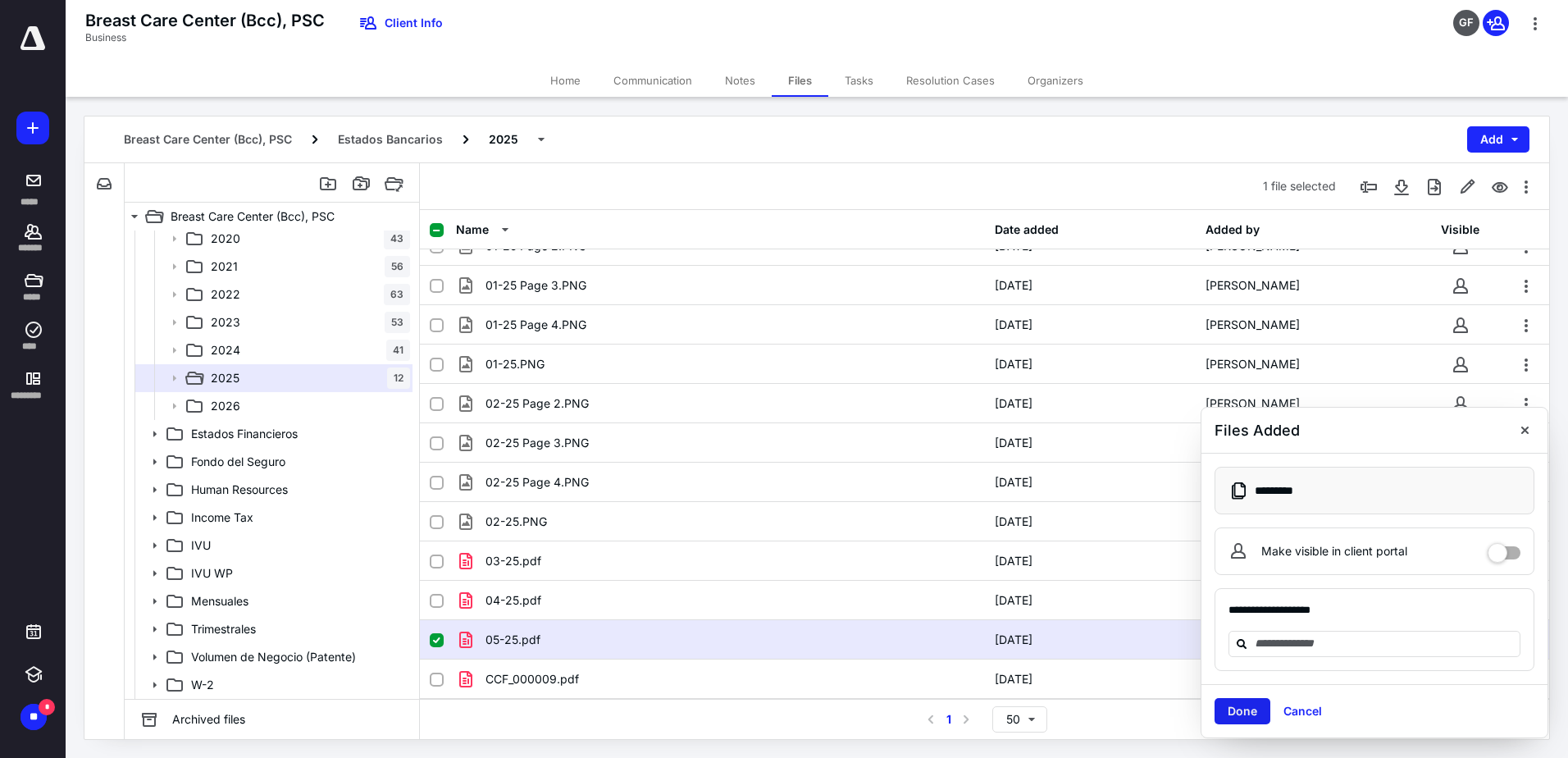 click on "Done" at bounding box center (1242, 711) 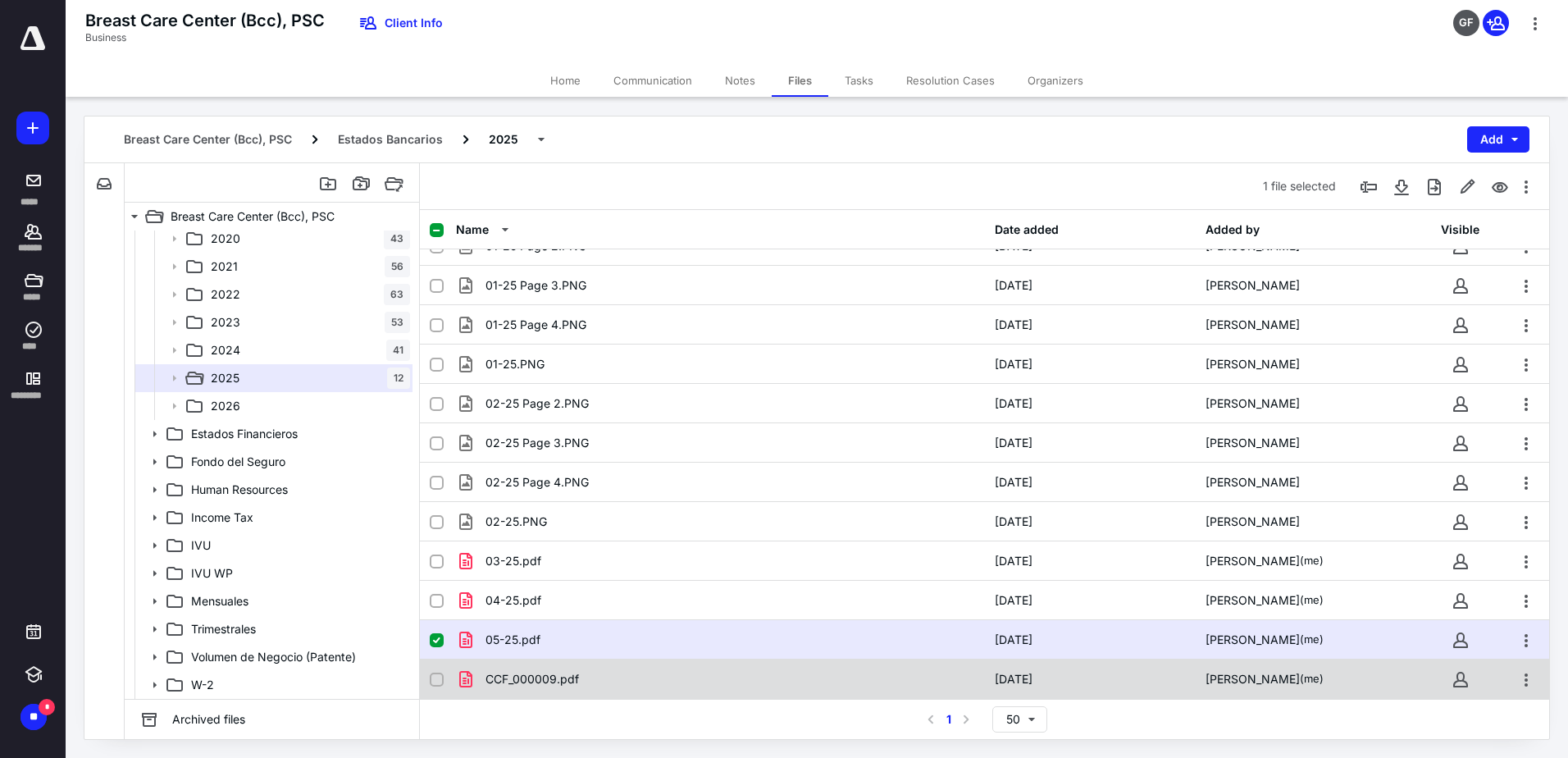 checkbox on "false" 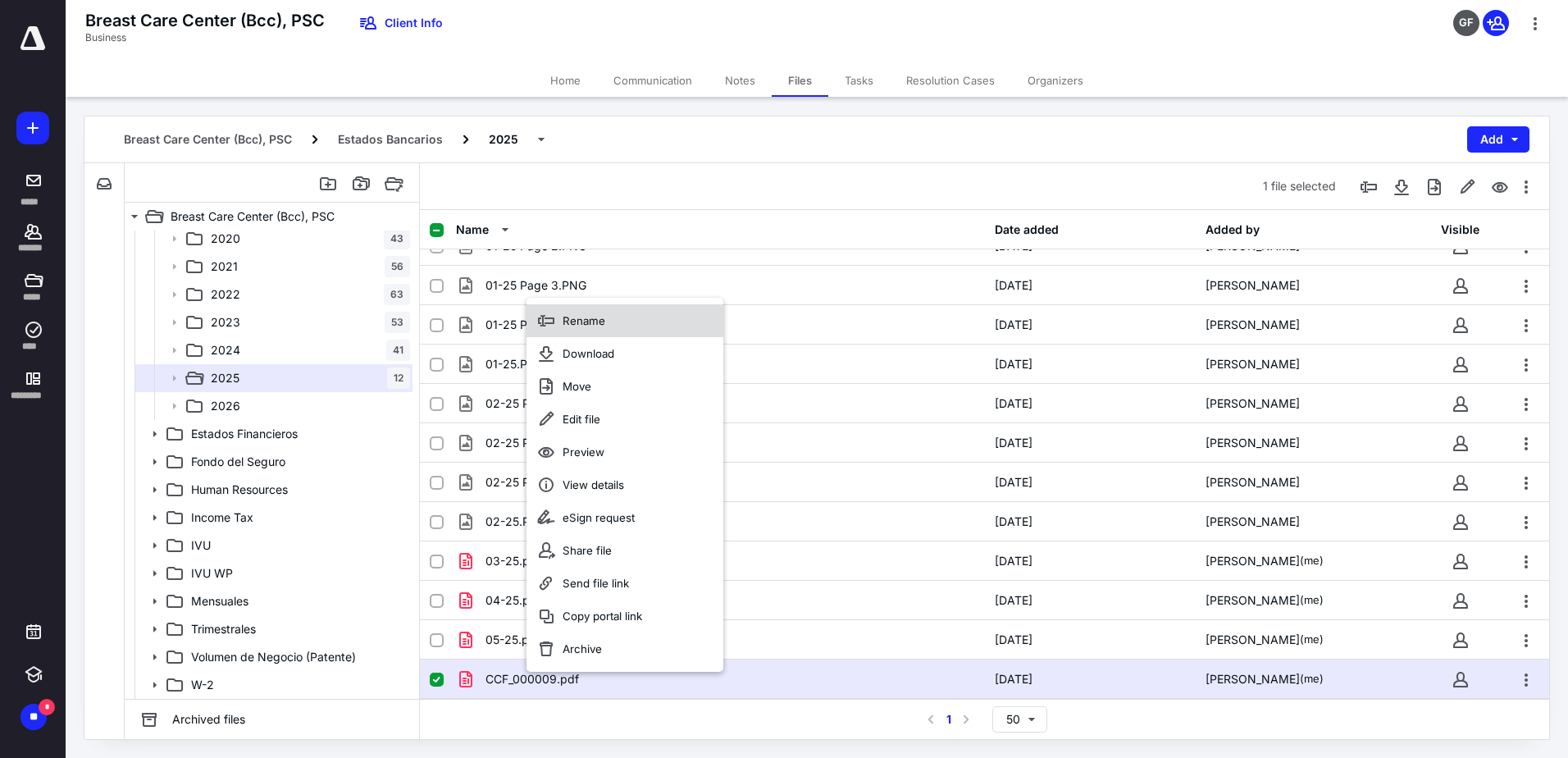 click on "Rename" at bounding box center (584, 321) 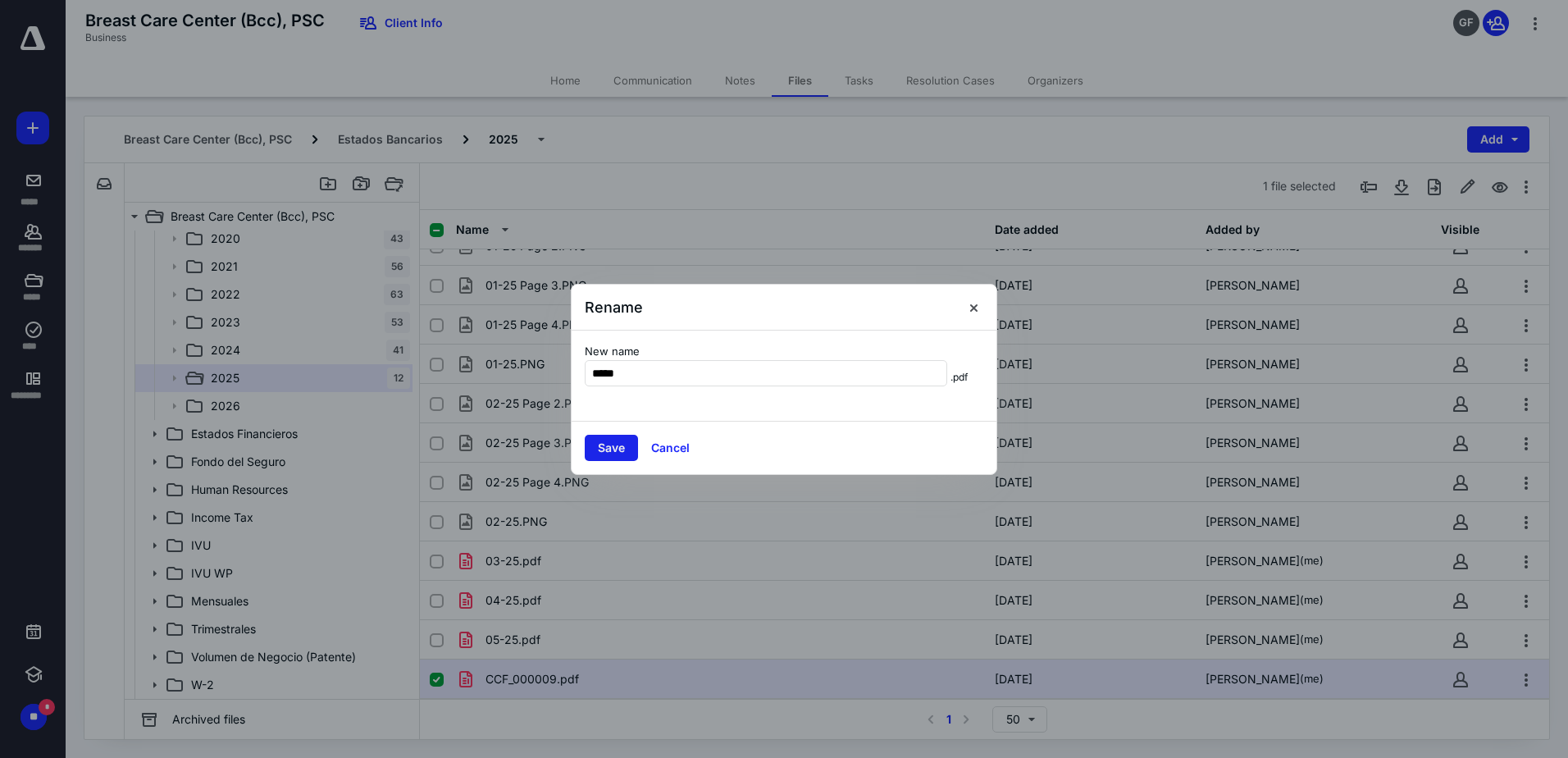 type on "*****" 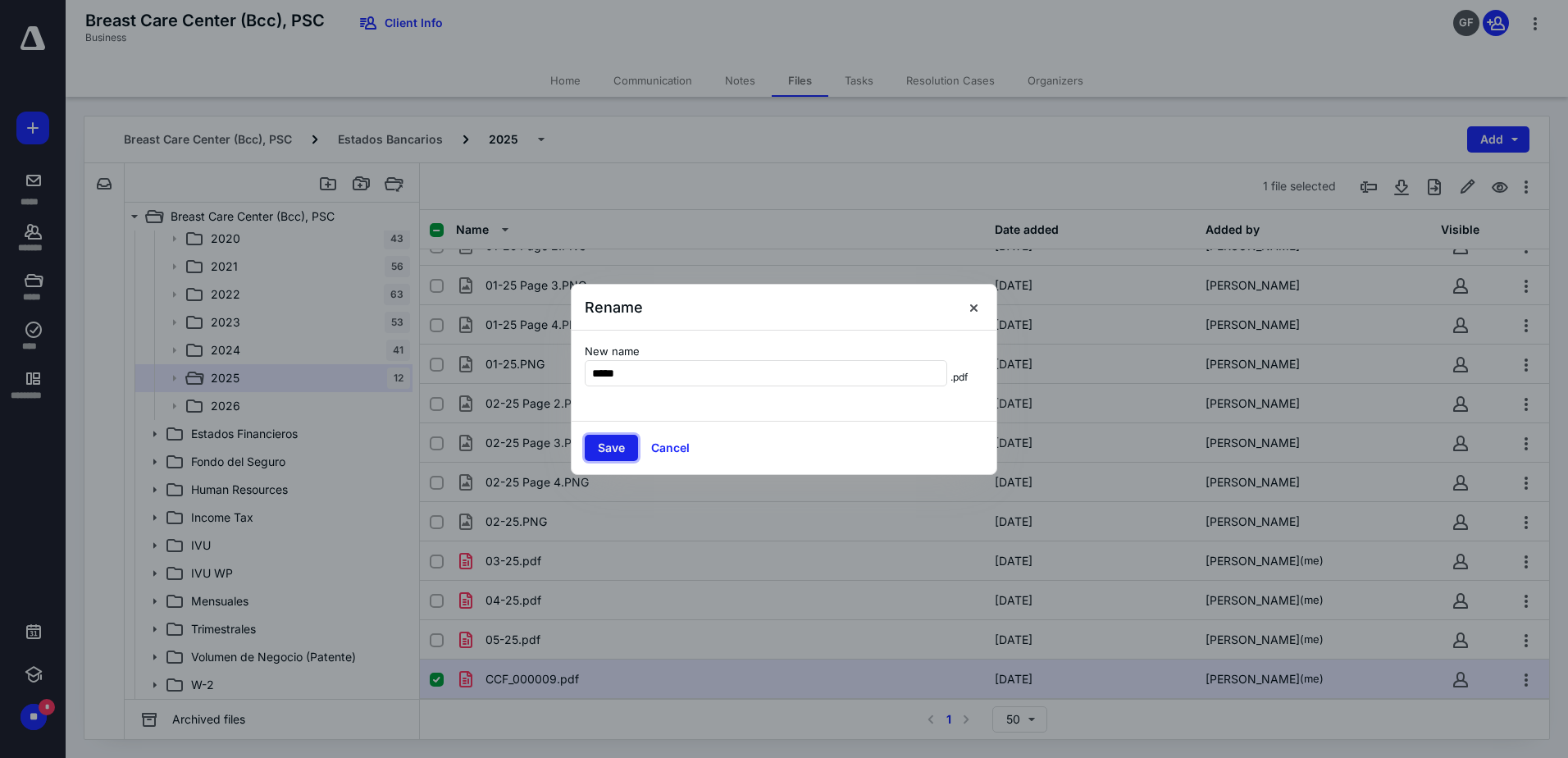 click on "Save" at bounding box center [611, 448] 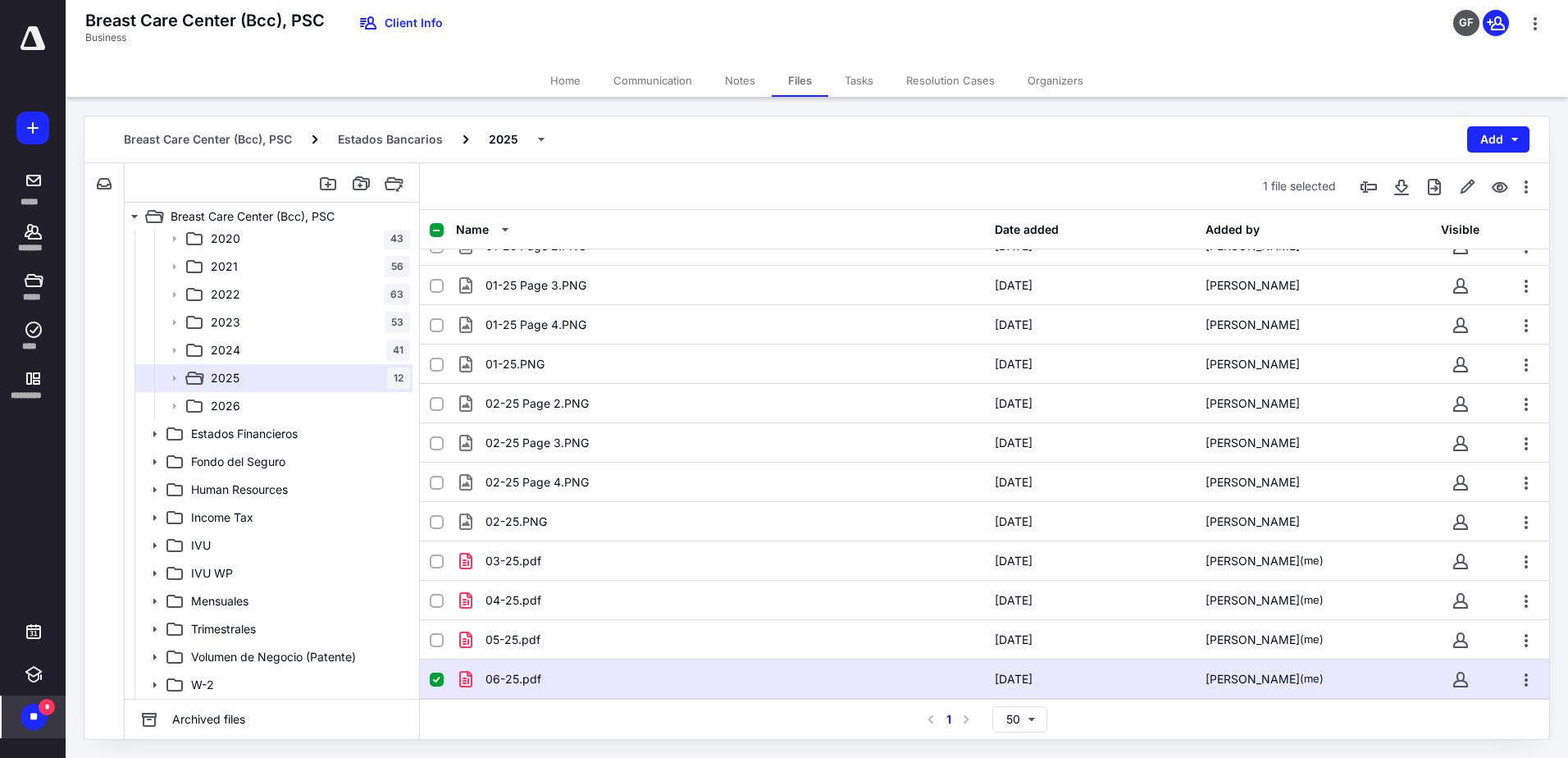click on "*" at bounding box center [47, 707] 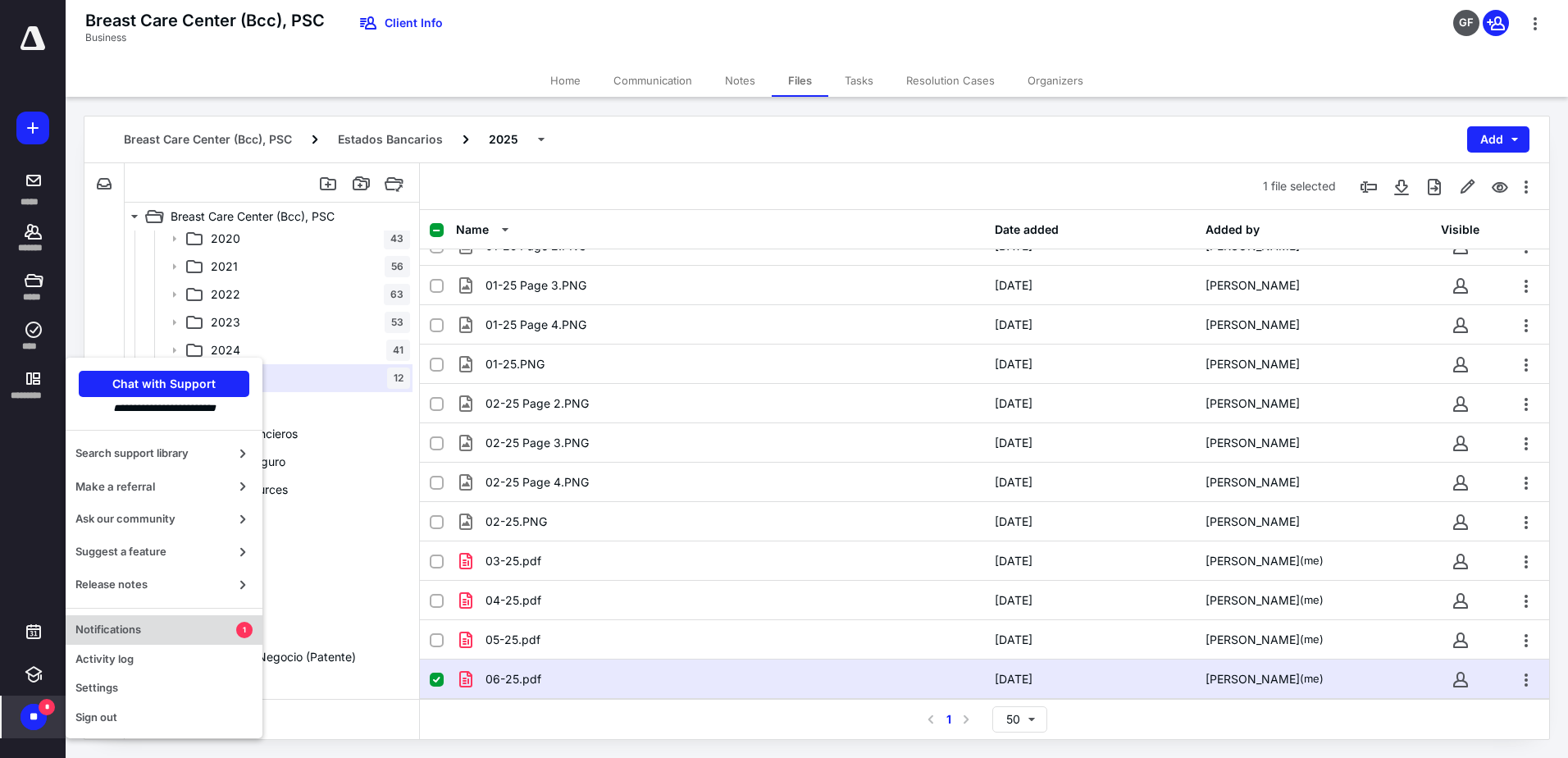 click on "Notifications" at bounding box center (156, 630) 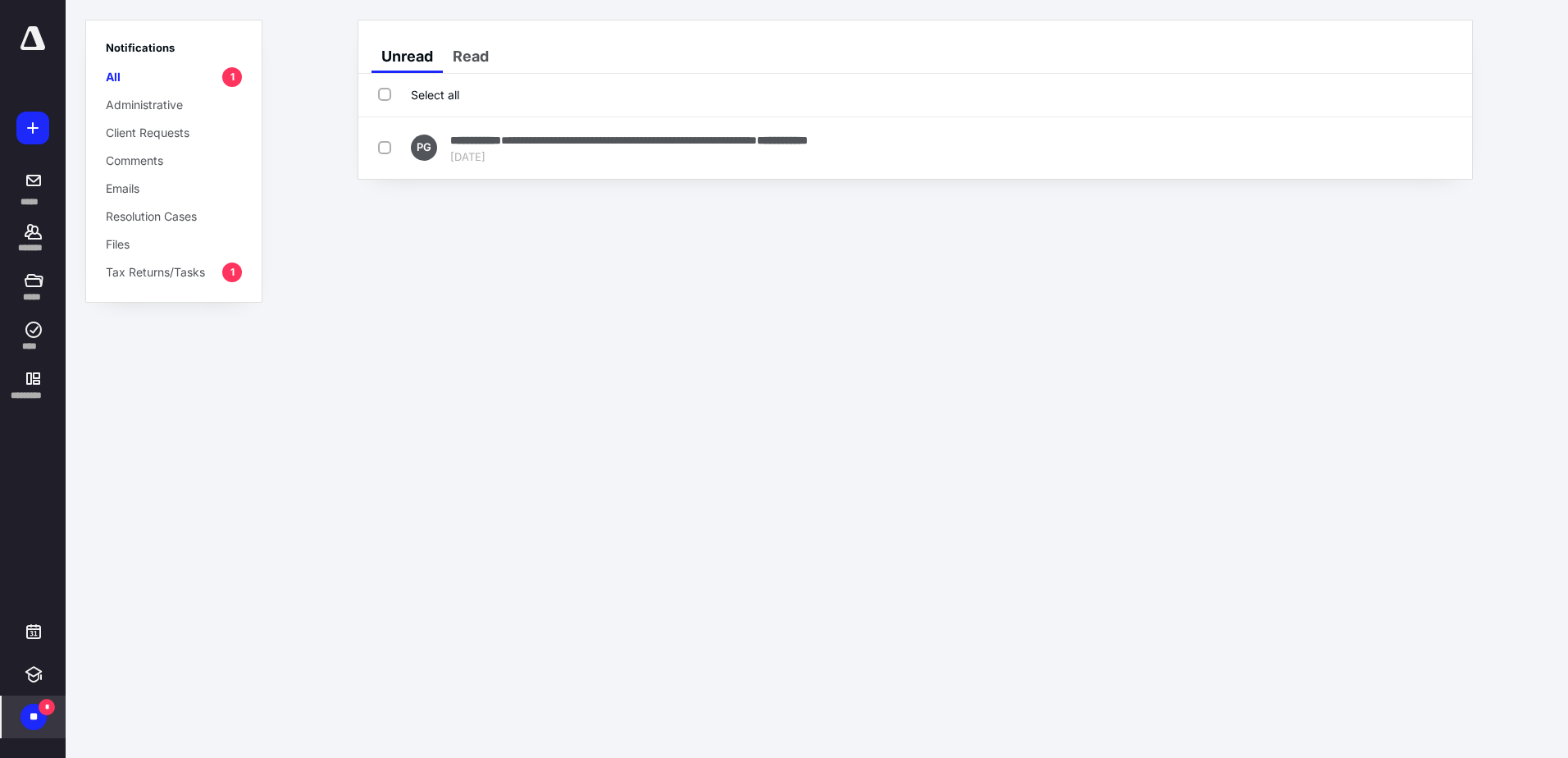 click on "Tax Returns/Tasks" at bounding box center (155, 272) 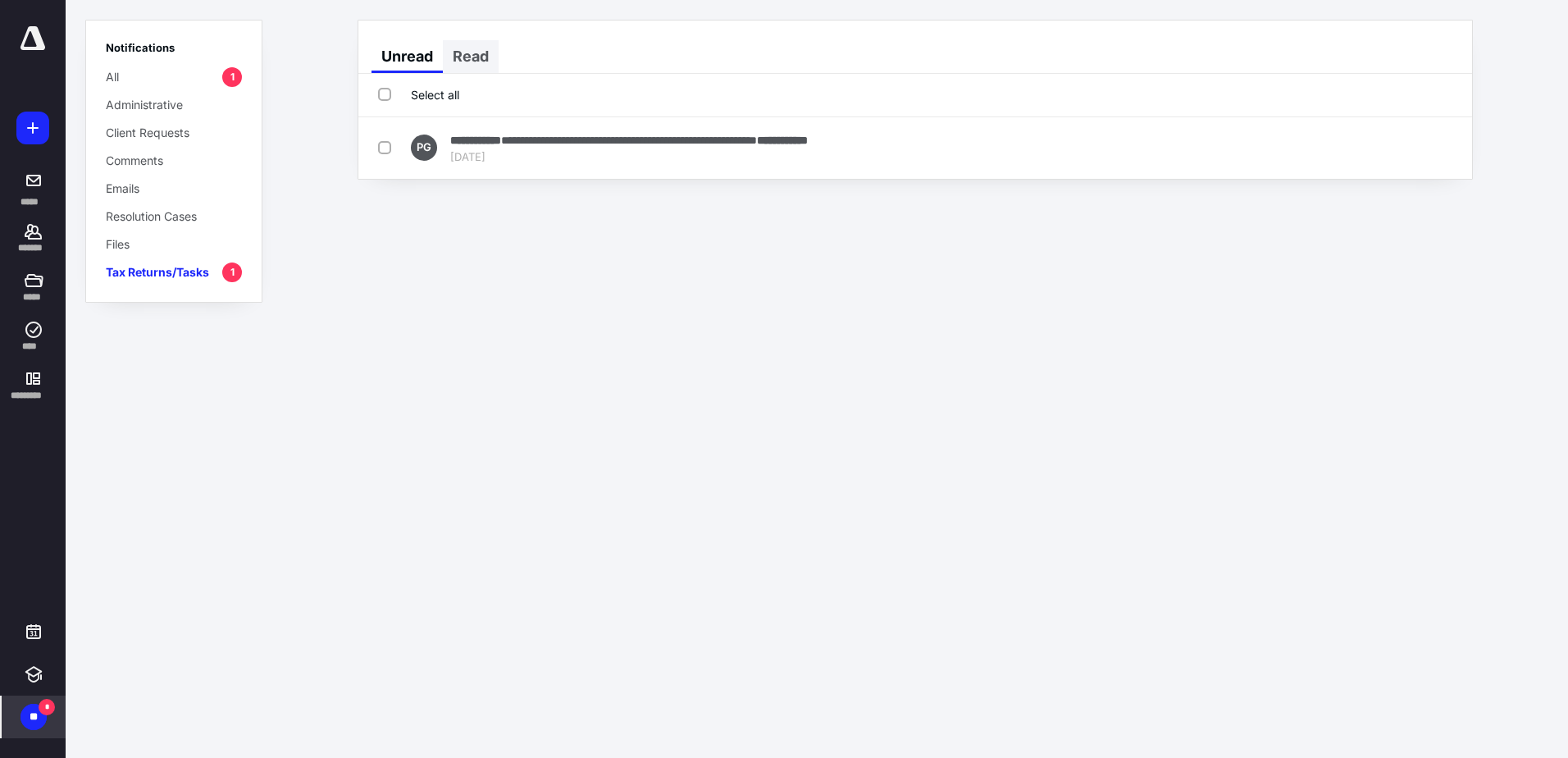 click on "Read" at bounding box center [471, 57] 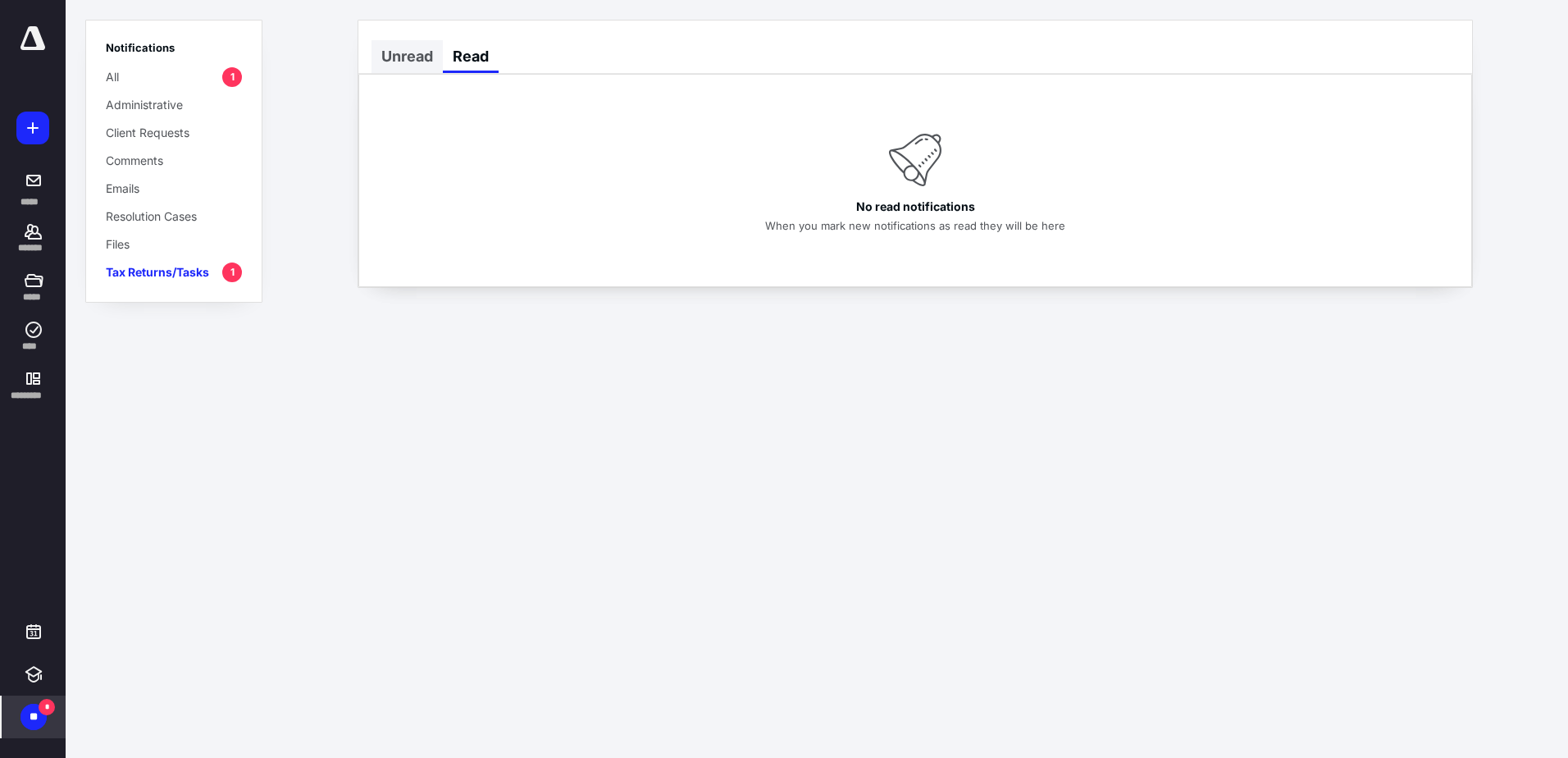 click on "Unread" at bounding box center (407, 57) 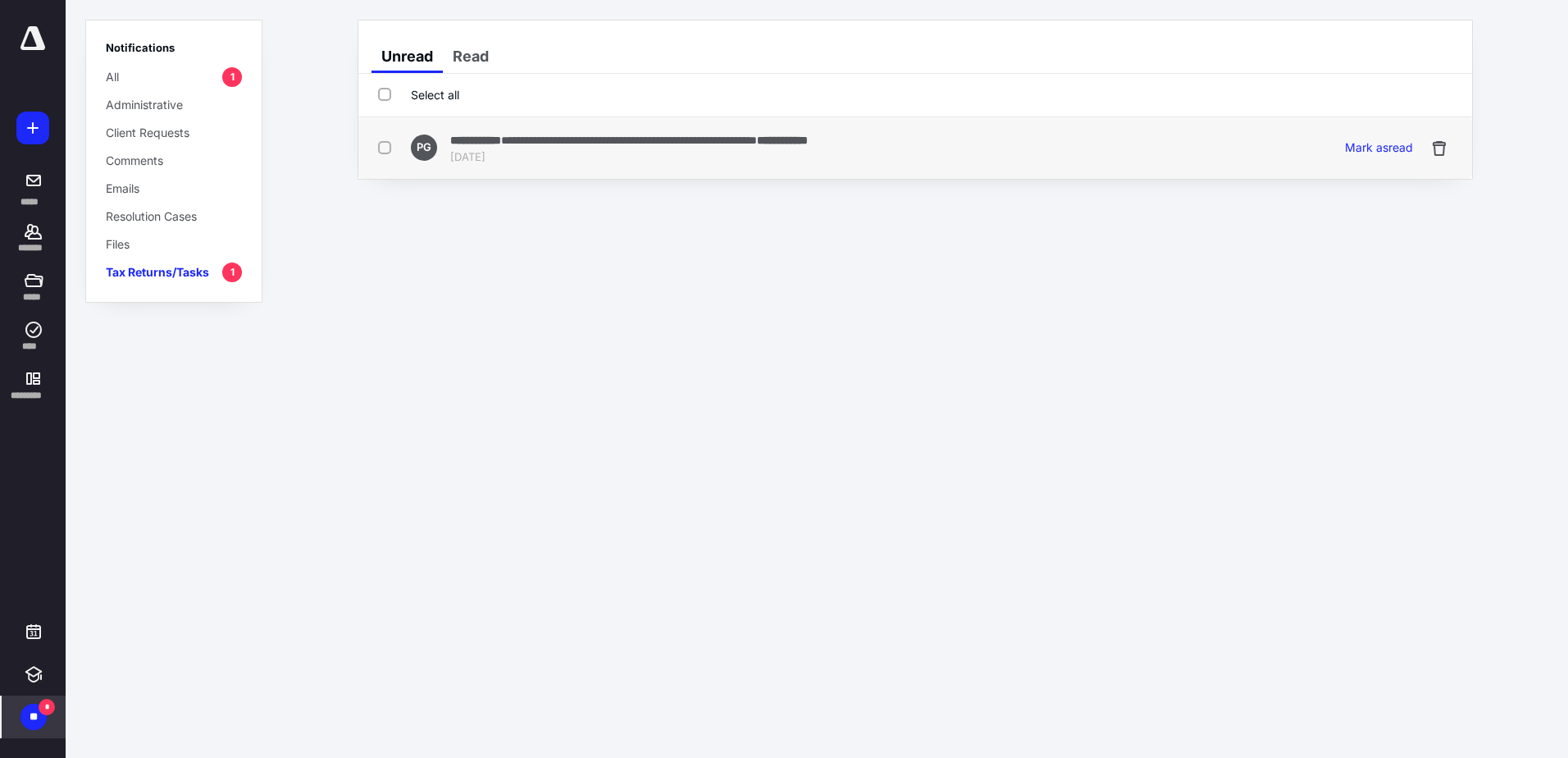 click on "**********" at bounding box center [629, 140] 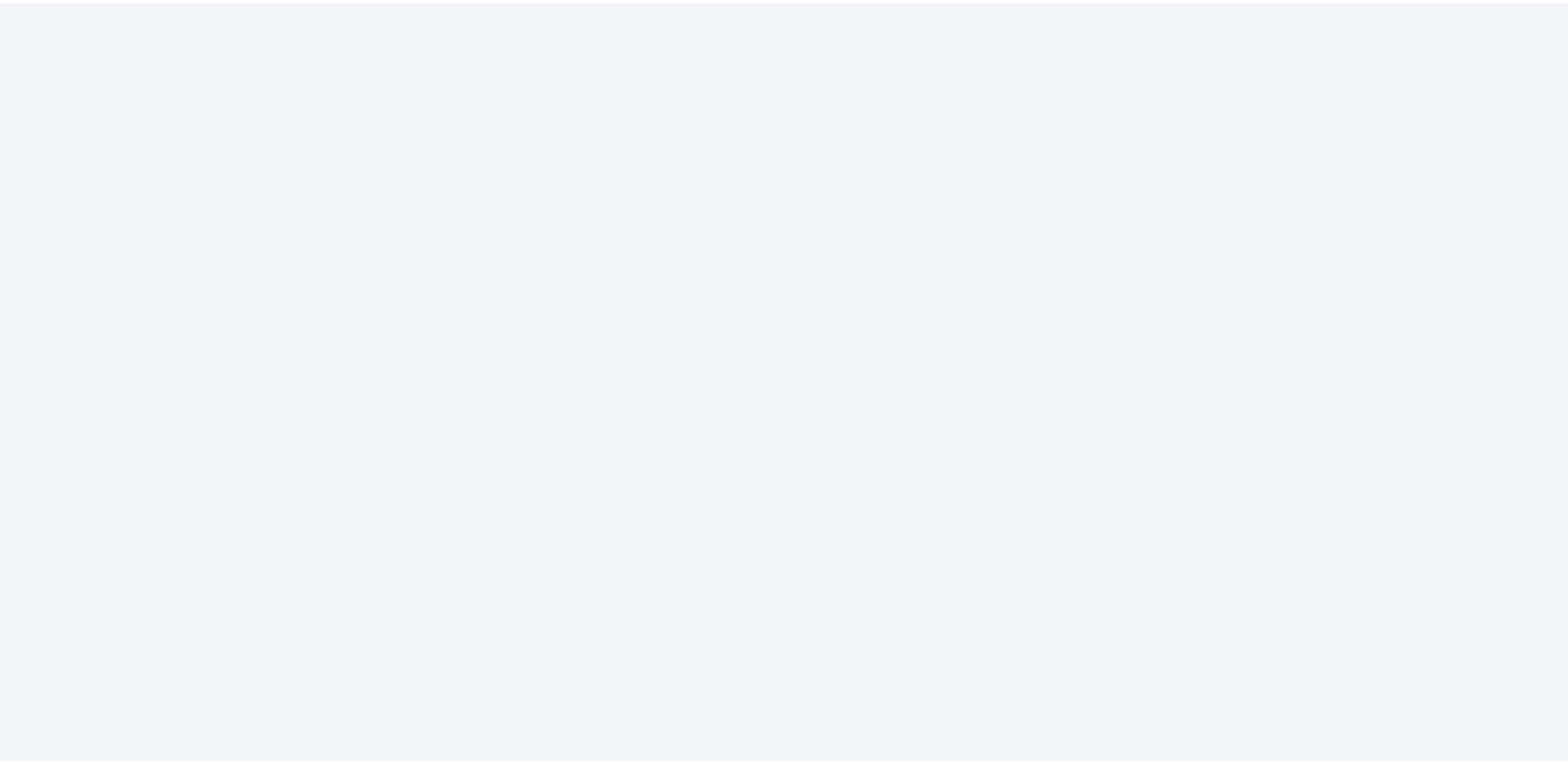 scroll, scrollTop: 0, scrollLeft: 0, axis: both 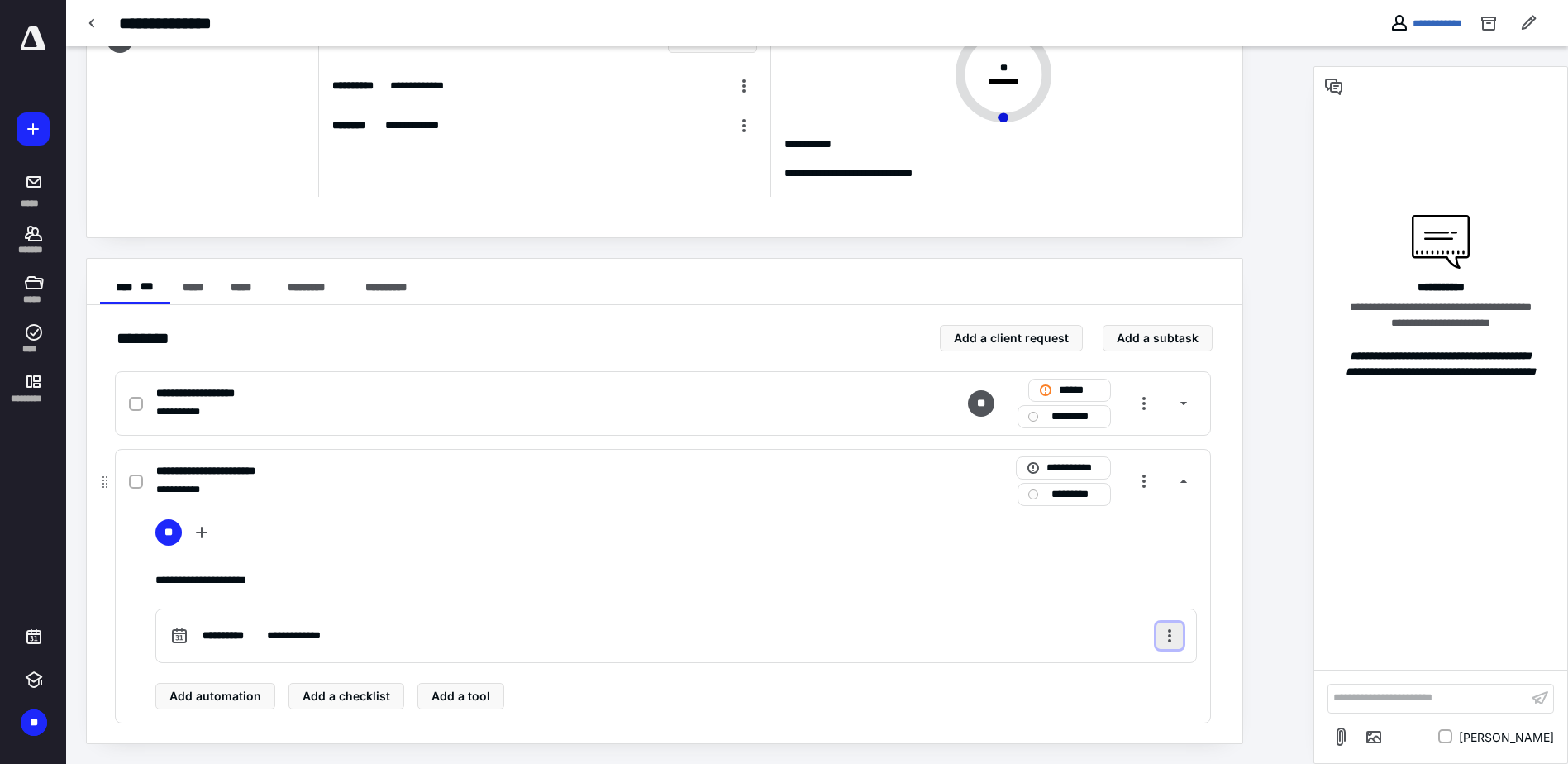 click at bounding box center [1170, 636] 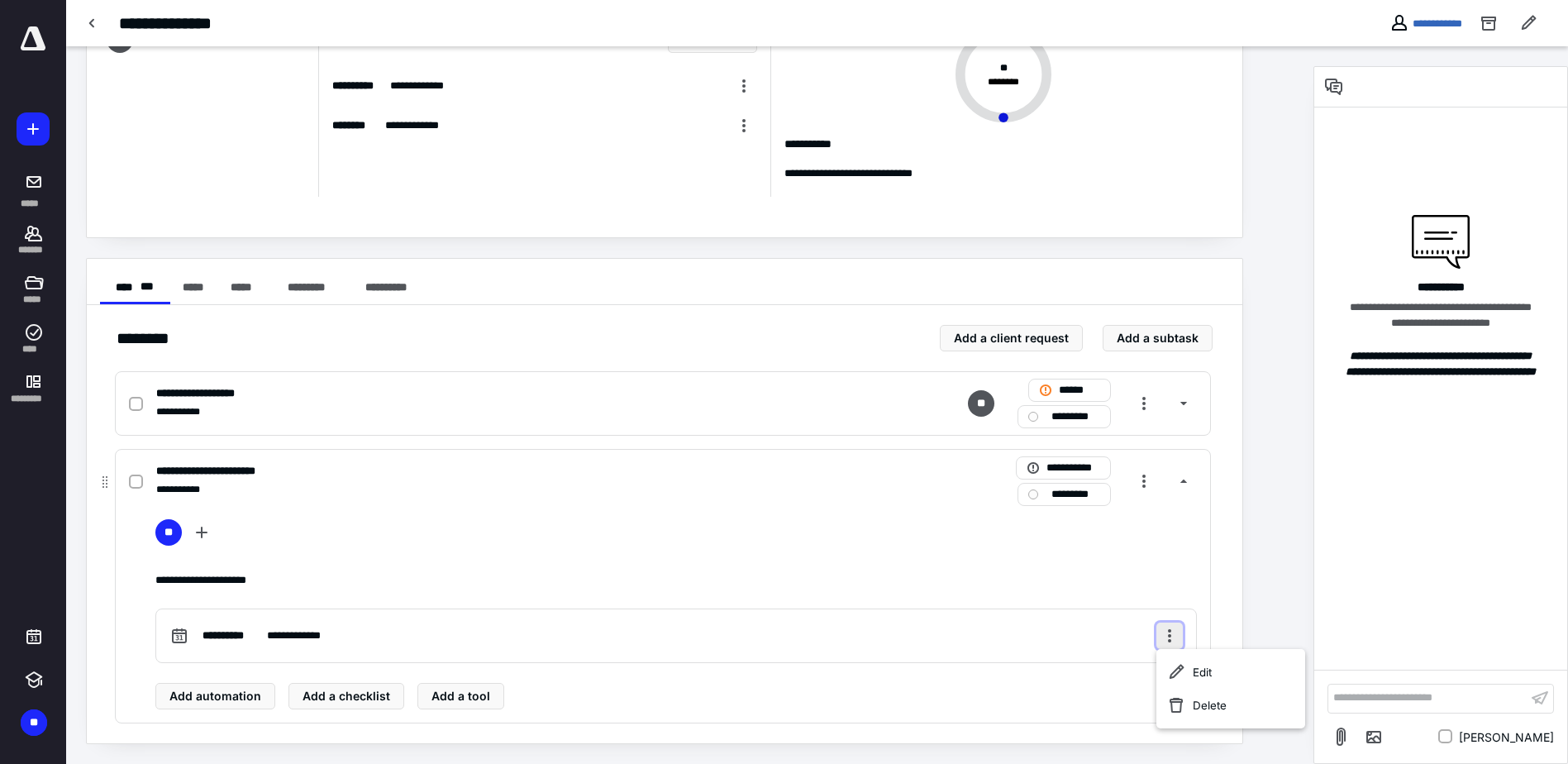 click at bounding box center [1170, 636] 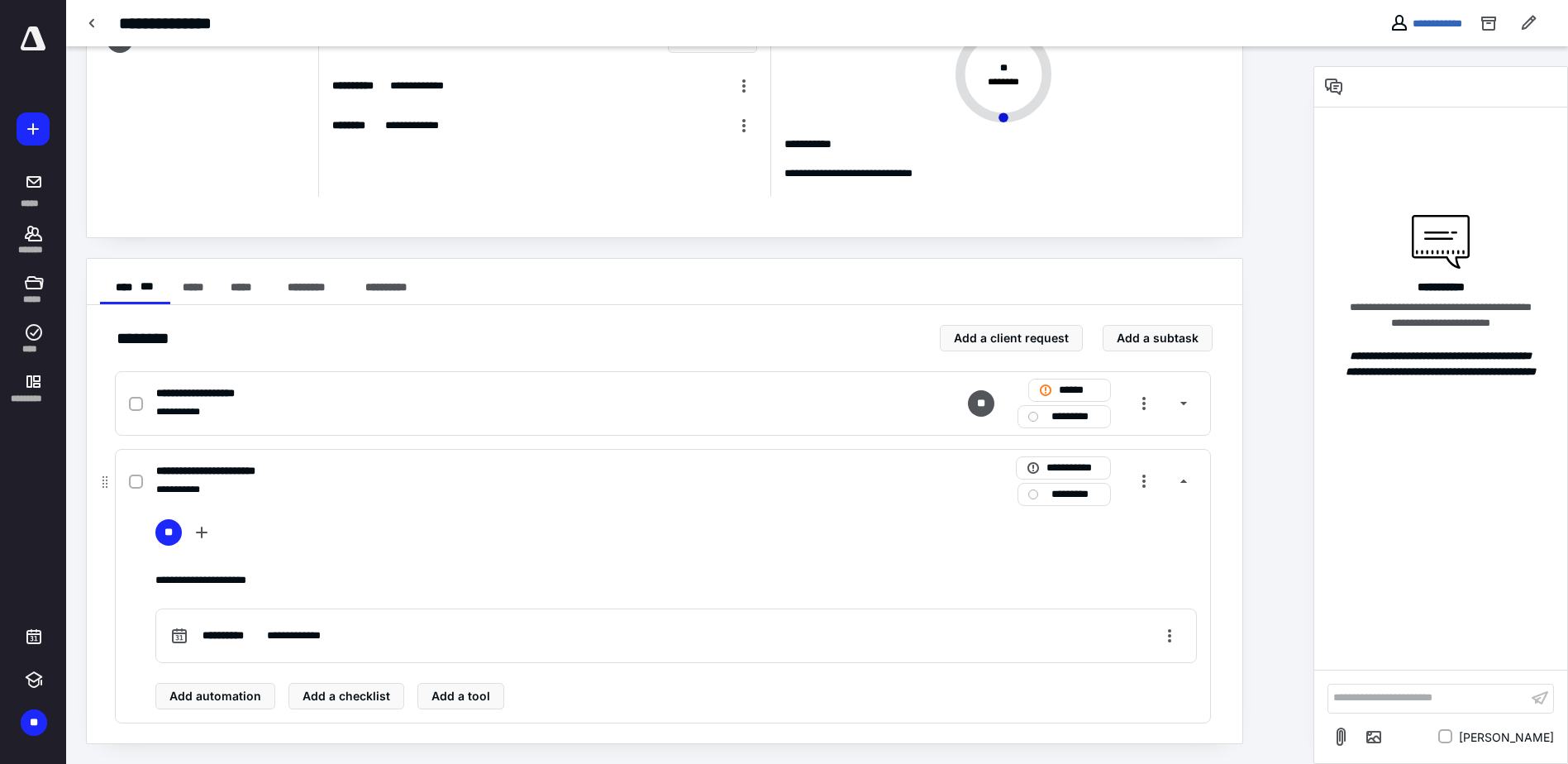 click on "**********" at bounding box center [221, 471] 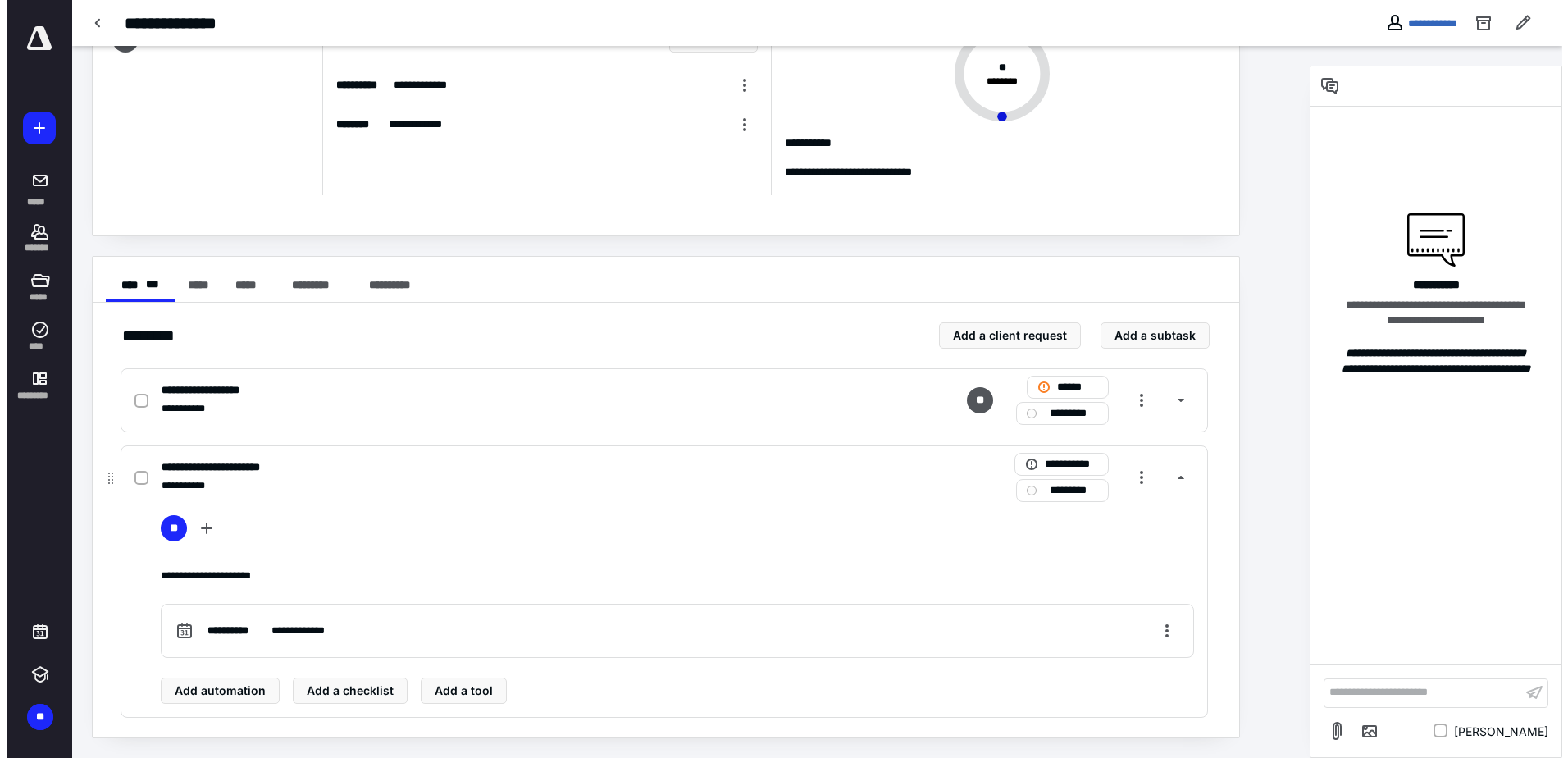scroll, scrollTop: 0, scrollLeft: 0, axis: both 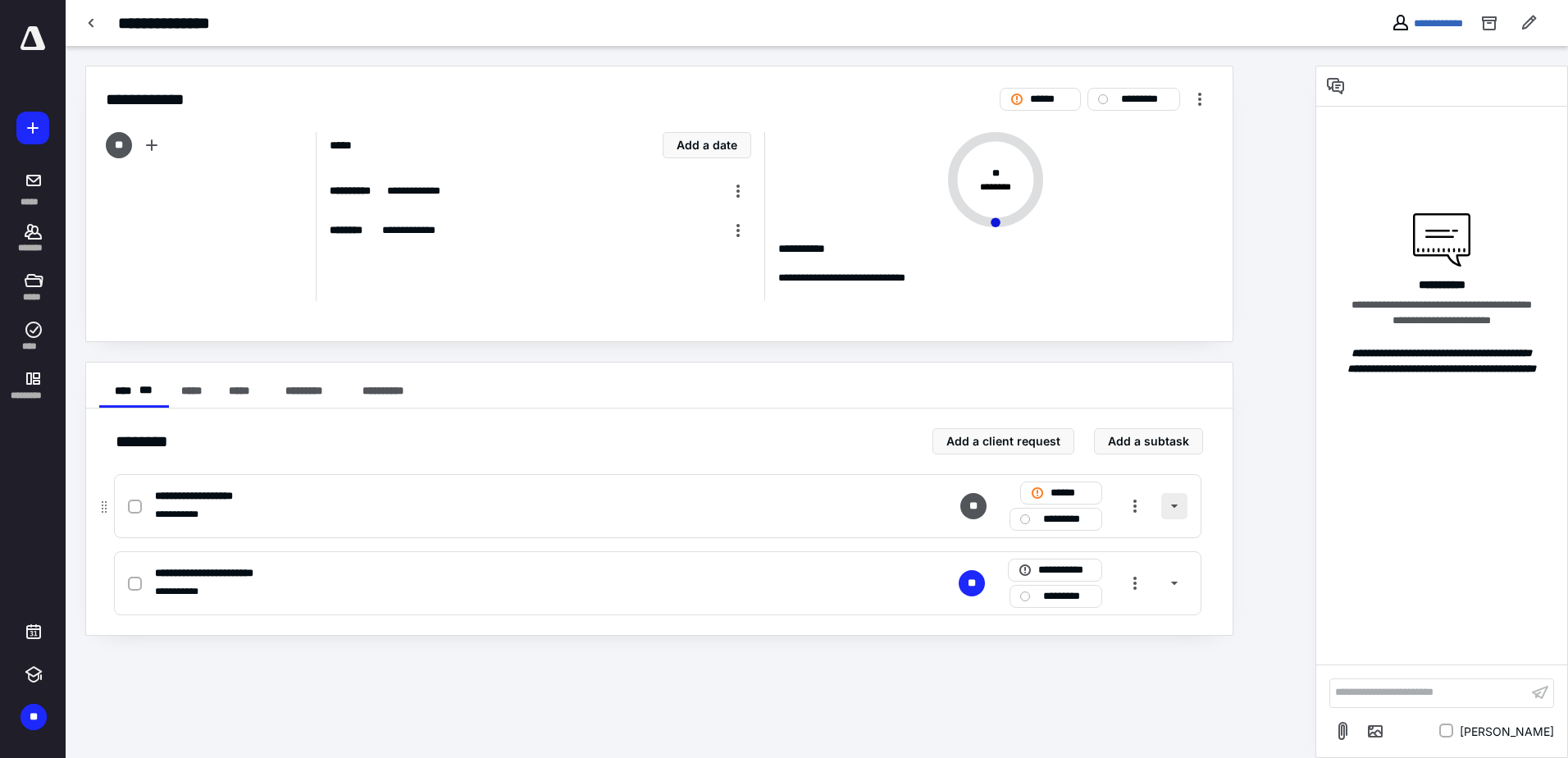 click at bounding box center (1174, 506) 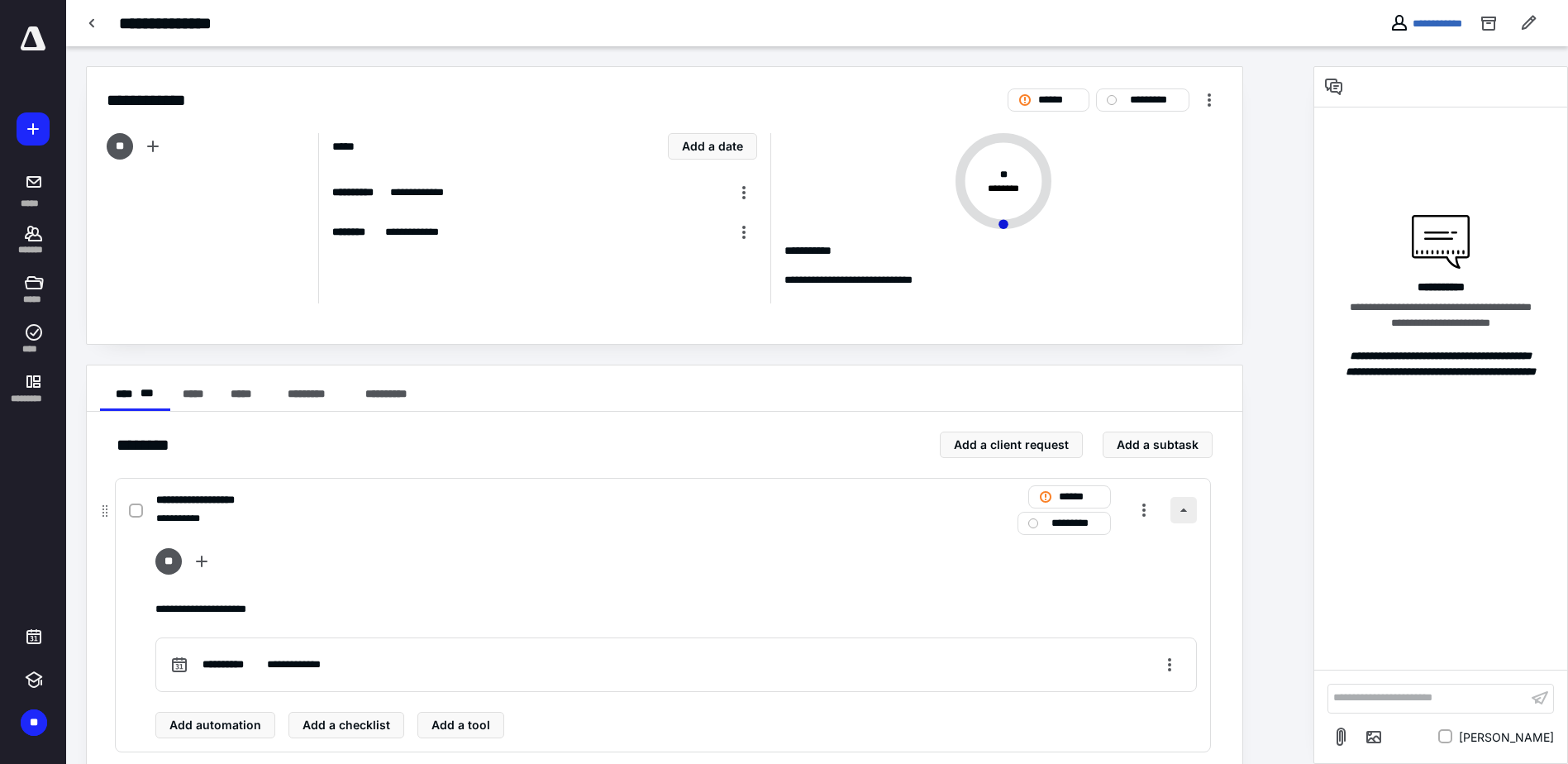 click at bounding box center [1184, 510] 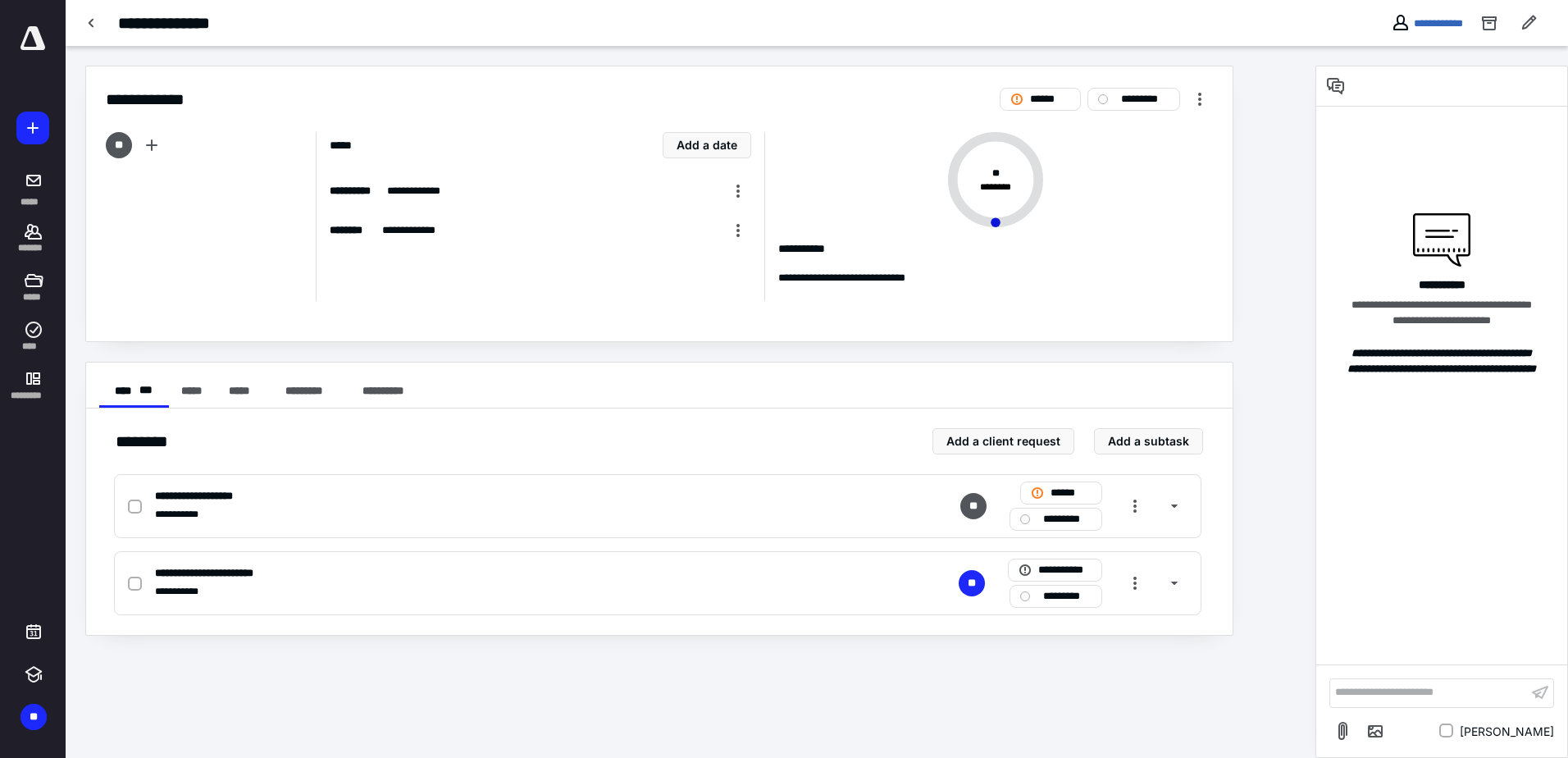 click at bounding box center (33, 39) 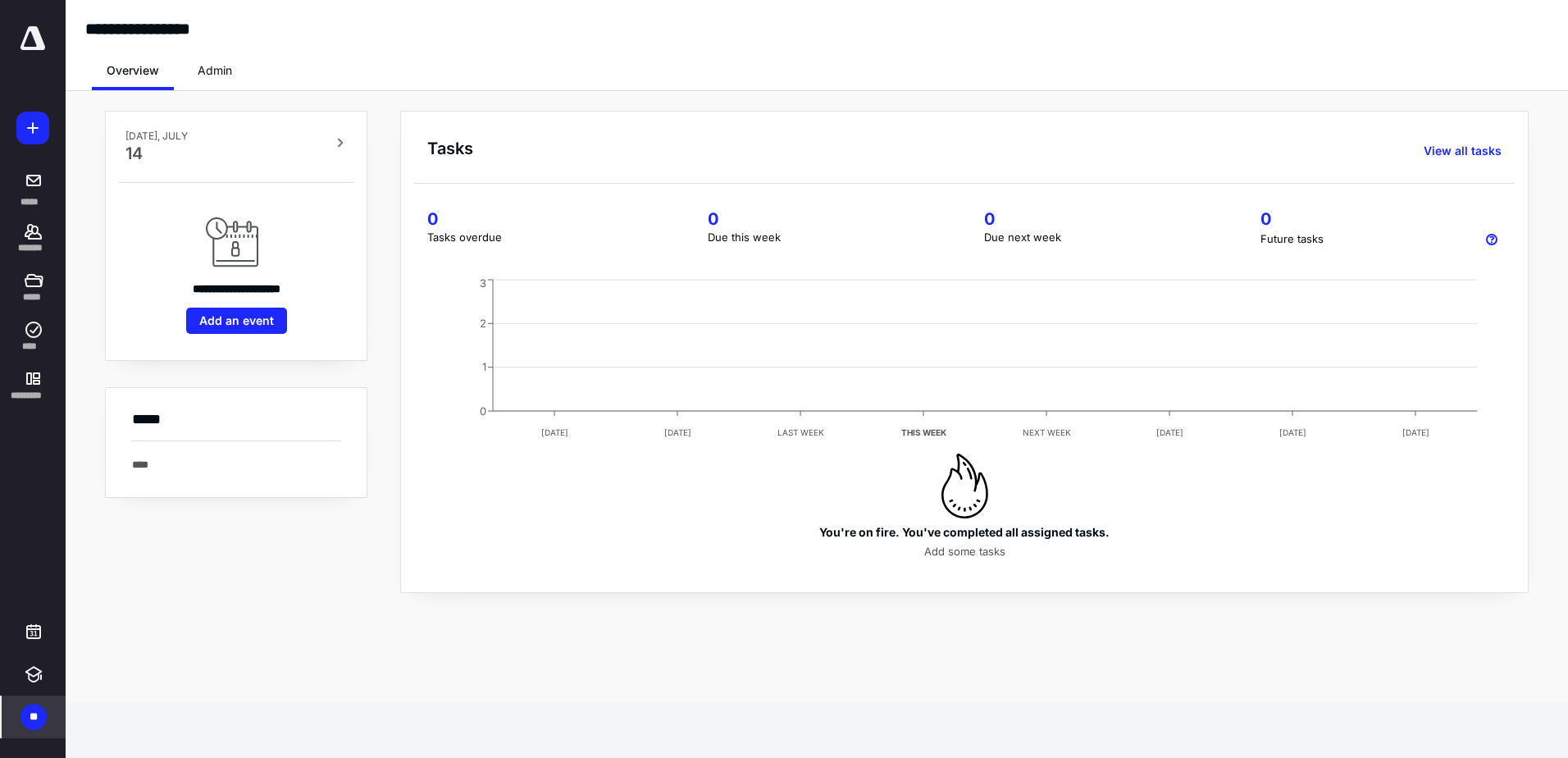 click on "**" at bounding box center [34, 717] 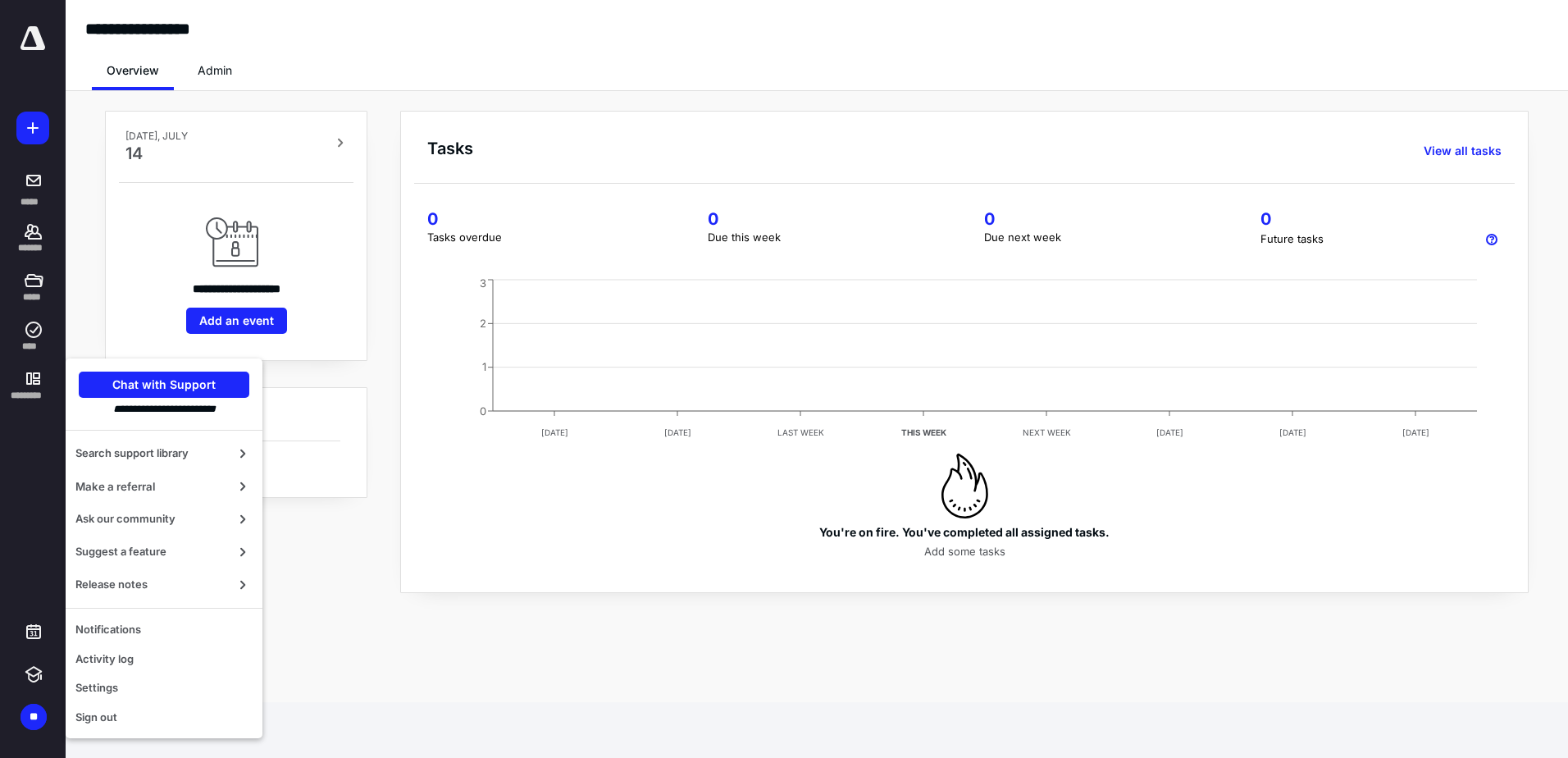 click on "**********" at bounding box center [817, 346] 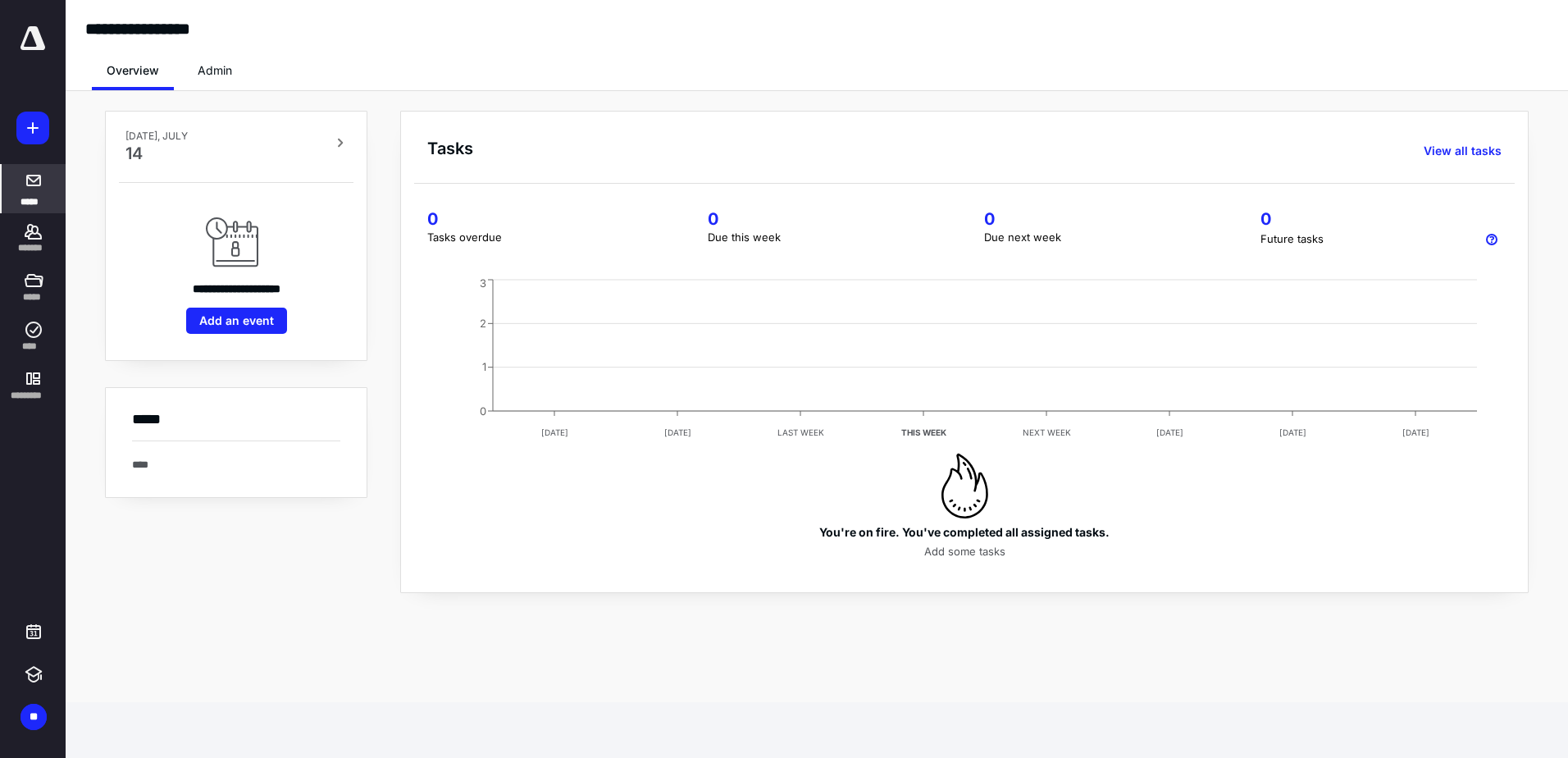 click at bounding box center (34, 180) 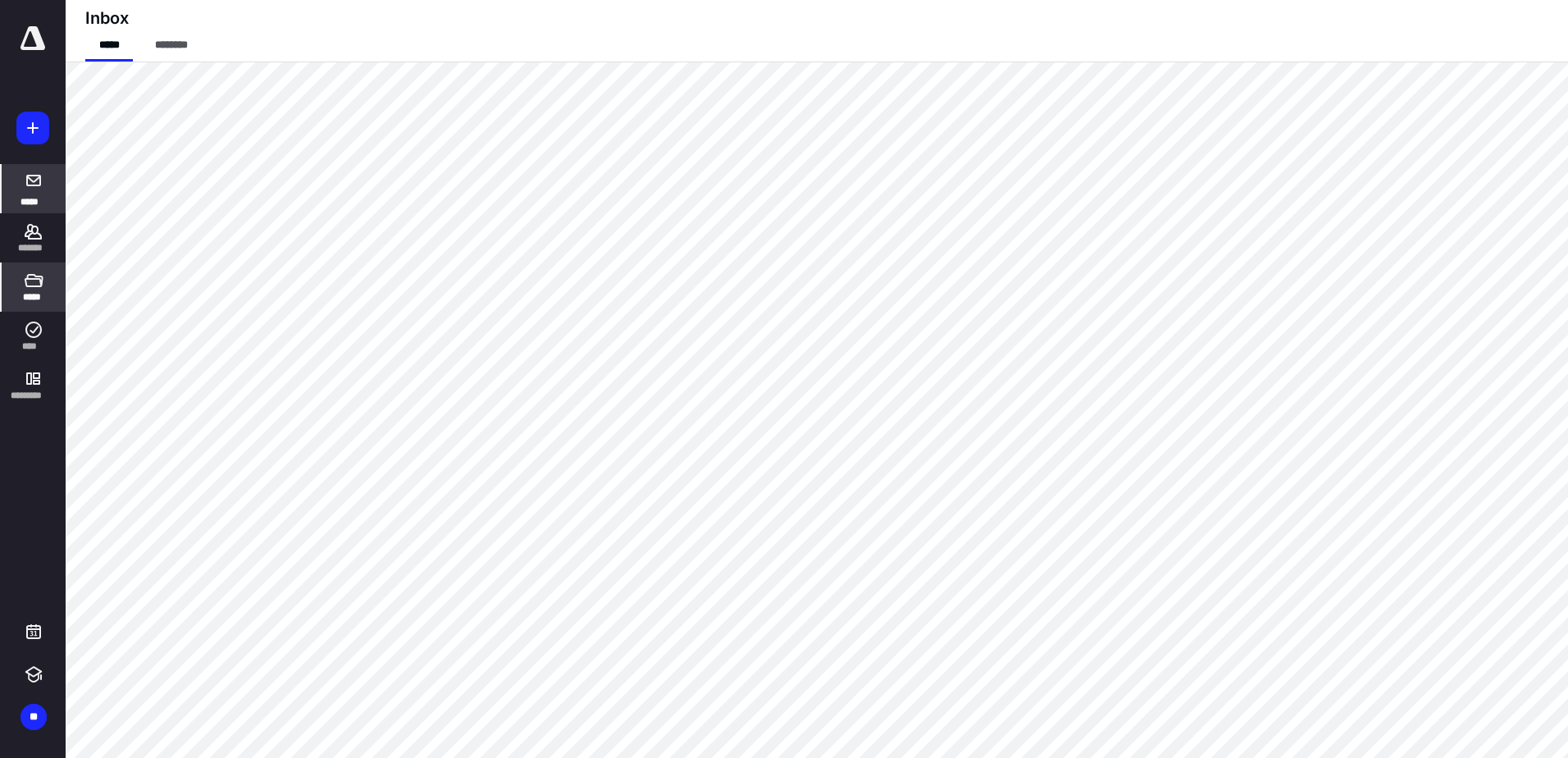 click 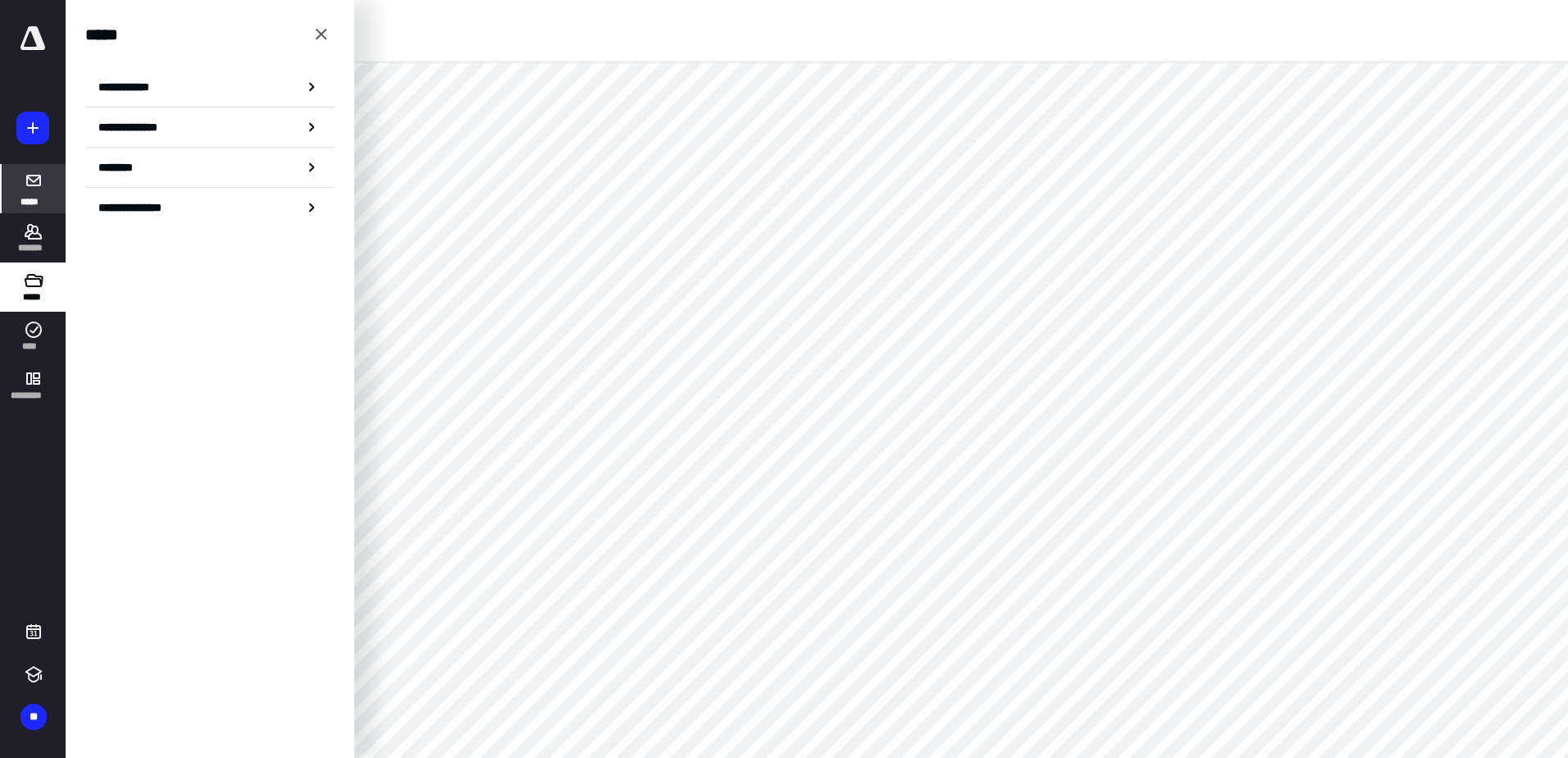 click at bounding box center (33, 39) 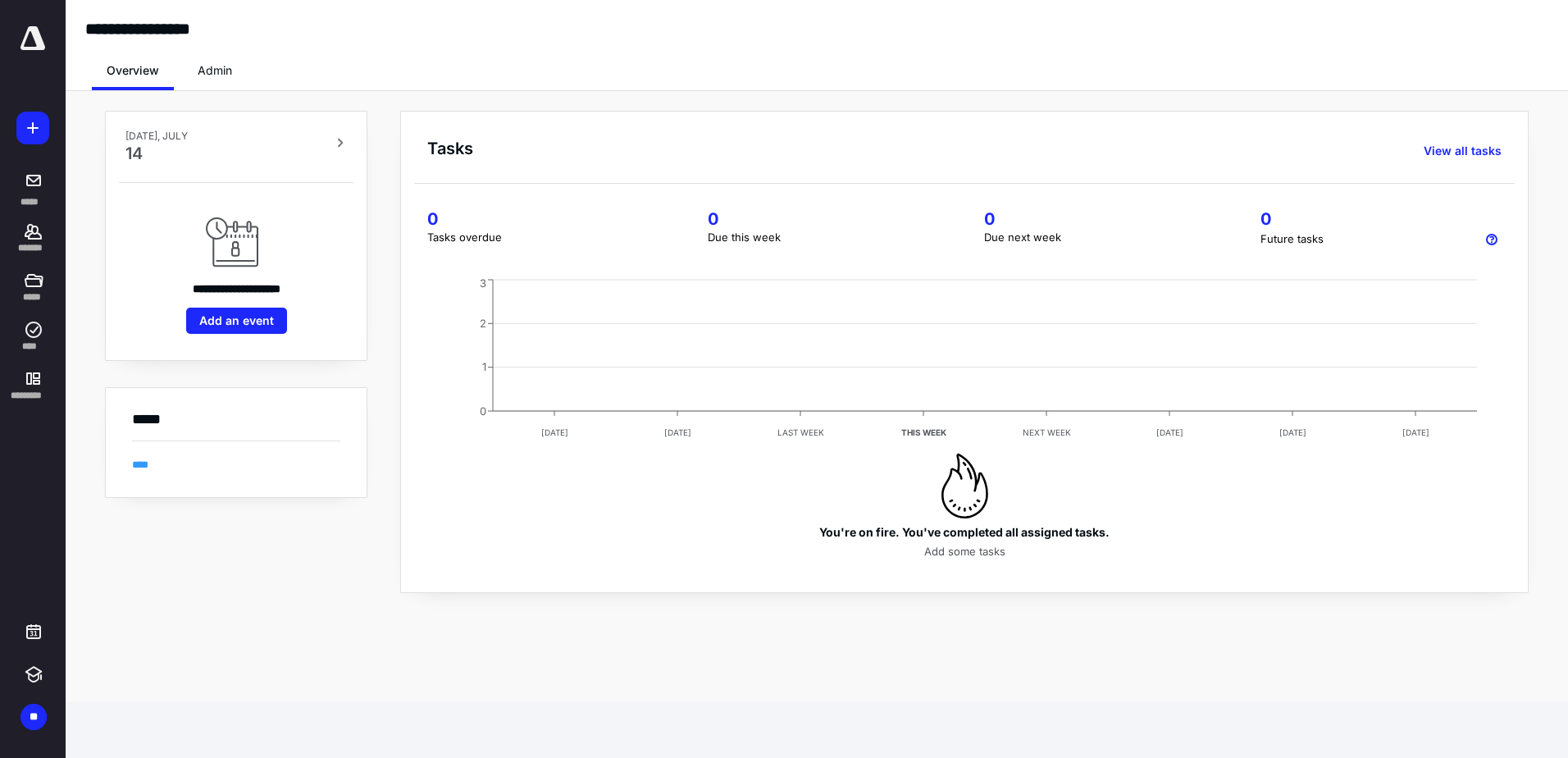 click on "****" at bounding box center (140, 464) 